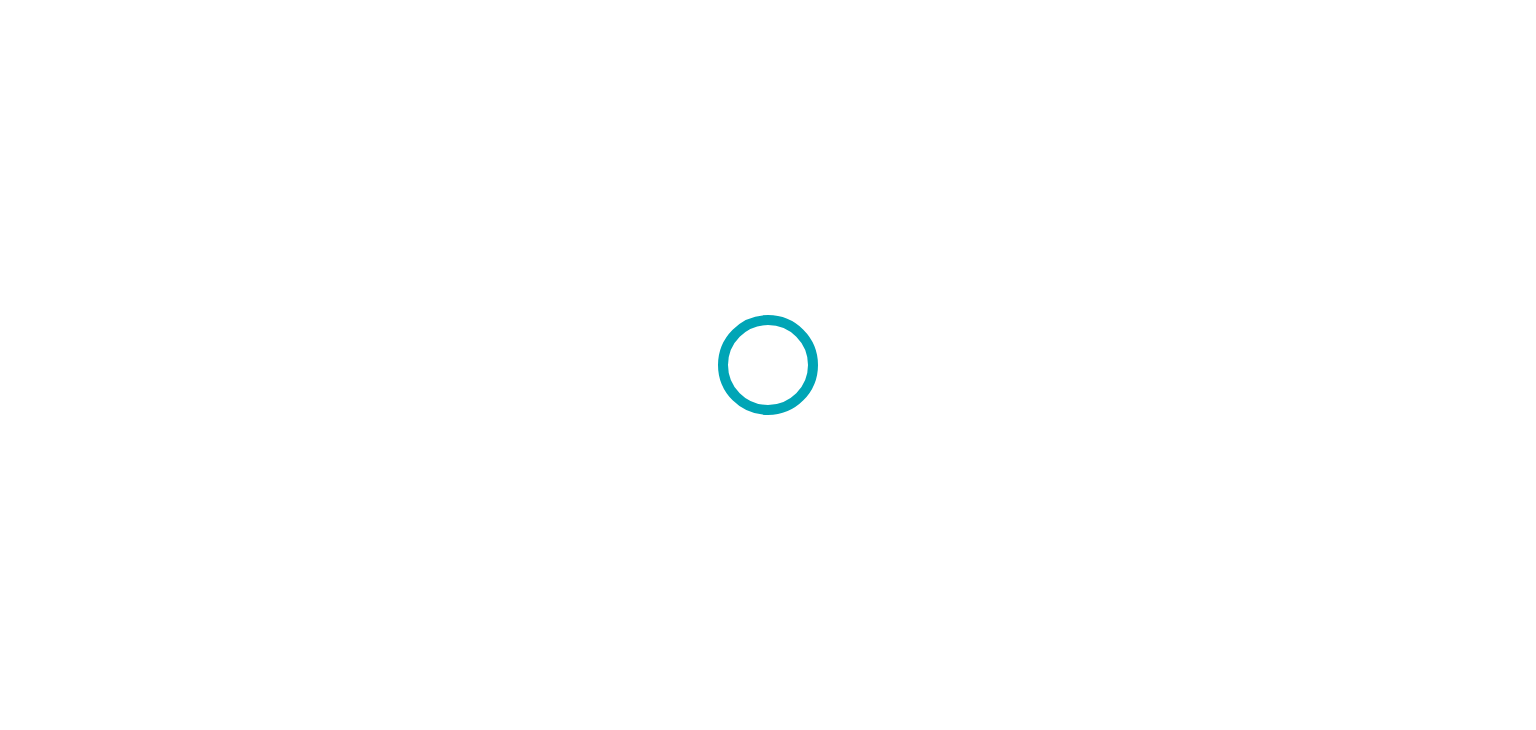 scroll, scrollTop: 0, scrollLeft: 0, axis: both 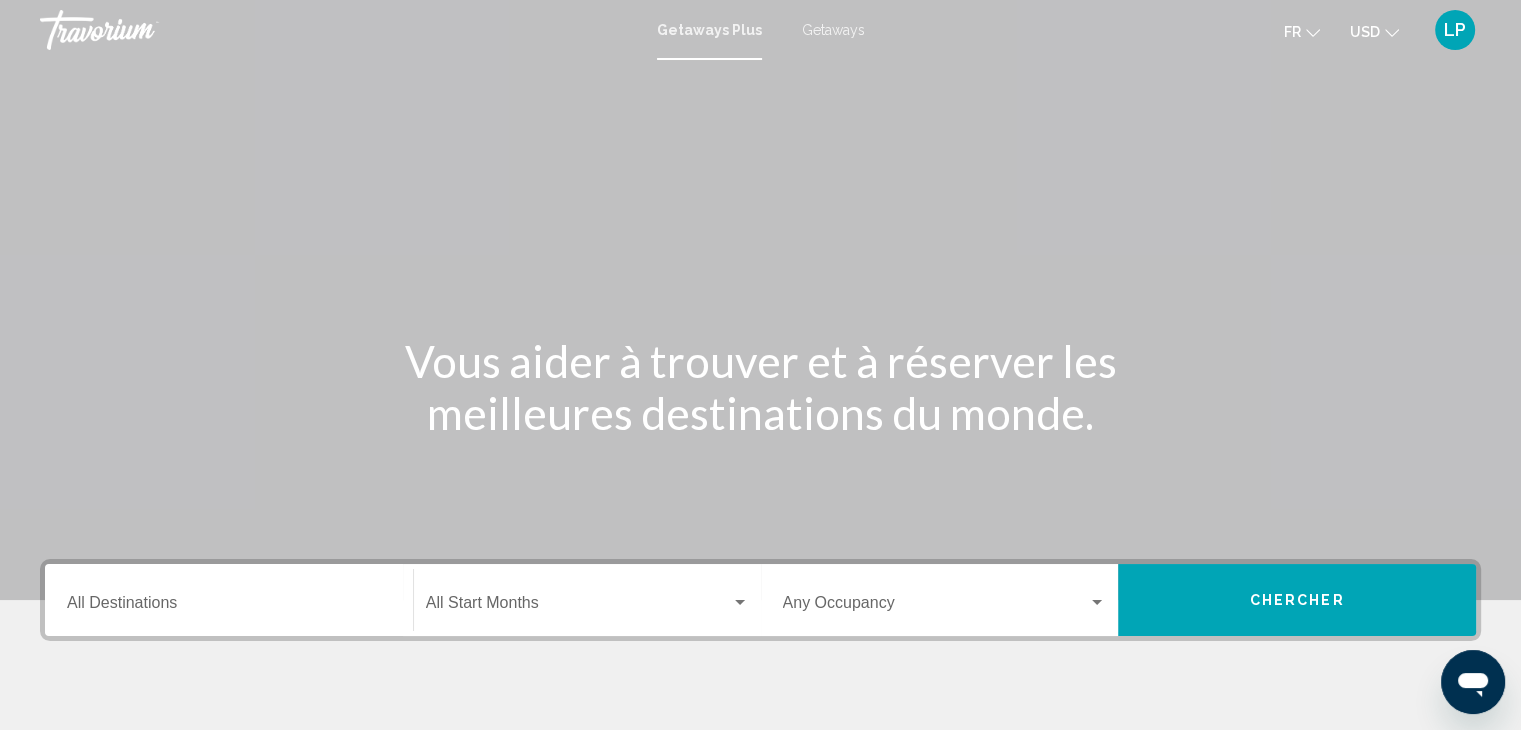 click on "Getaways" at bounding box center [833, 30] 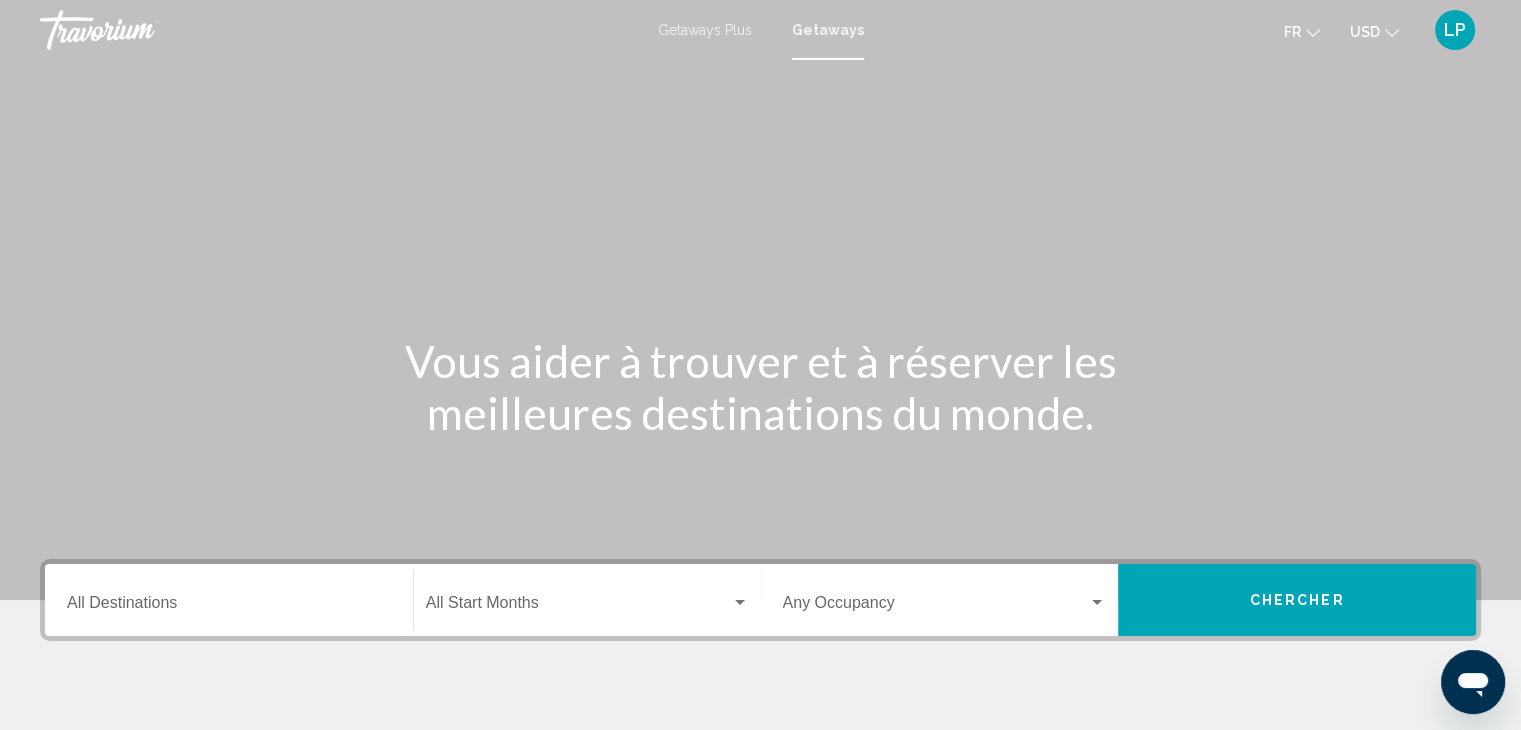 click 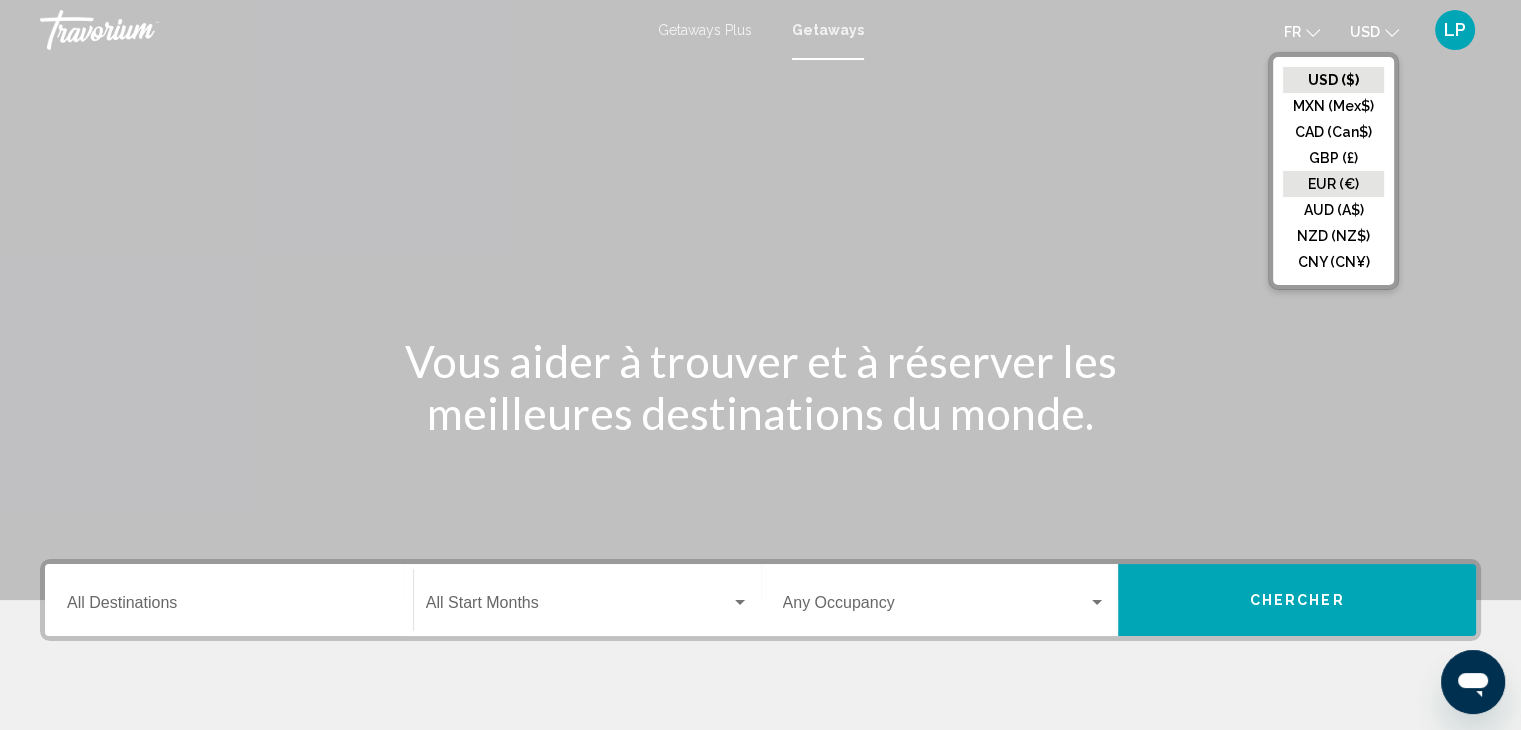 click on "EUR (€)" 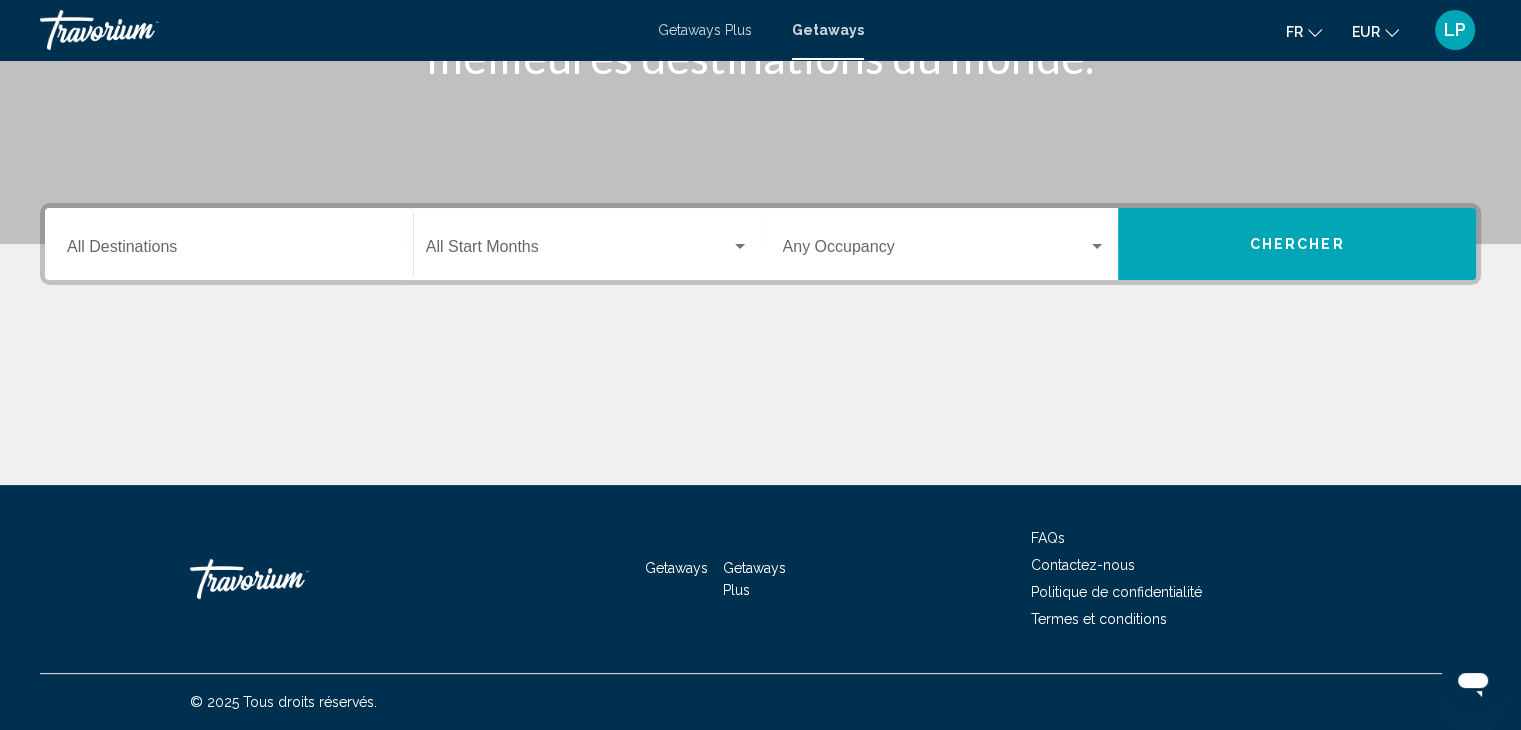 scroll, scrollTop: 355, scrollLeft: 0, axis: vertical 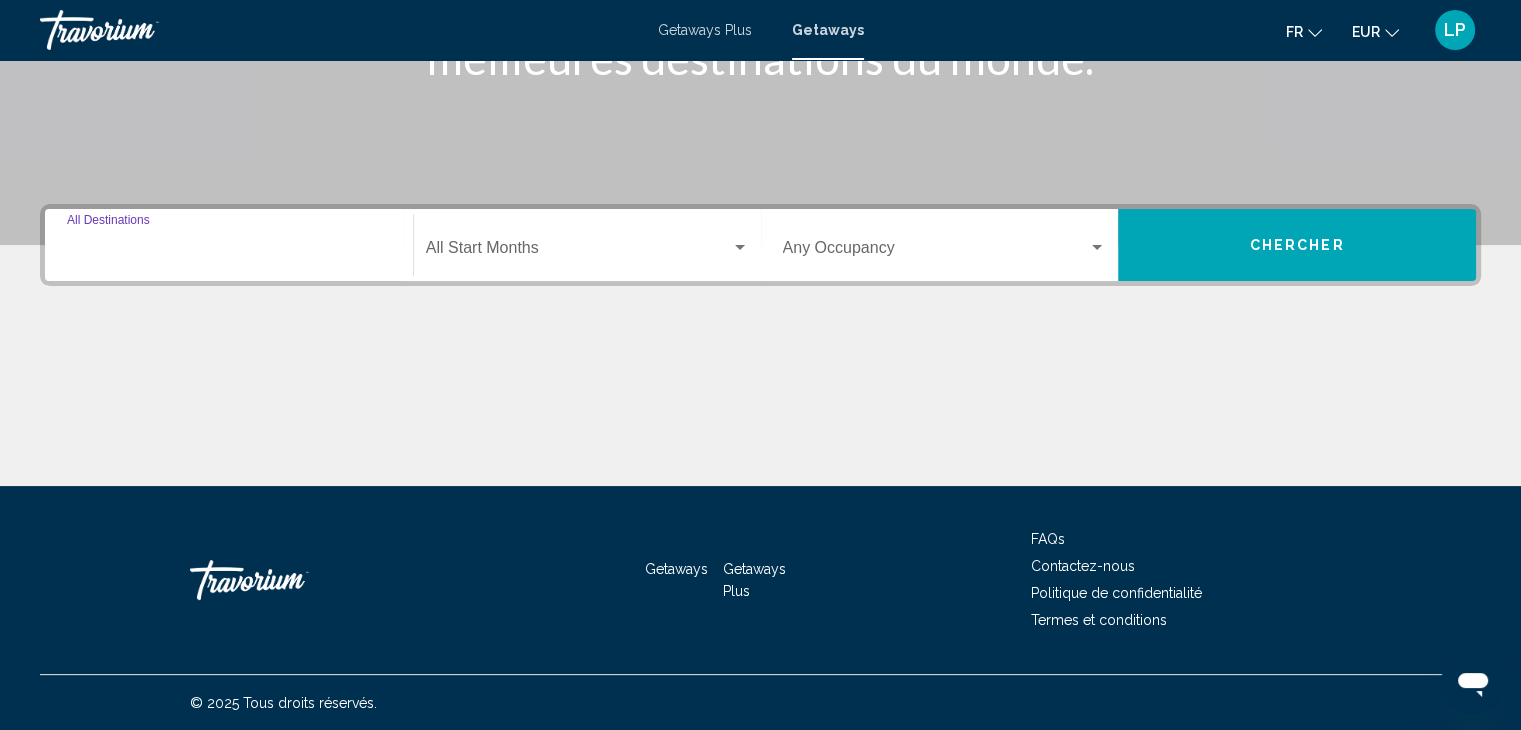 click on "Destination All Destinations" at bounding box center (229, 252) 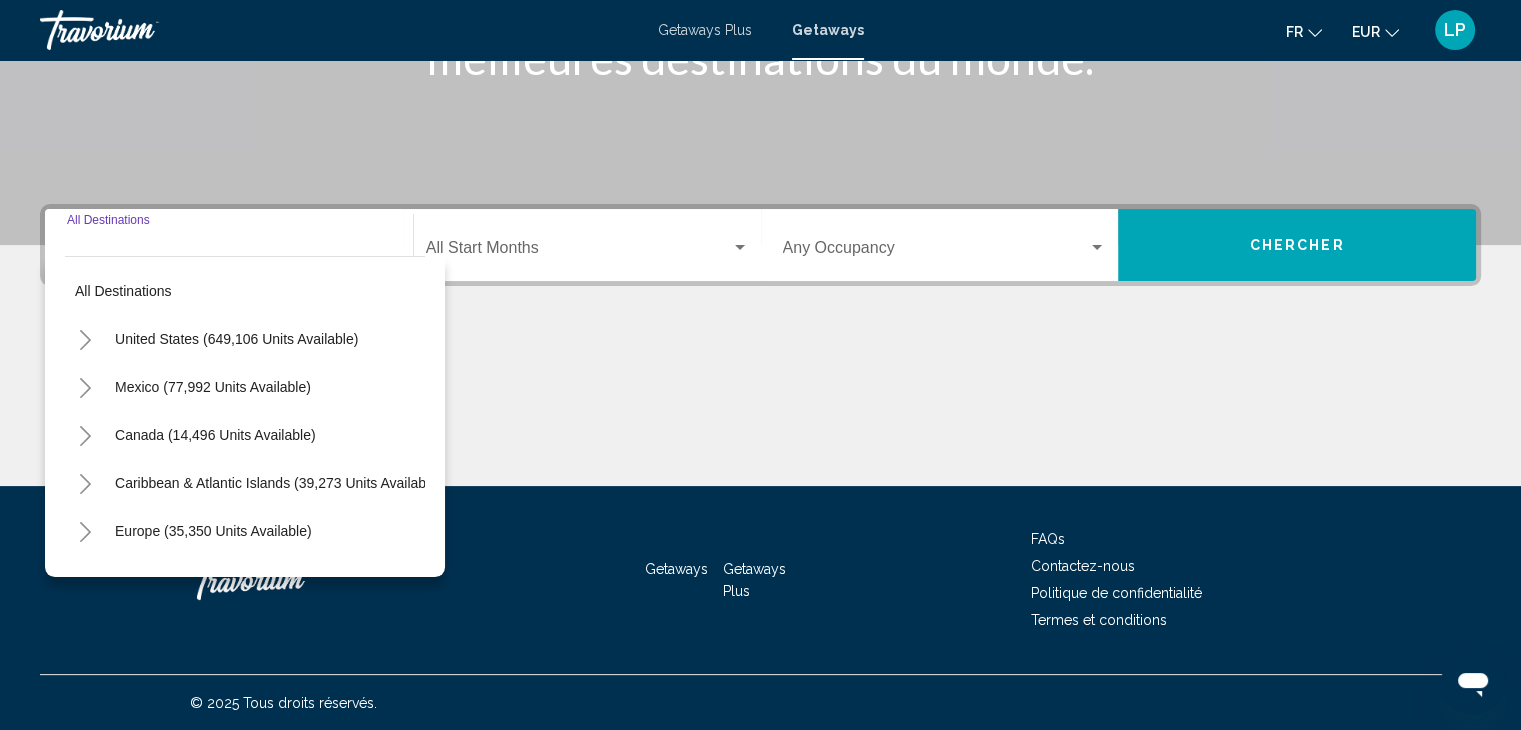 scroll, scrollTop: 356, scrollLeft: 0, axis: vertical 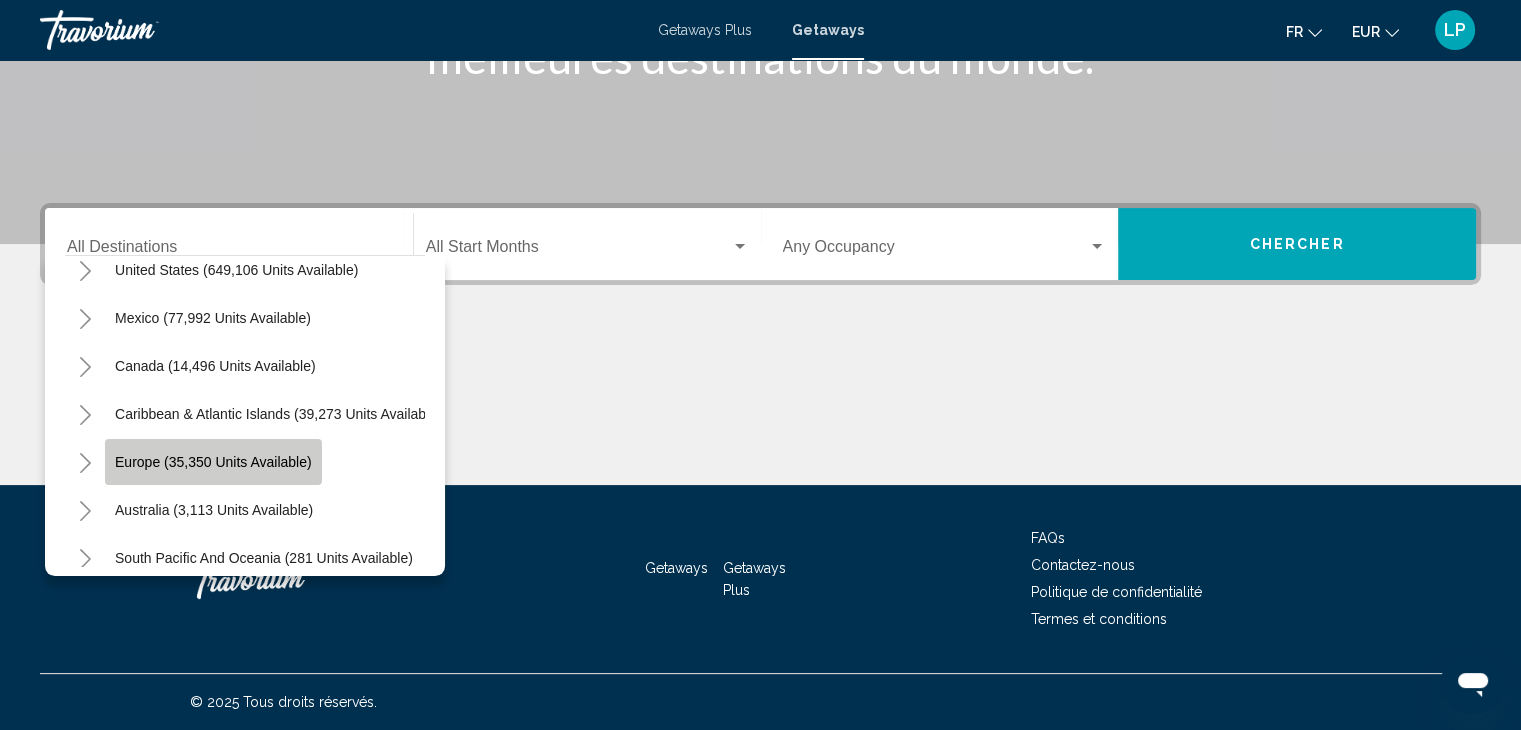 click on "Europe (35,350 units available)" 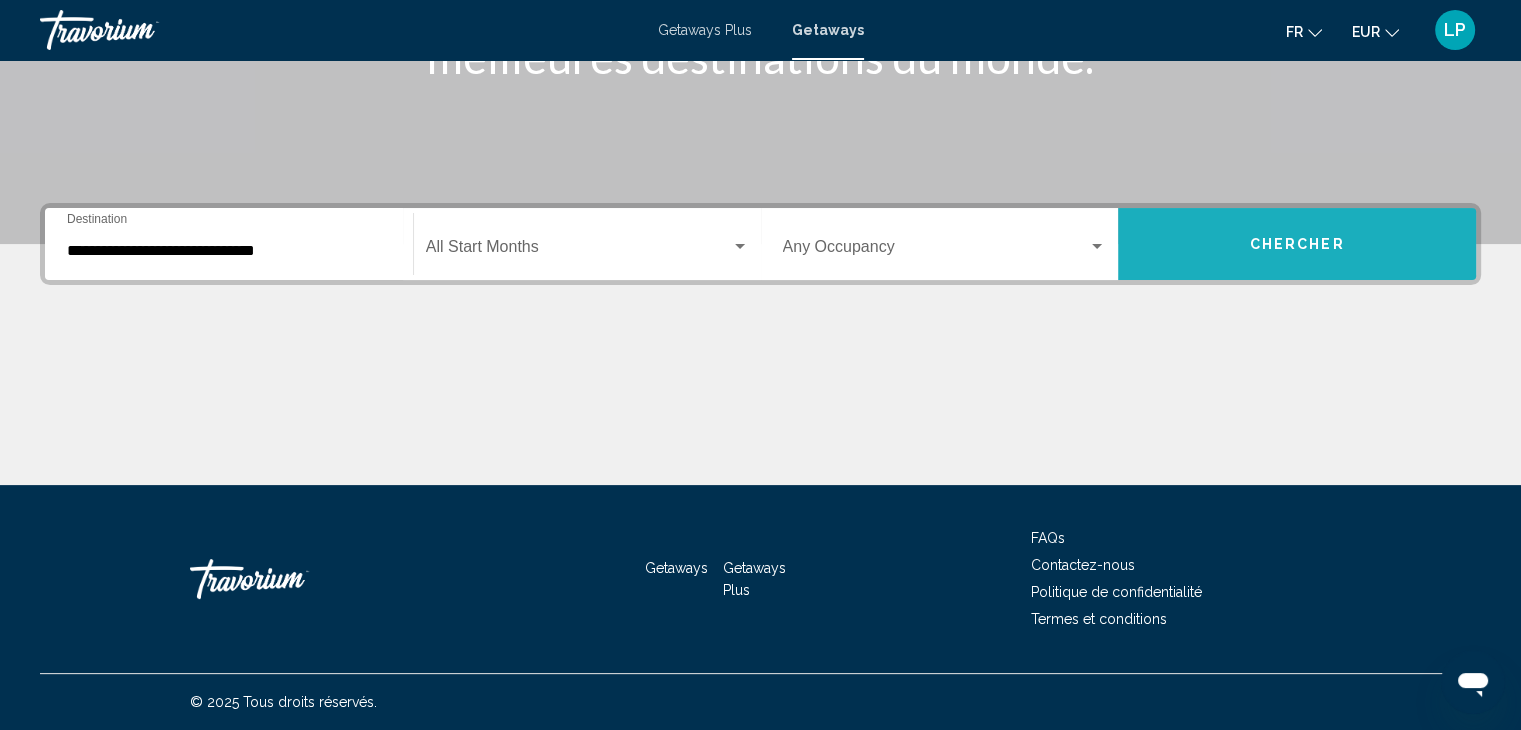 click on "Chercher" at bounding box center [1297, 244] 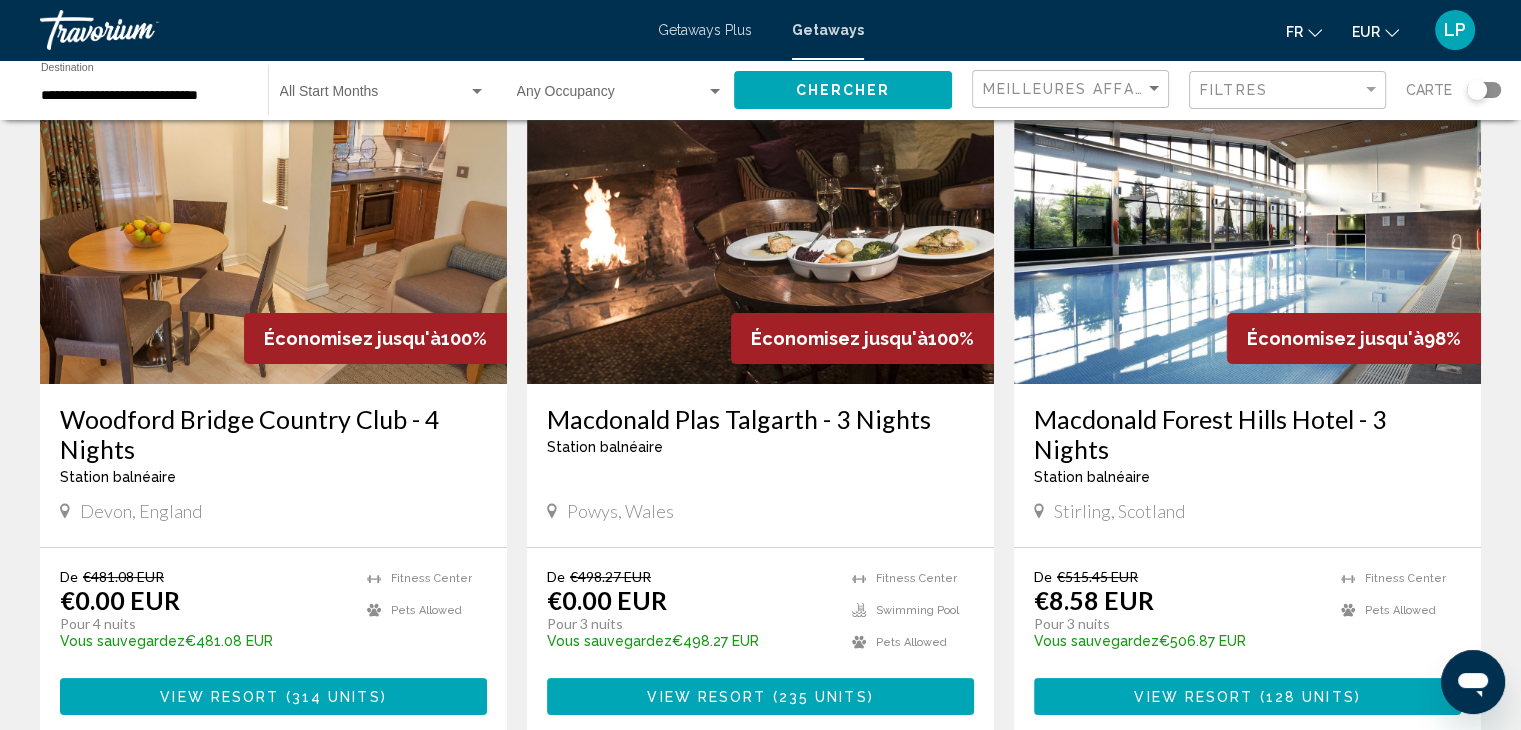 scroll, scrollTop: 0, scrollLeft: 0, axis: both 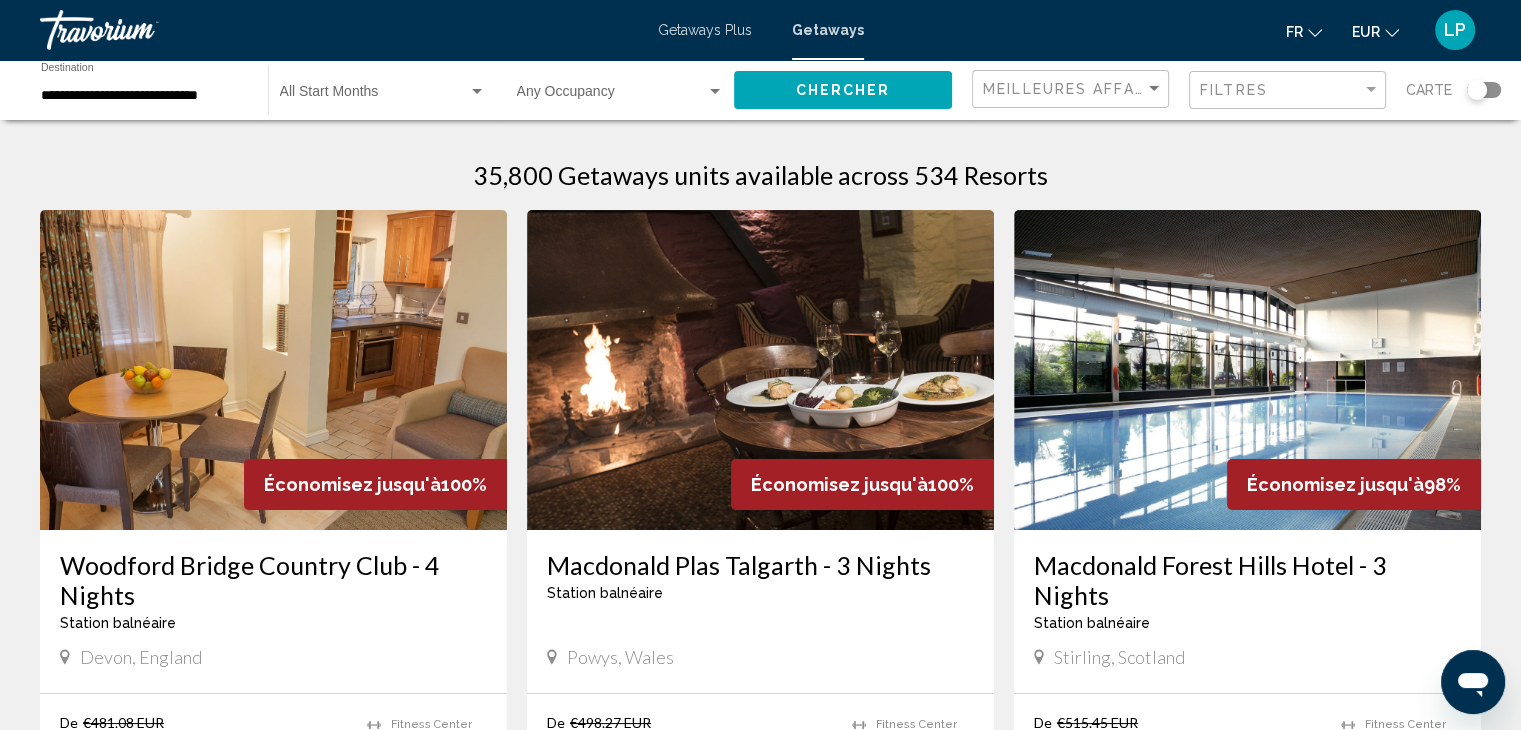 click on "Start Month All Start Months" 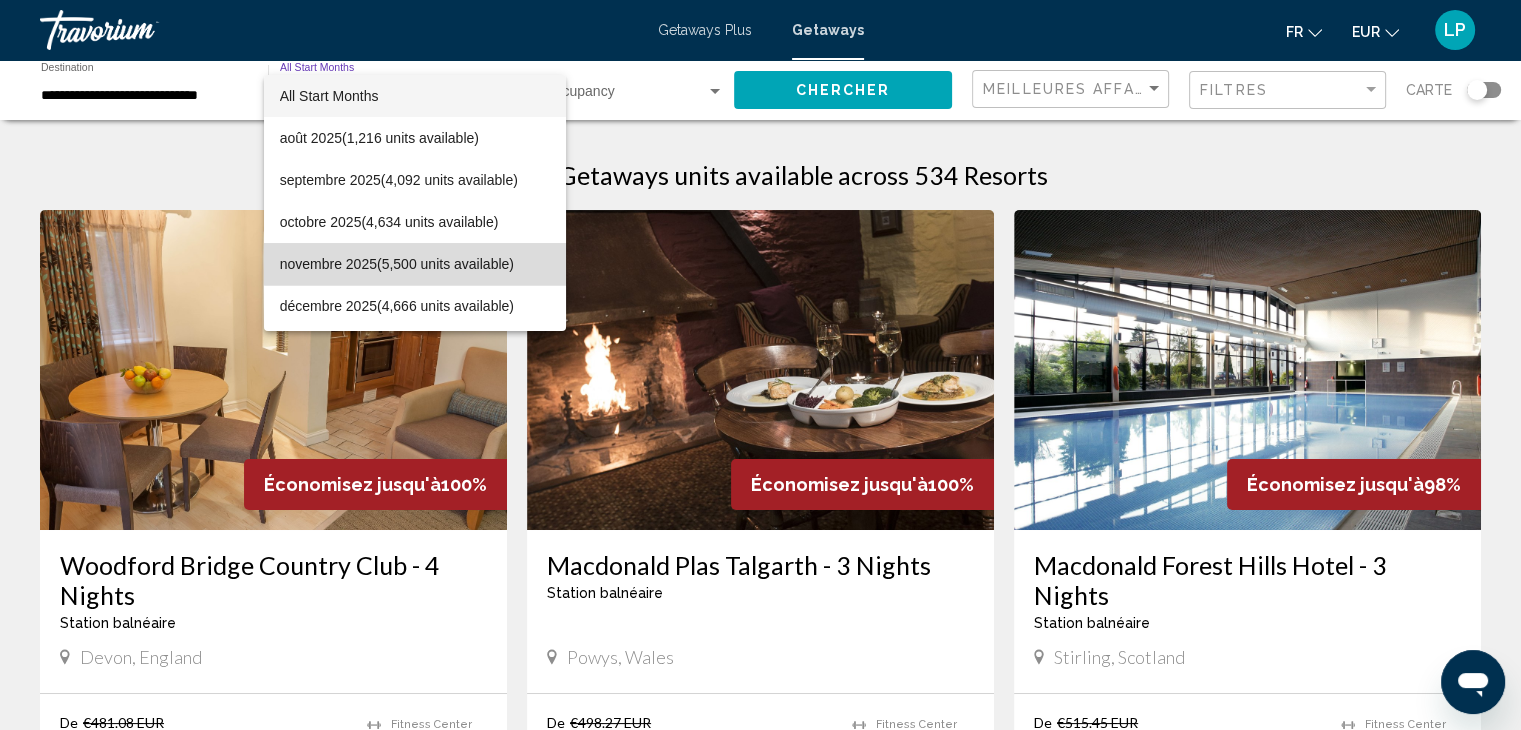 click on "novembre 2025  (5,500 units available)" at bounding box center (415, 264) 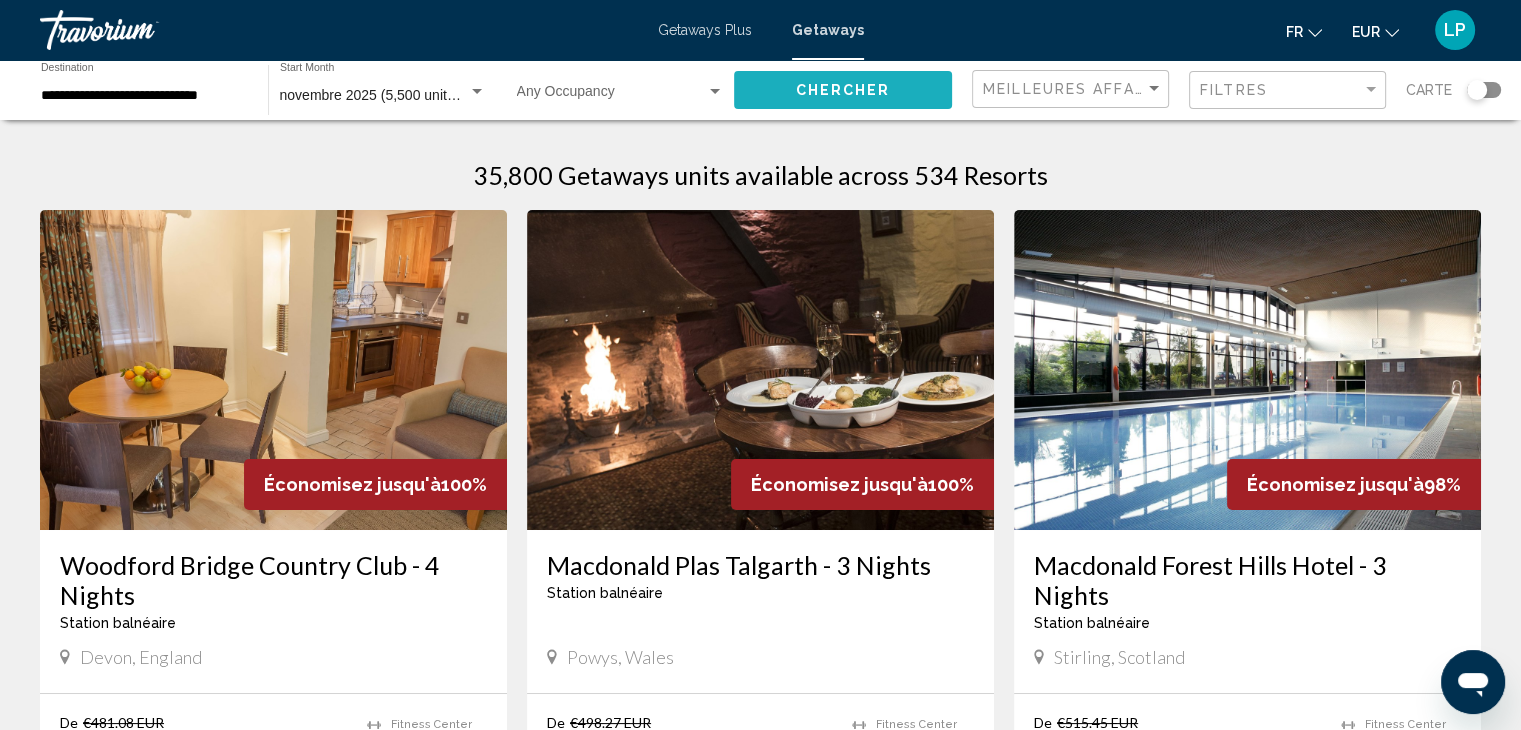 click on "Chercher" 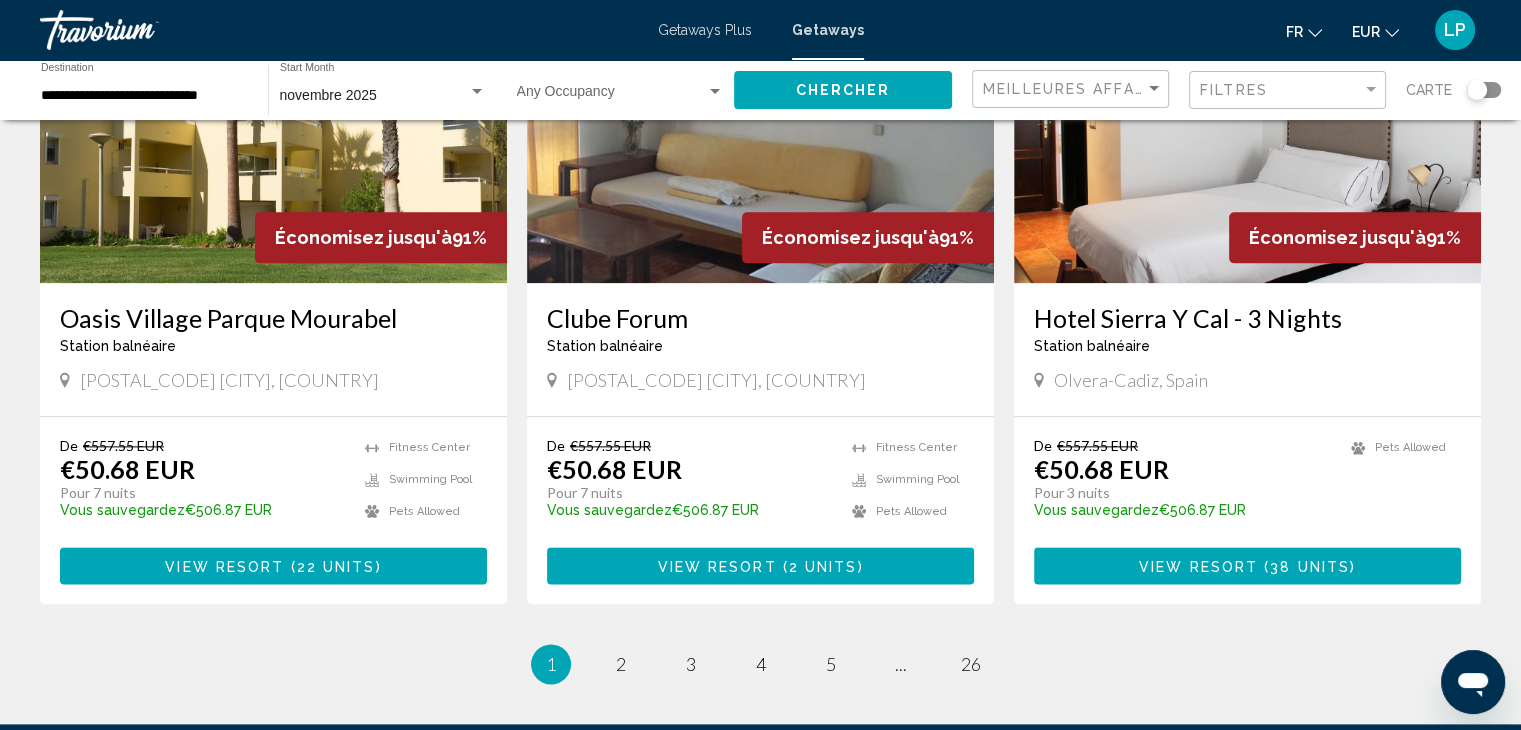 scroll, scrollTop: 2350, scrollLeft: 0, axis: vertical 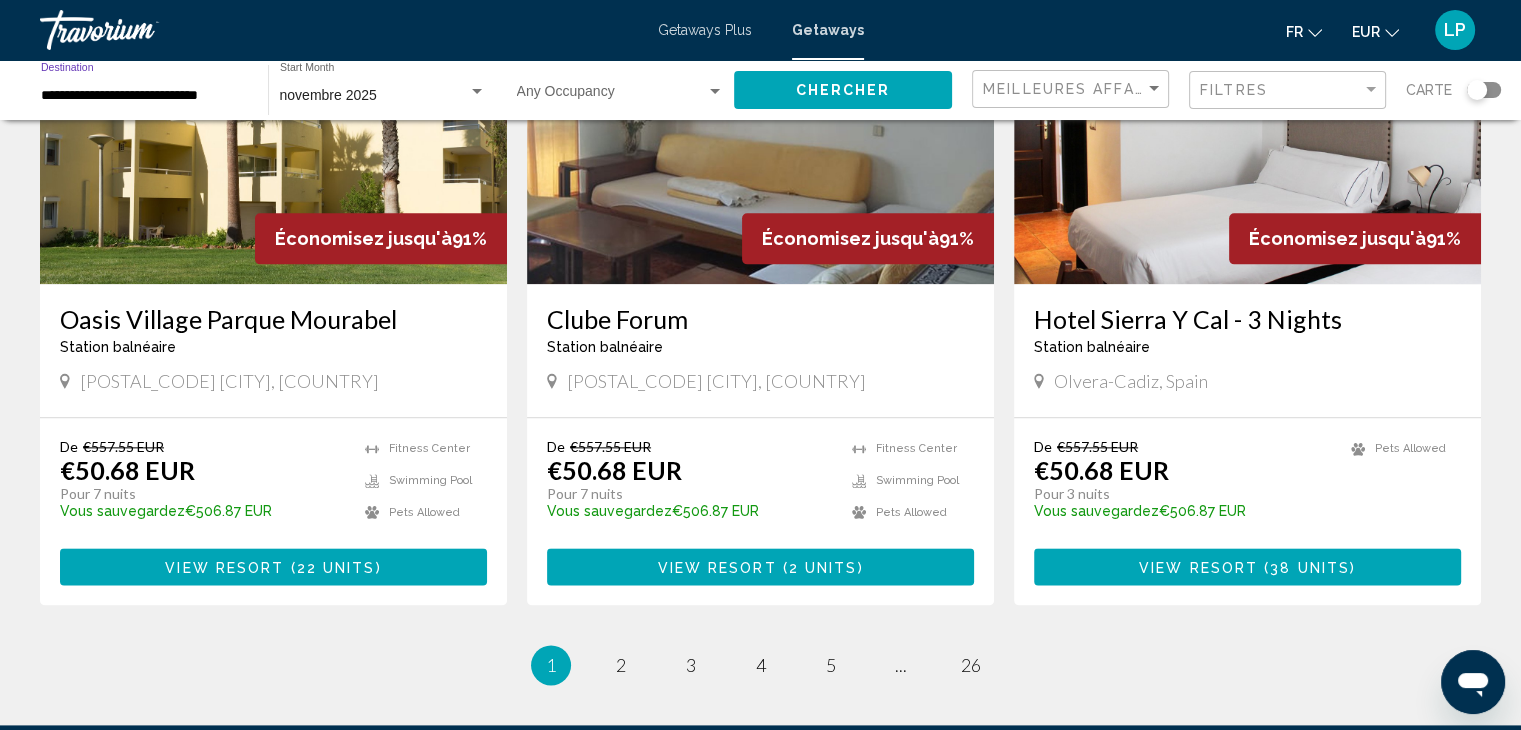 click on "**********" at bounding box center (144, 96) 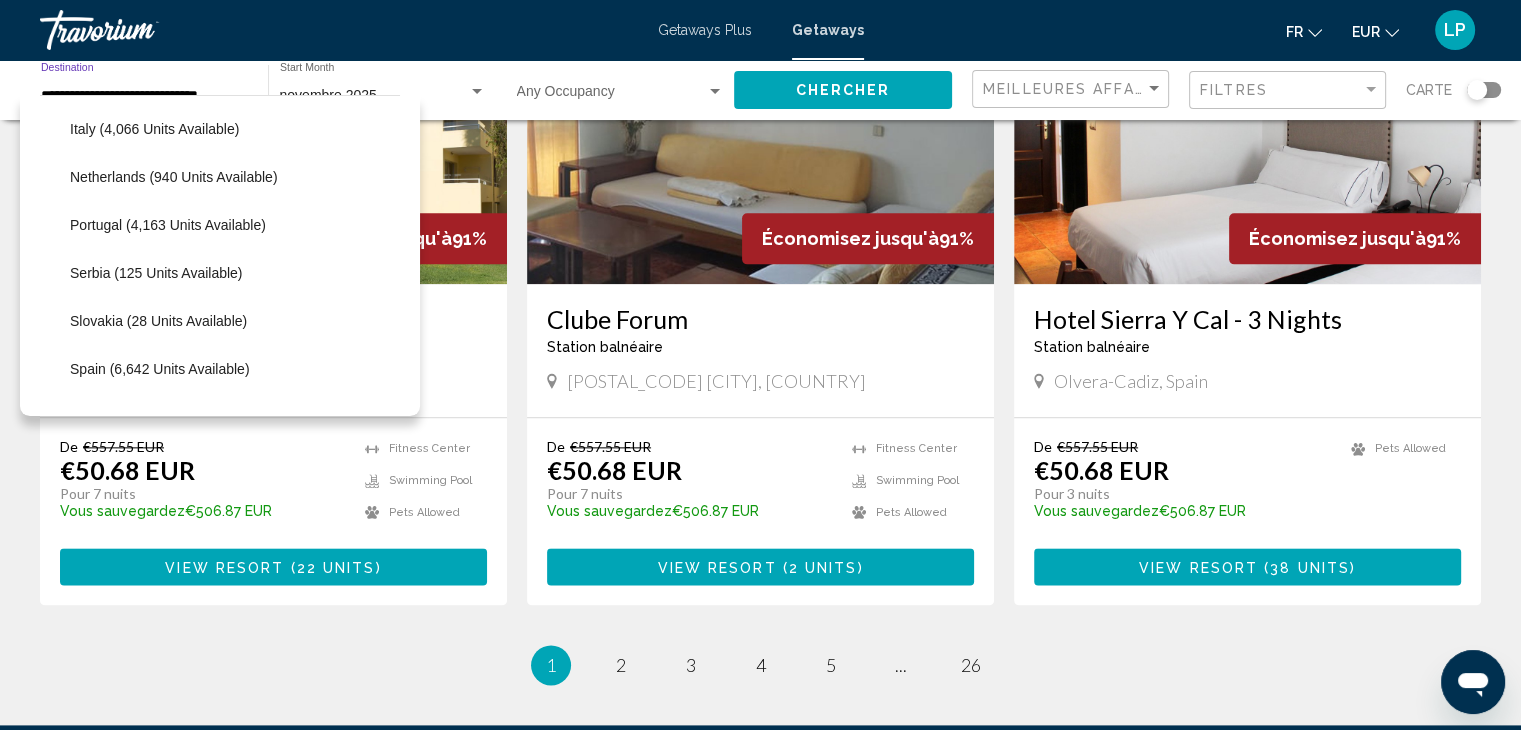 scroll, scrollTop: 902, scrollLeft: 0, axis: vertical 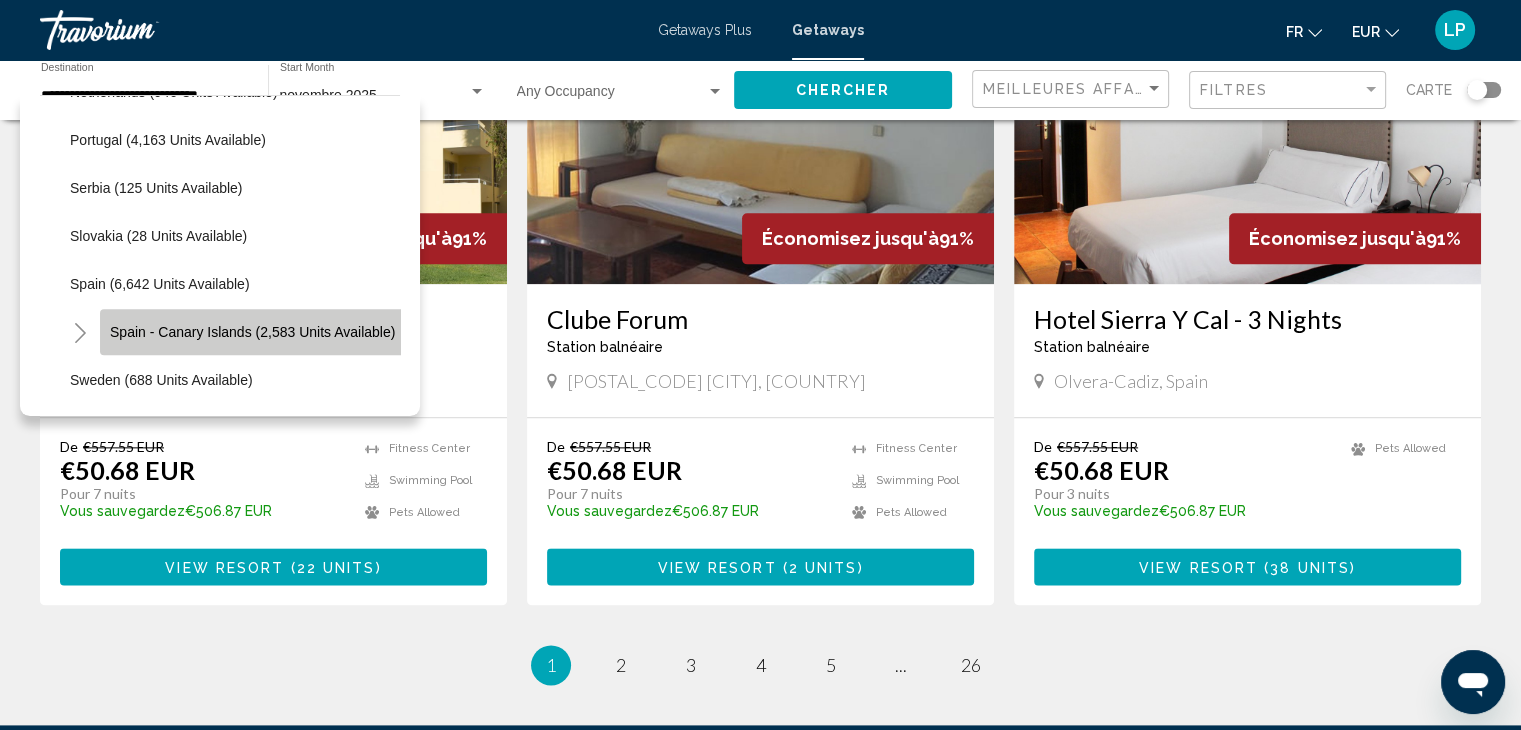 click on "Spain - Canary Islands (2,583 units available)" 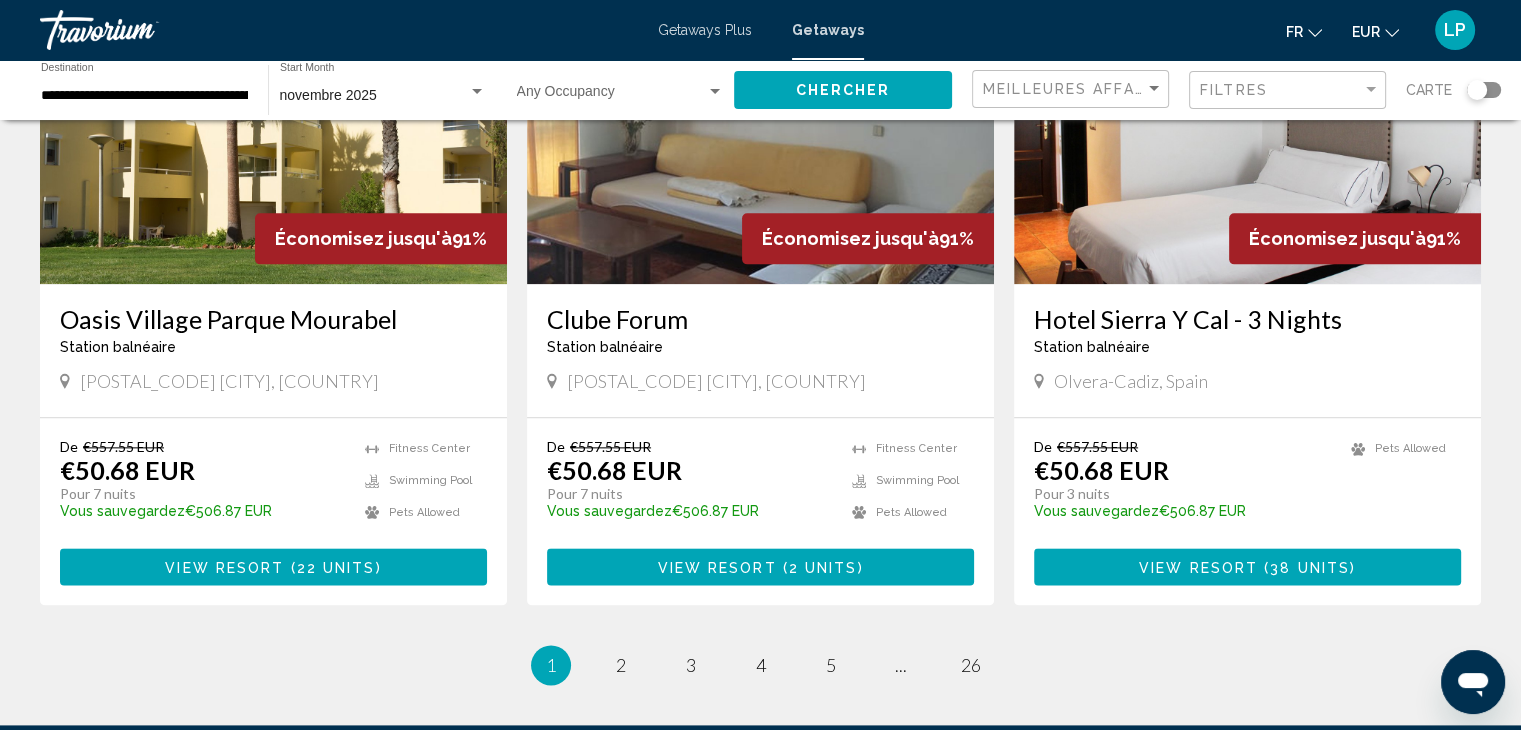 click on "Chercher" 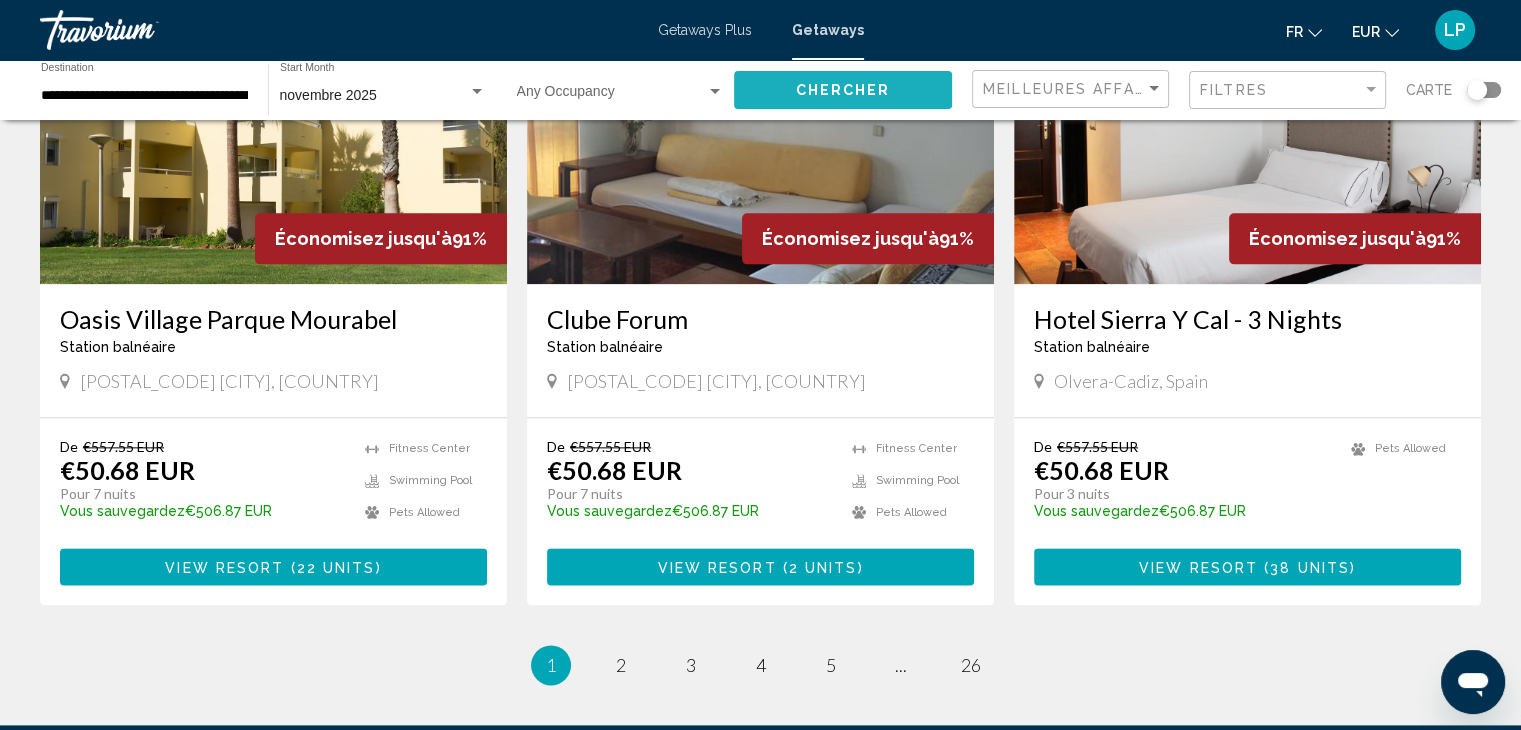 click on "Chercher" 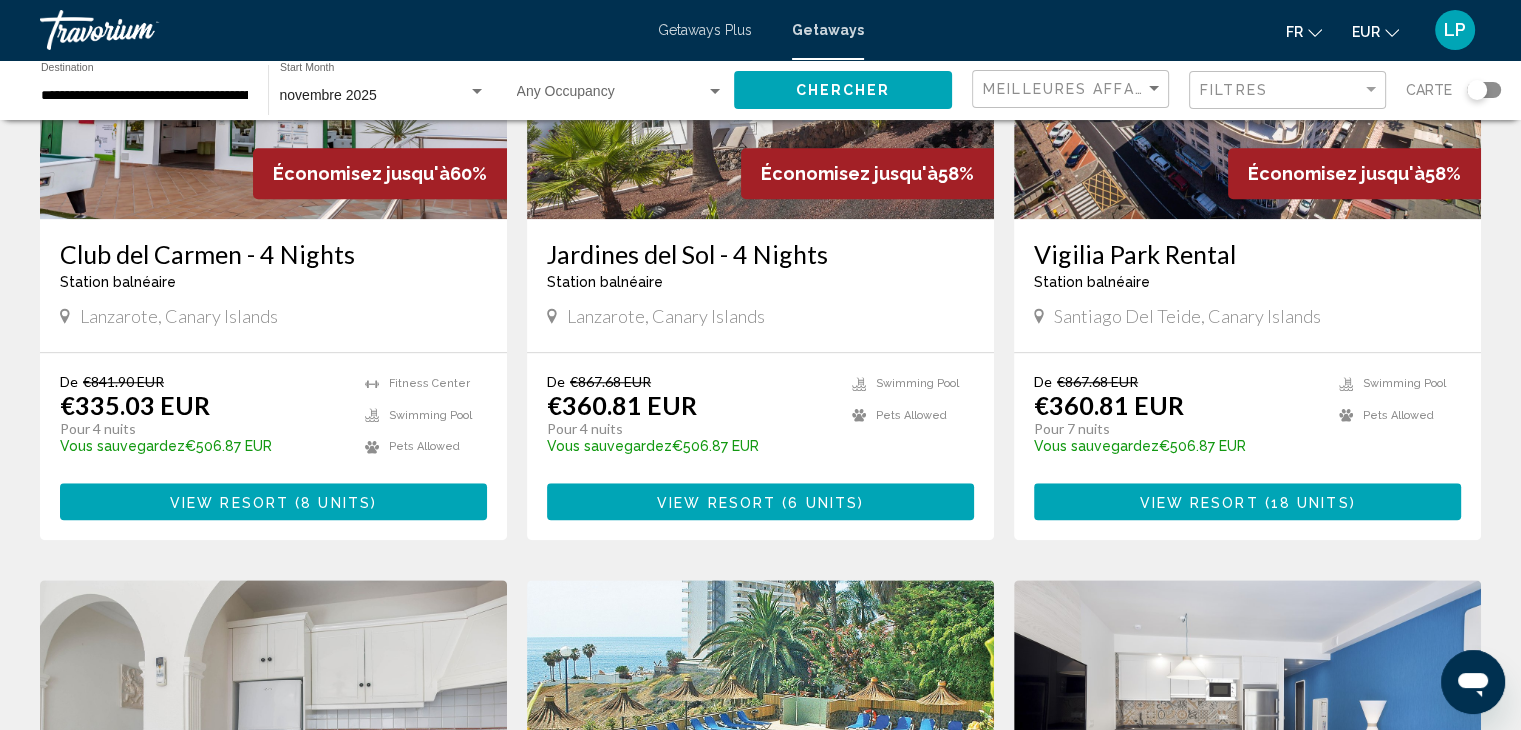 scroll, scrollTop: 2168, scrollLeft: 0, axis: vertical 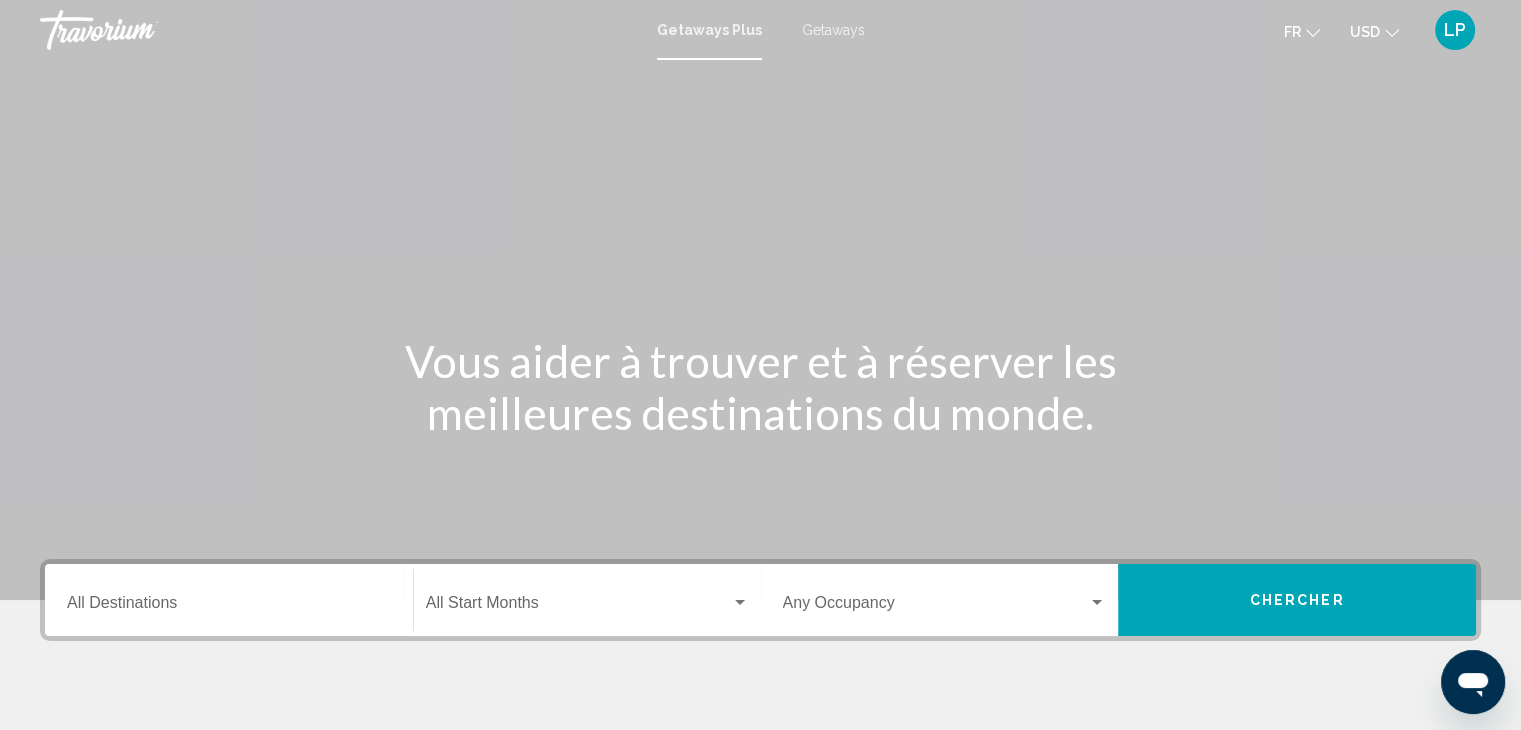 click on "Getaways Plus Getaways fr
English Español Français Italiano Português русский USD
USD ($) MXN (Mex$) CAD (Can$) GBP (£) EUR (€) AUD (A$) NZD (NZ$) CNY (CN¥) LP Se connecter" at bounding box center [760, 30] 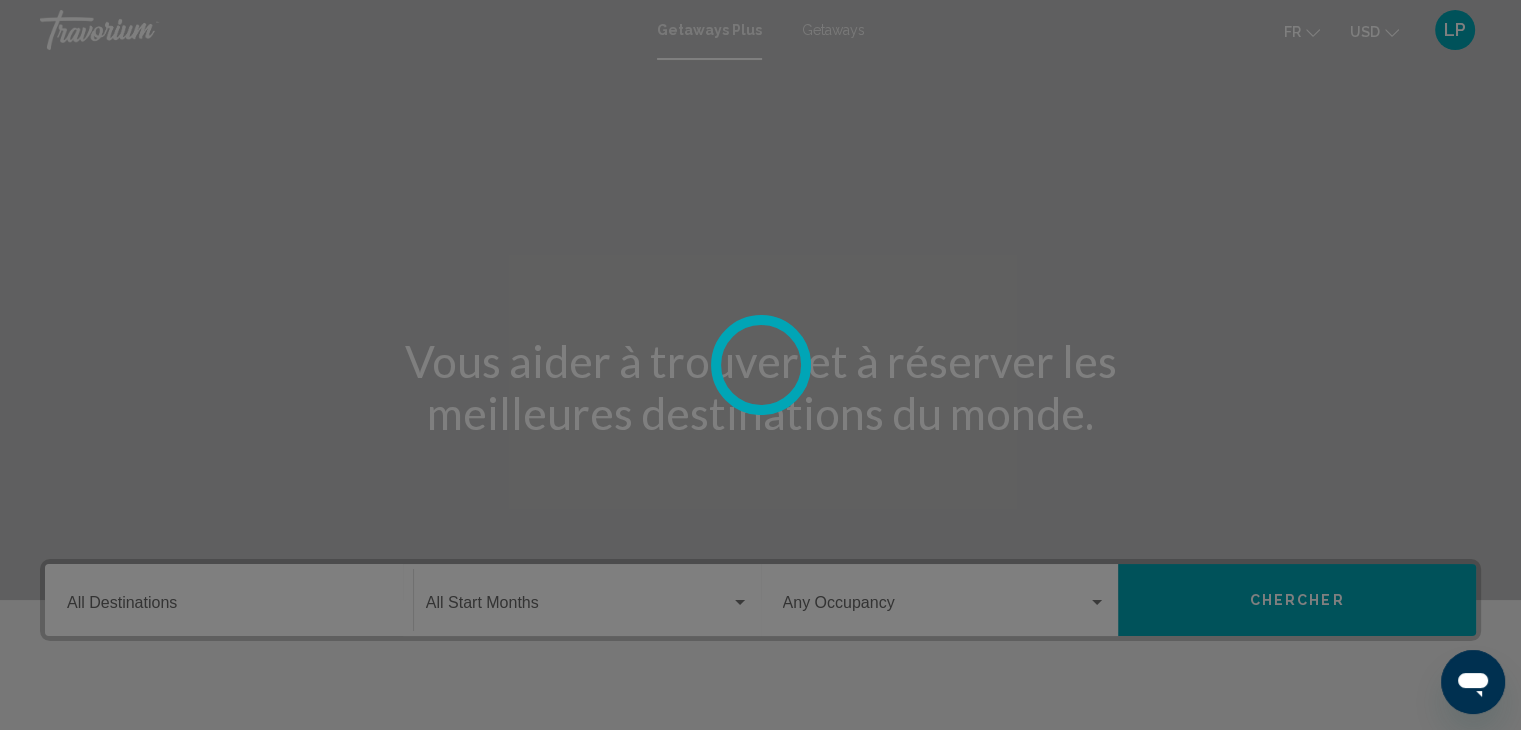 drag, startPoint x: 829, startPoint y: 35, endPoint x: 1308, endPoint y: 40, distance: 479.0261 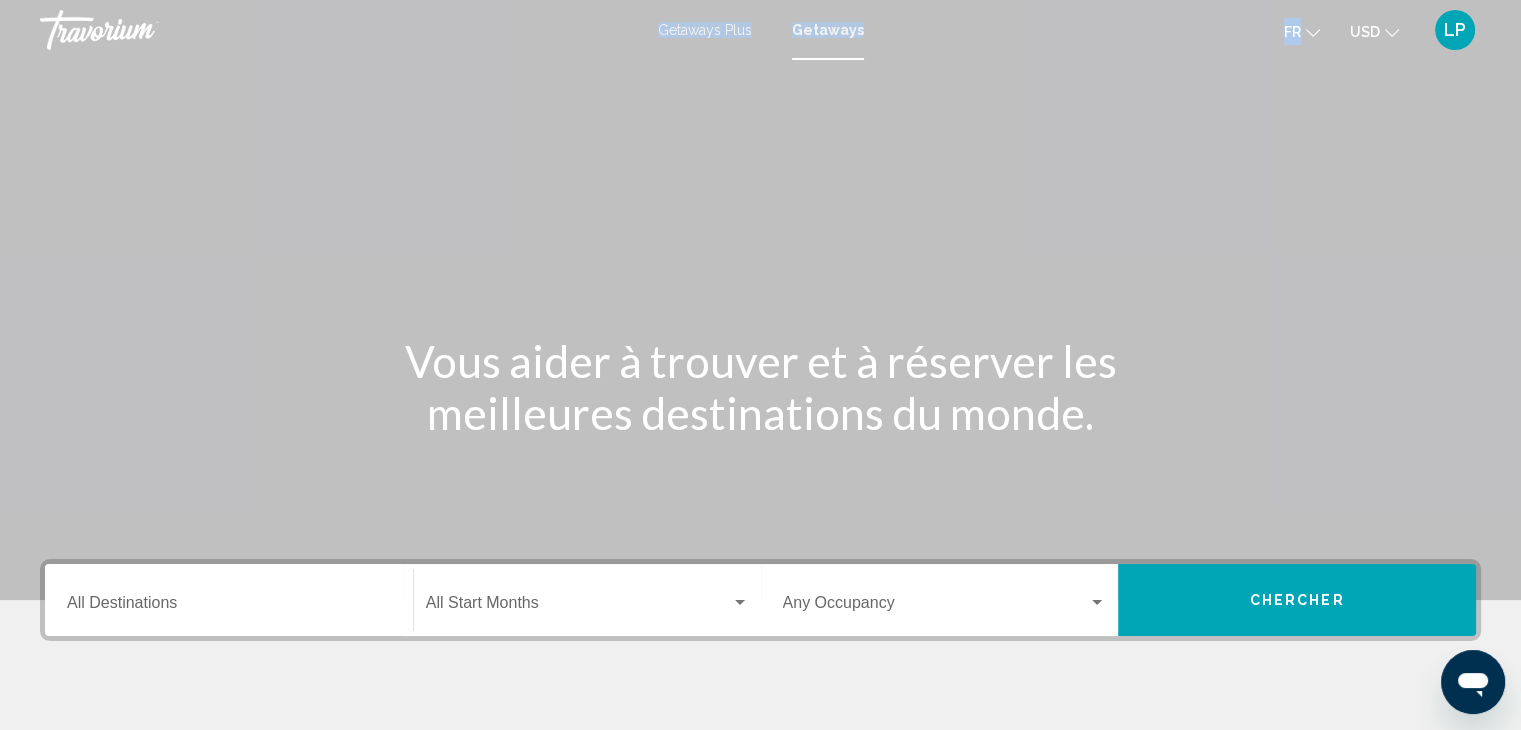 click on "USD" 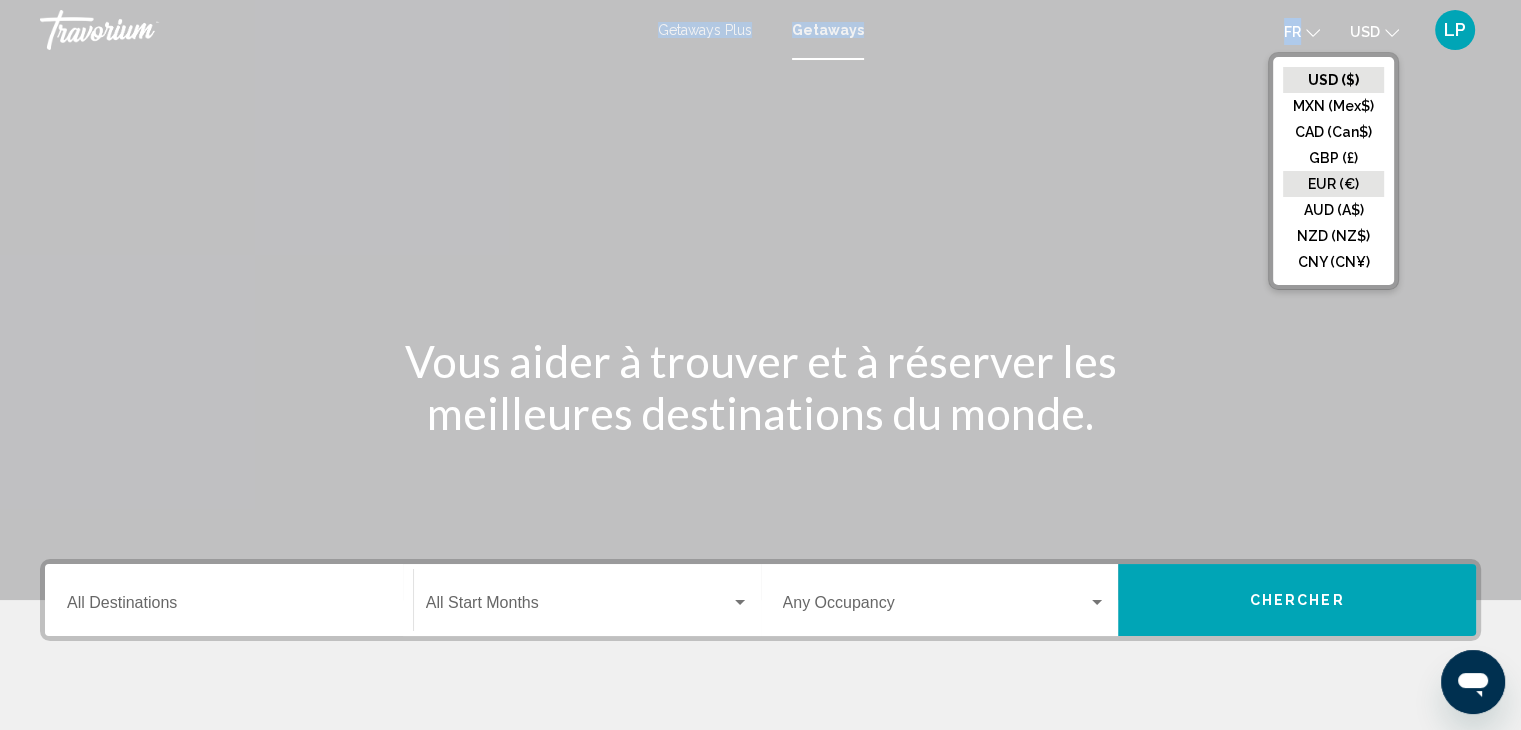 click on "EUR (€)" 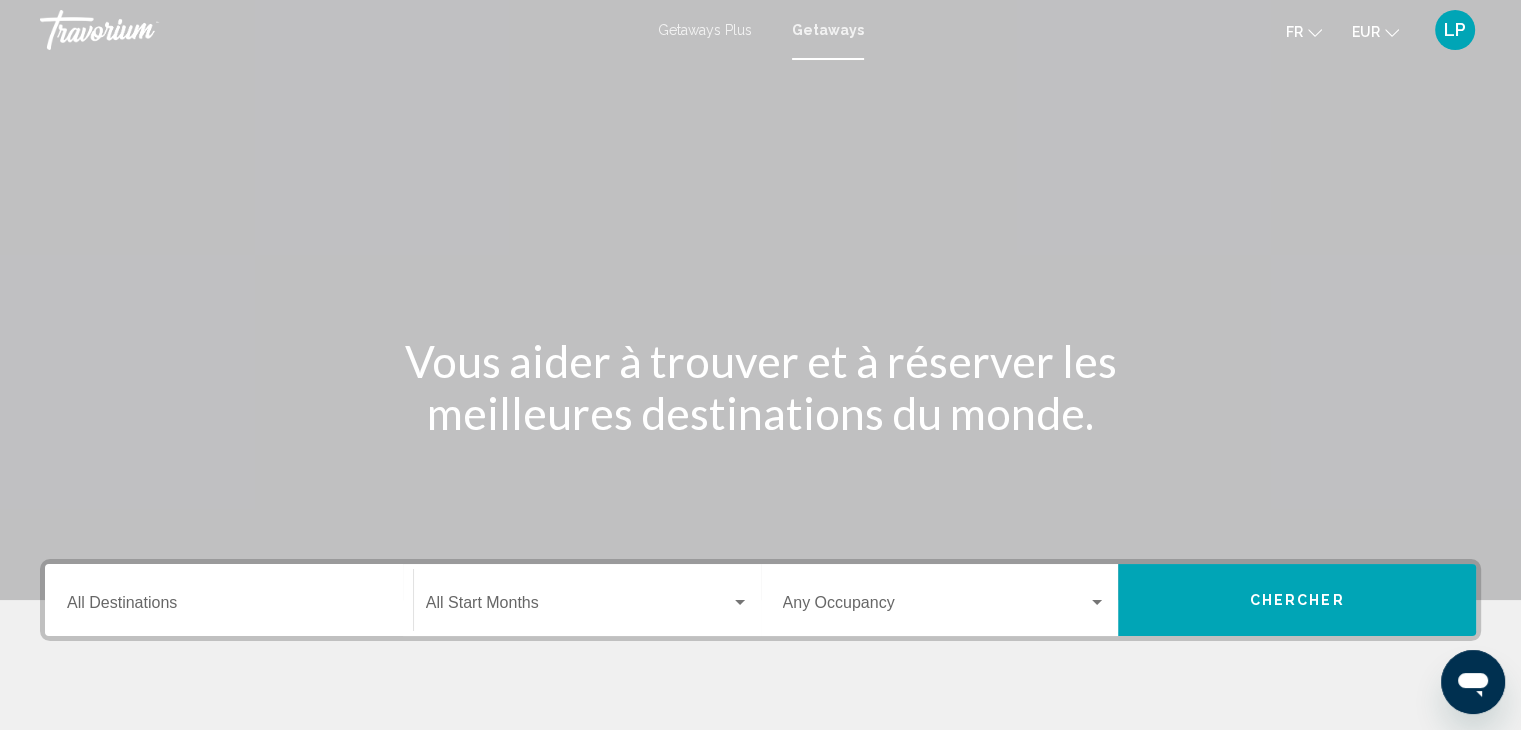 click on "Destination All Destinations Start Month All Start Months Occupancy Any Occupancy Chercher" at bounding box center [760, 700] 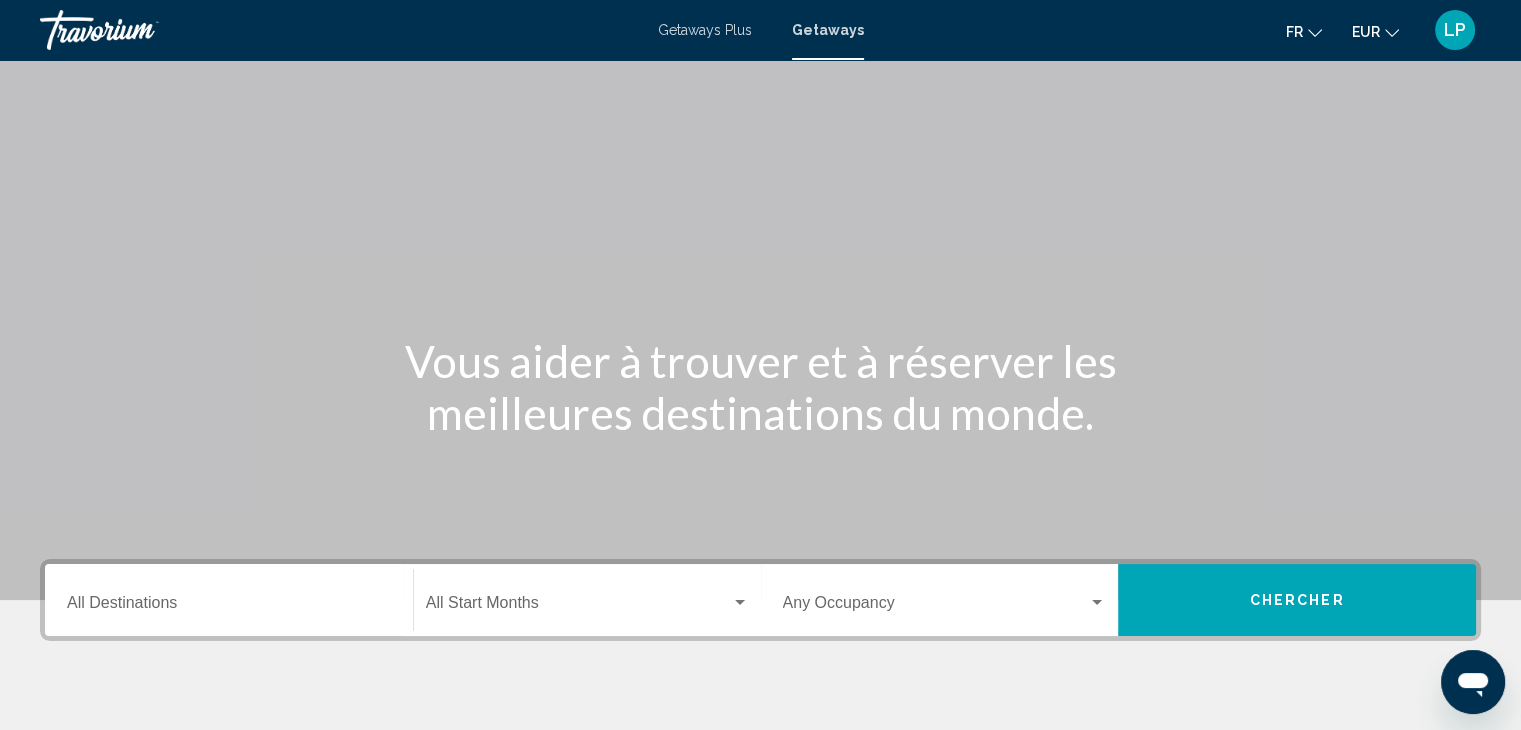 scroll, scrollTop: 299, scrollLeft: 0, axis: vertical 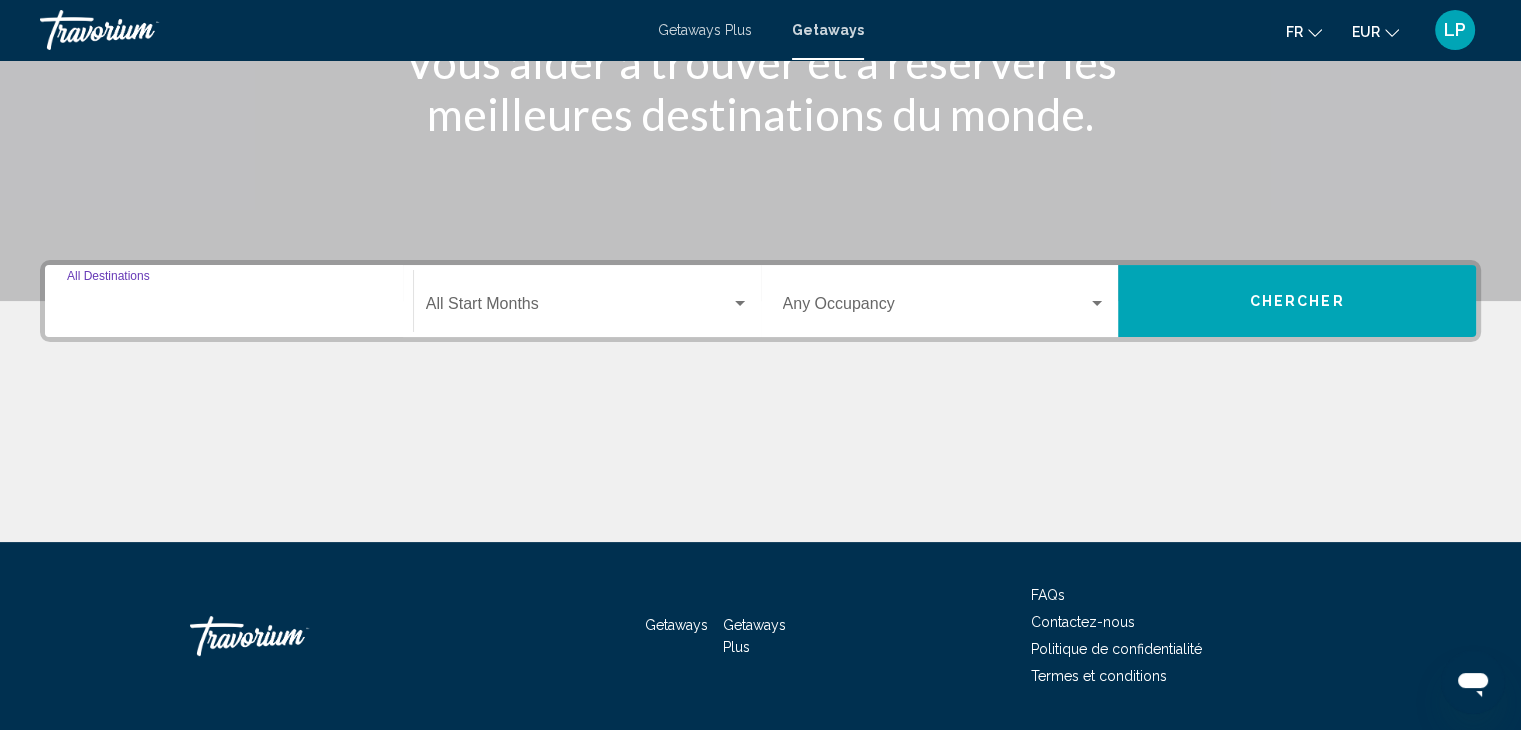 click on "Destination All Destinations" at bounding box center (229, 308) 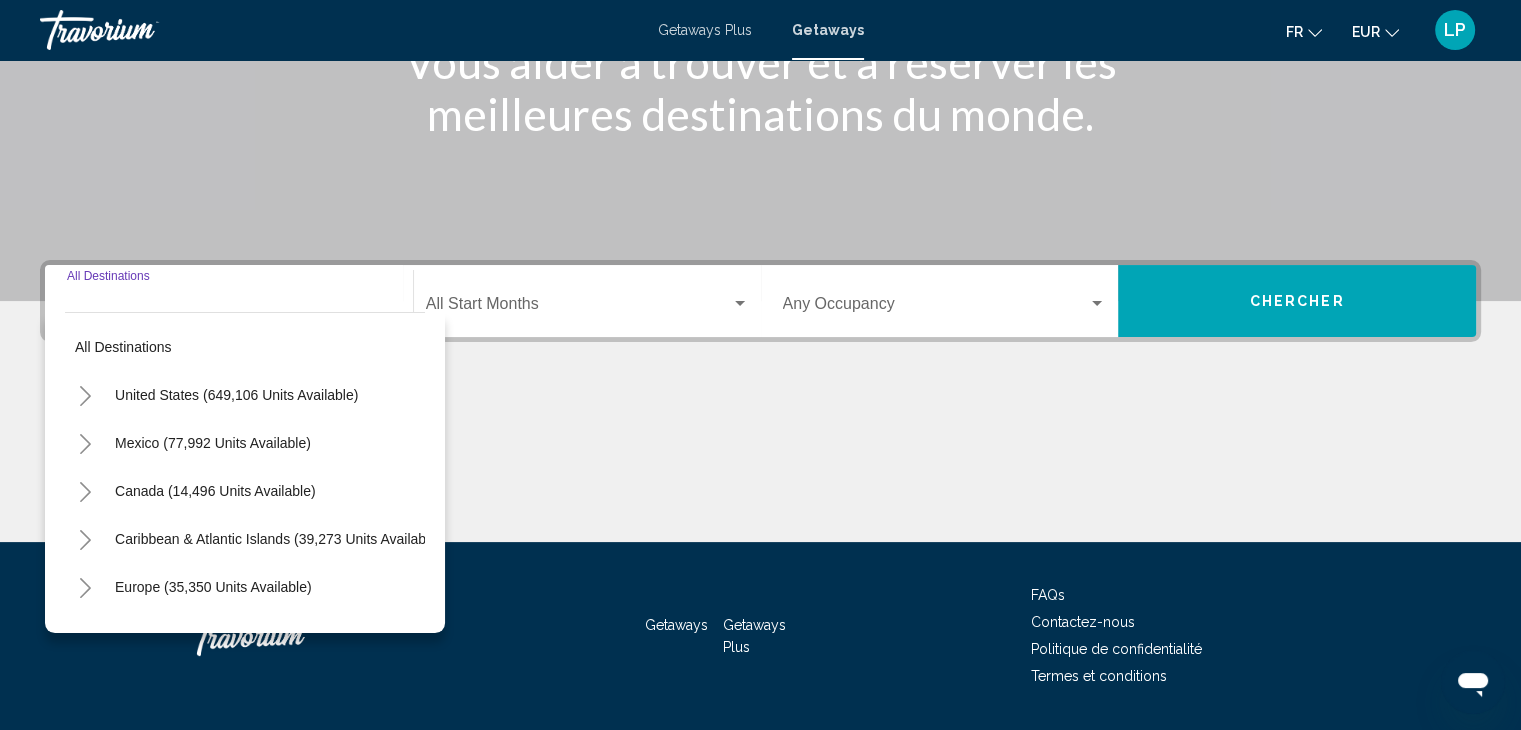 scroll, scrollTop: 356, scrollLeft: 0, axis: vertical 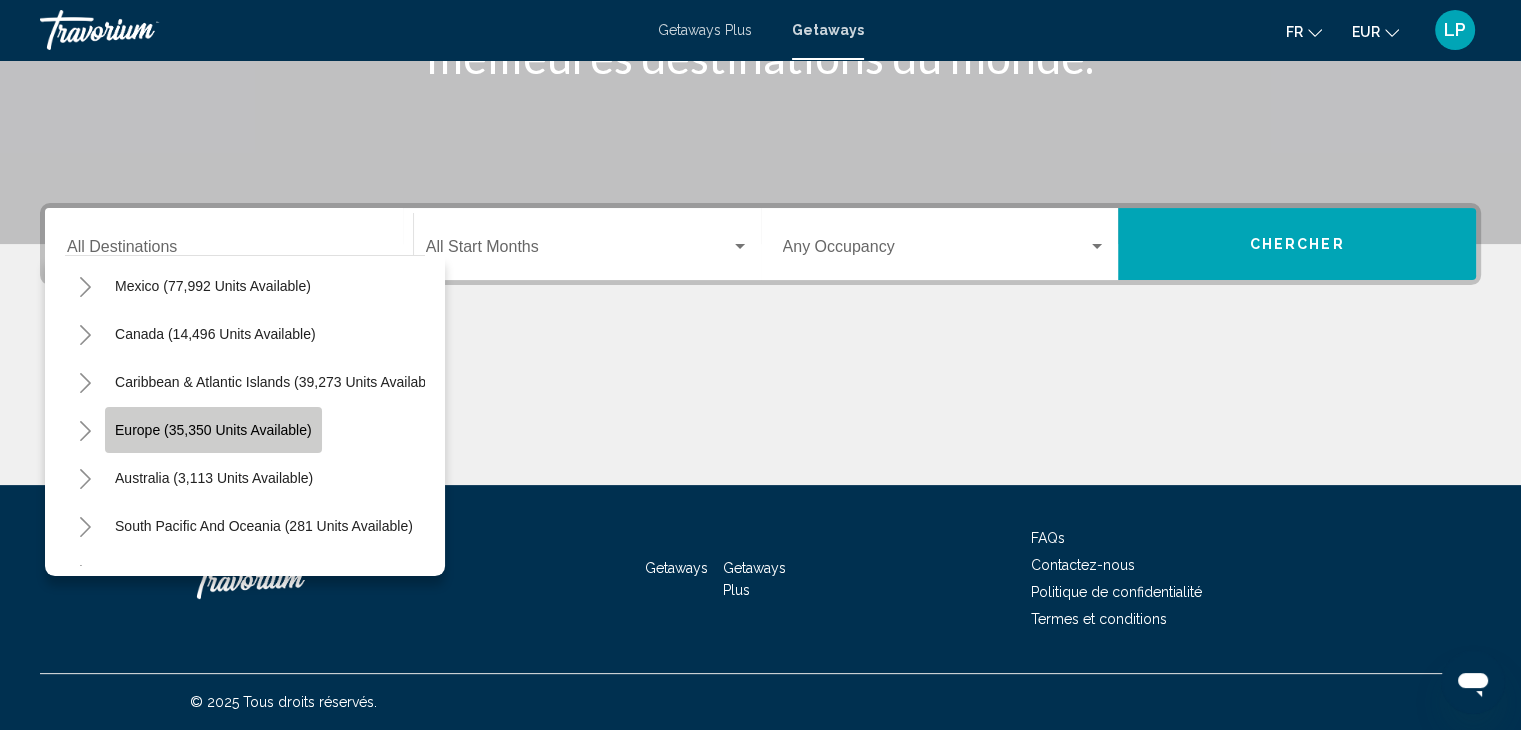 click on "Europe (35,350 units available)" 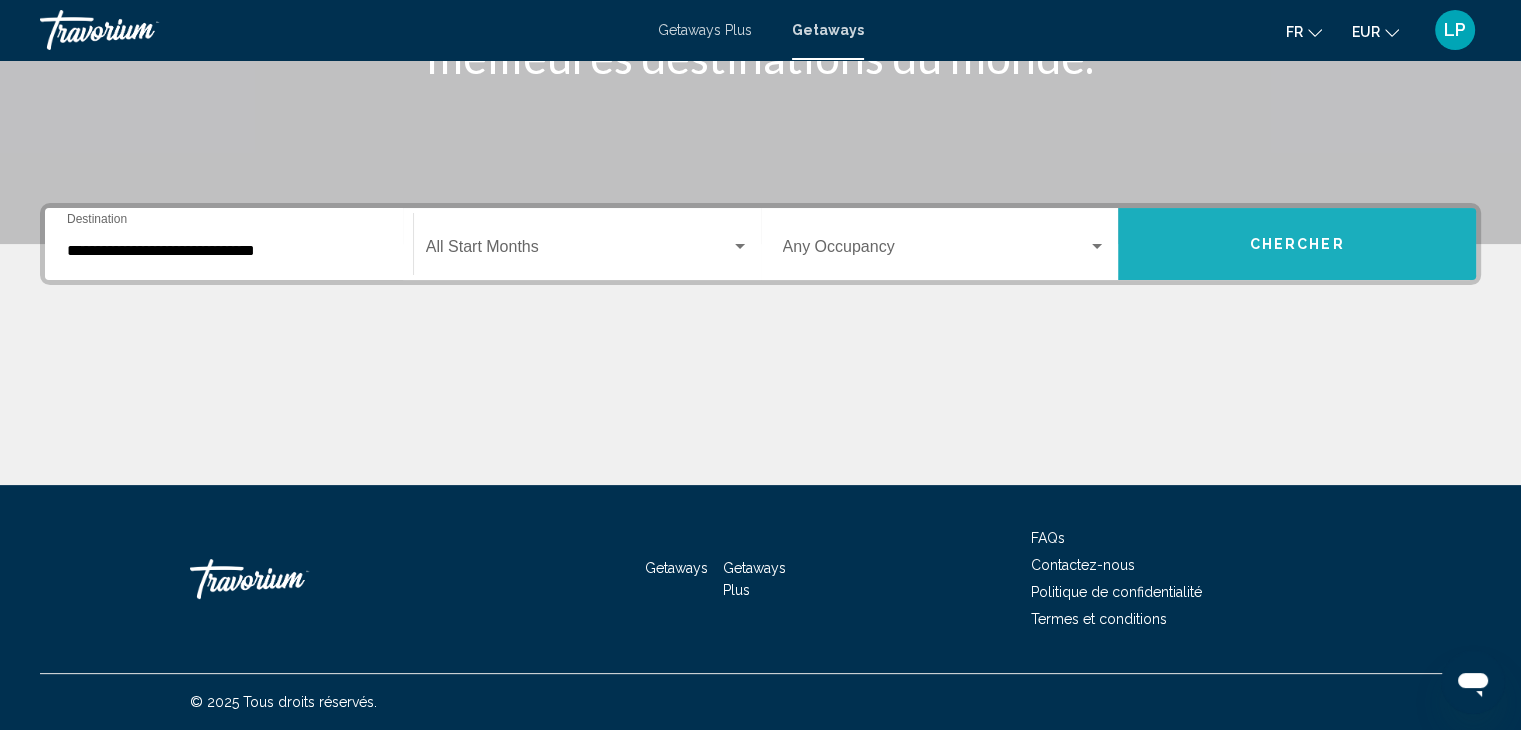 click on "Chercher" at bounding box center (1297, 244) 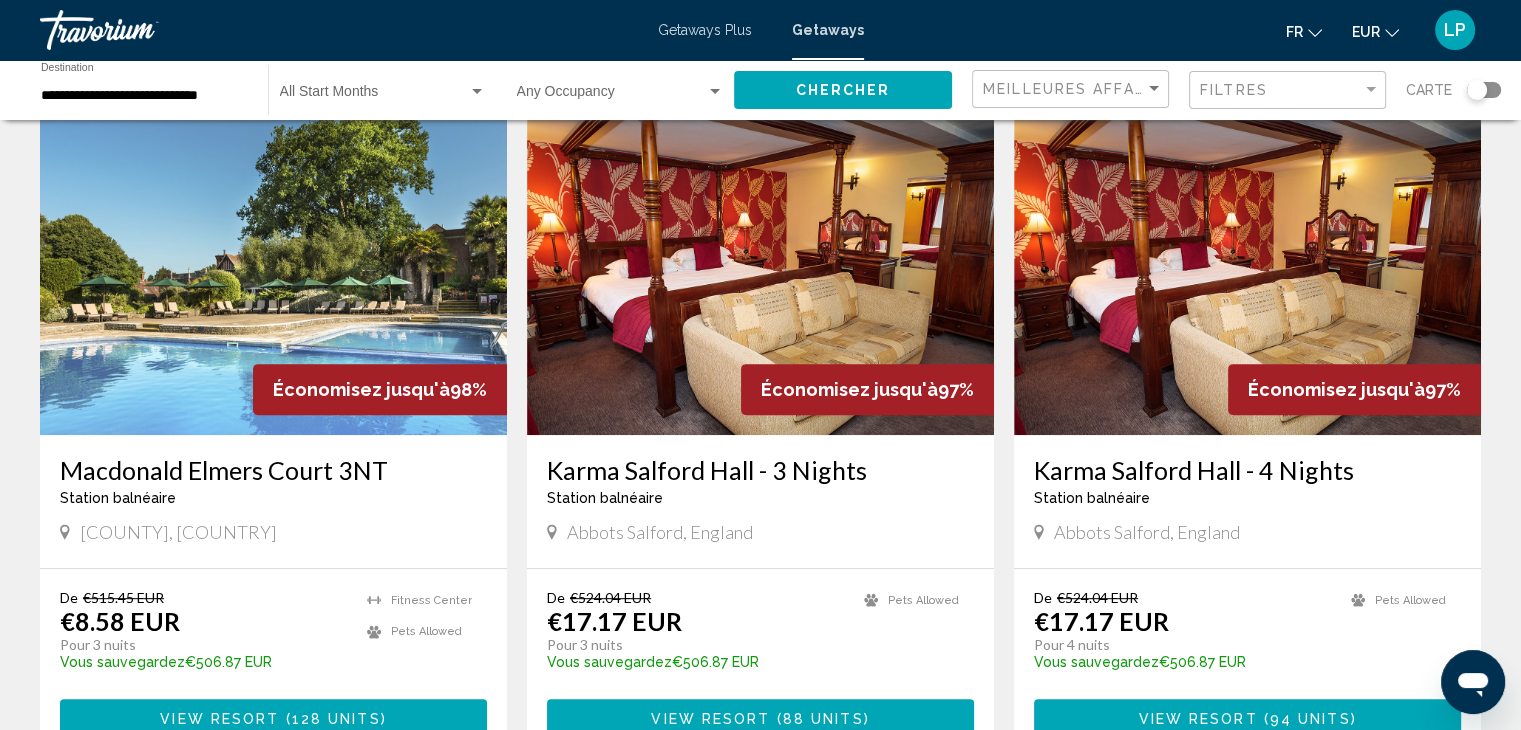 scroll, scrollTop: 808, scrollLeft: 0, axis: vertical 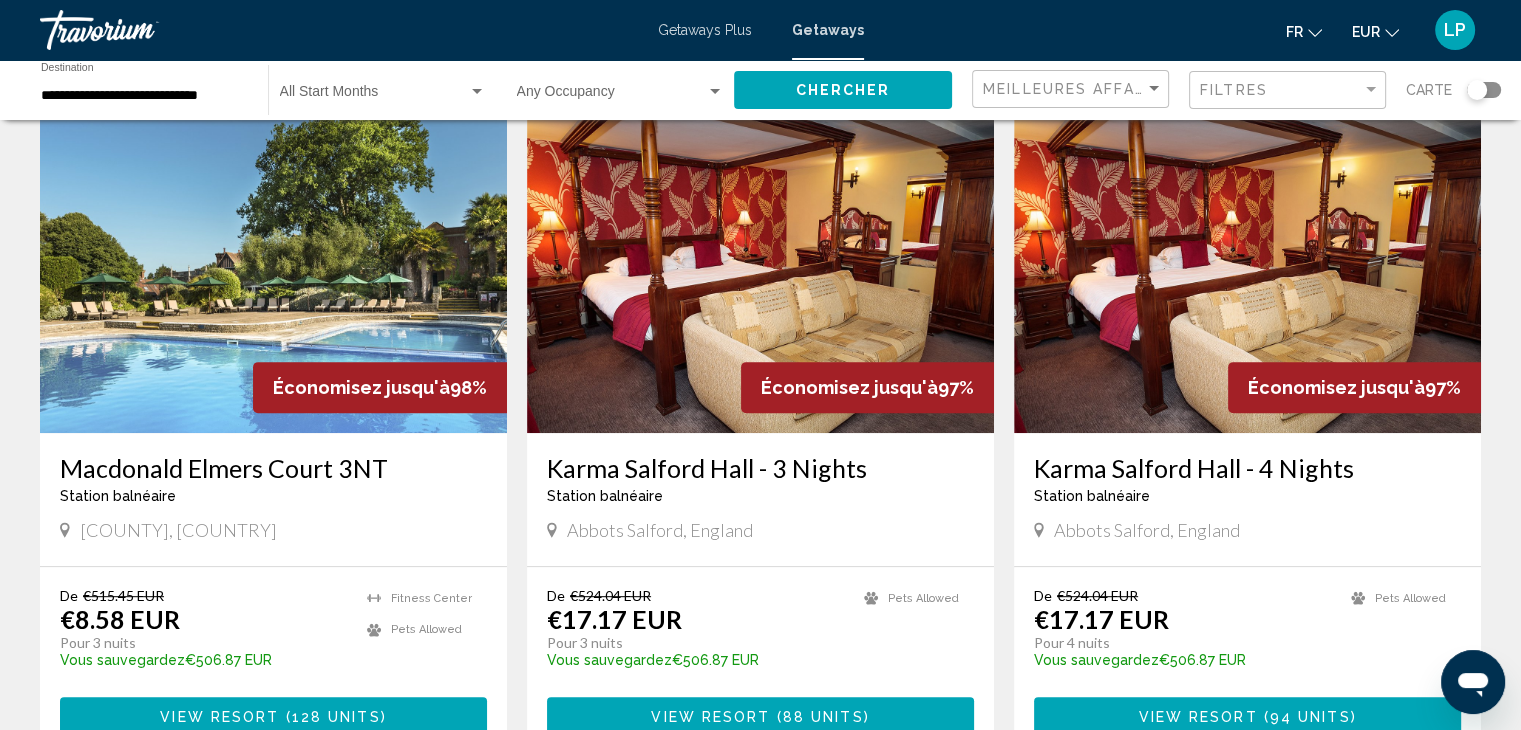 click on "Macdonald Elmers Court 3NT" at bounding box center (273, 468) 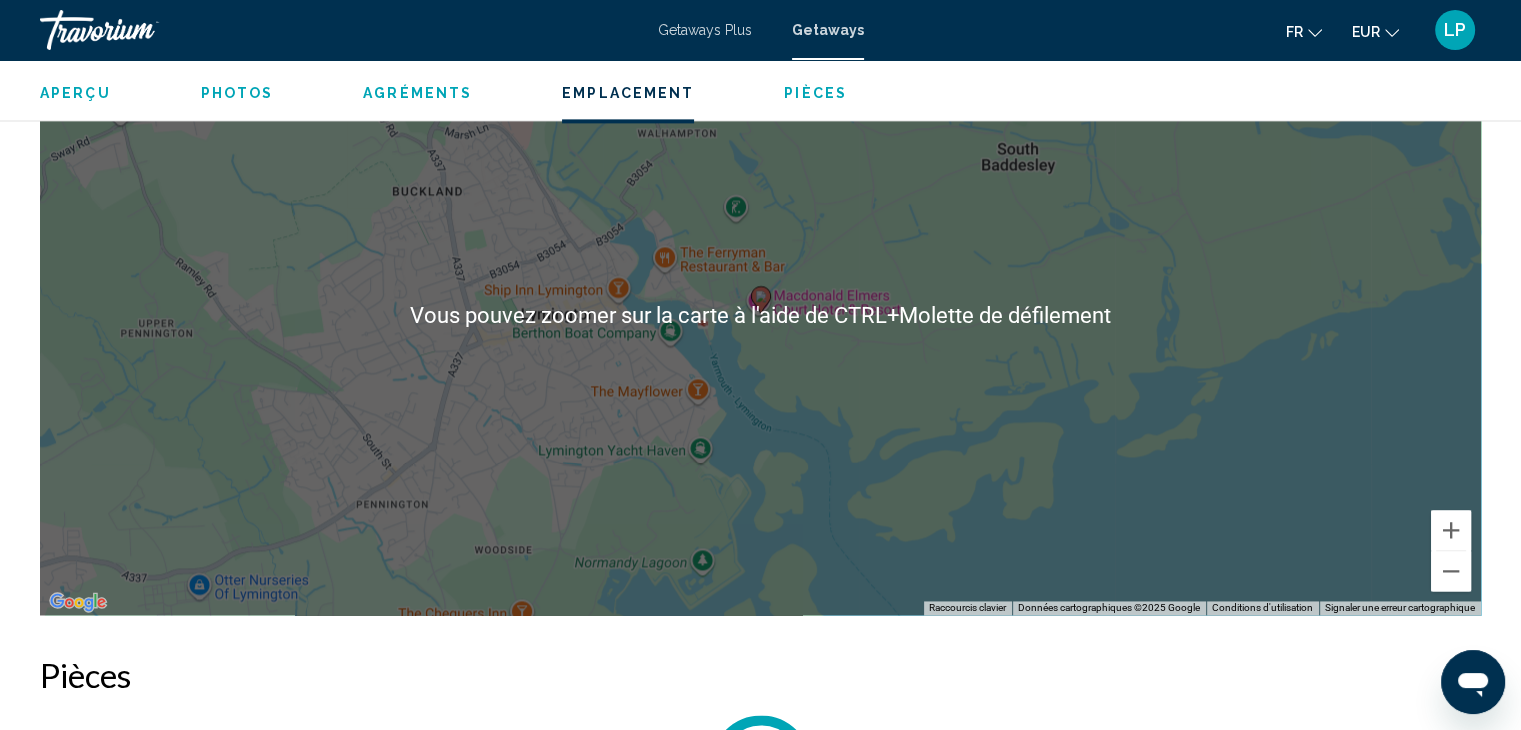scroll, scrollTop: 2764, scrollLeft: 0, axis: vertical 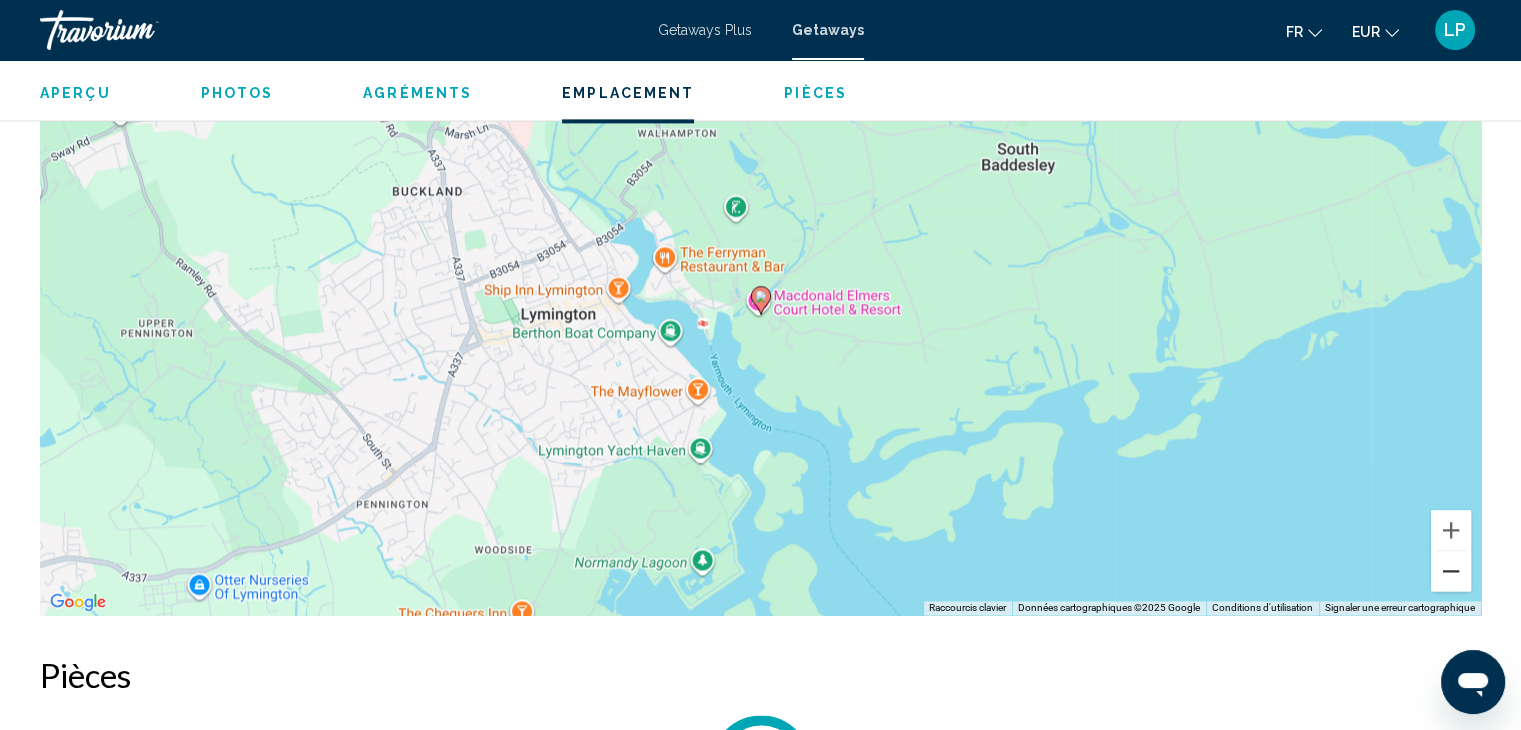 click at bounding box center [1451, 571] 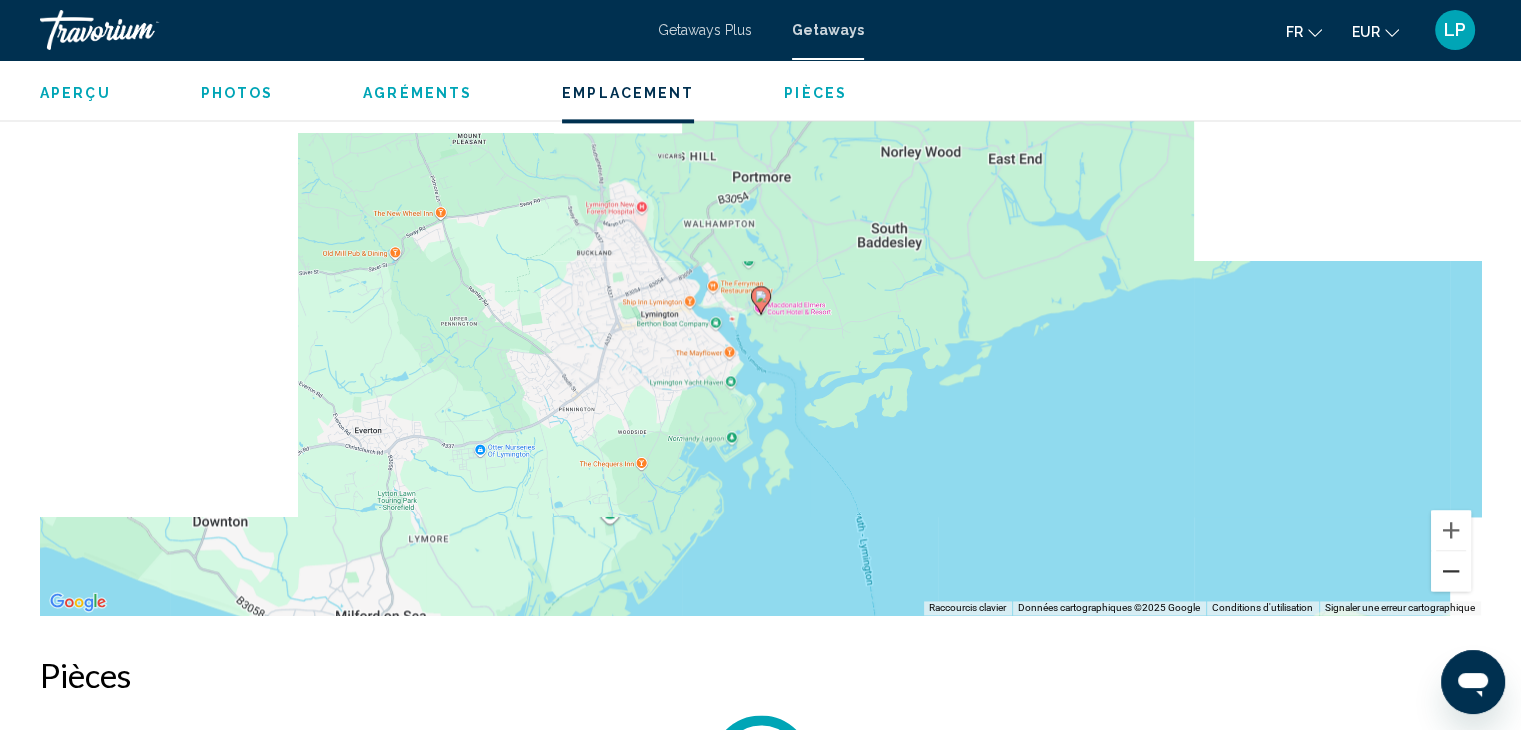 click at bounding box center [1451, 571] 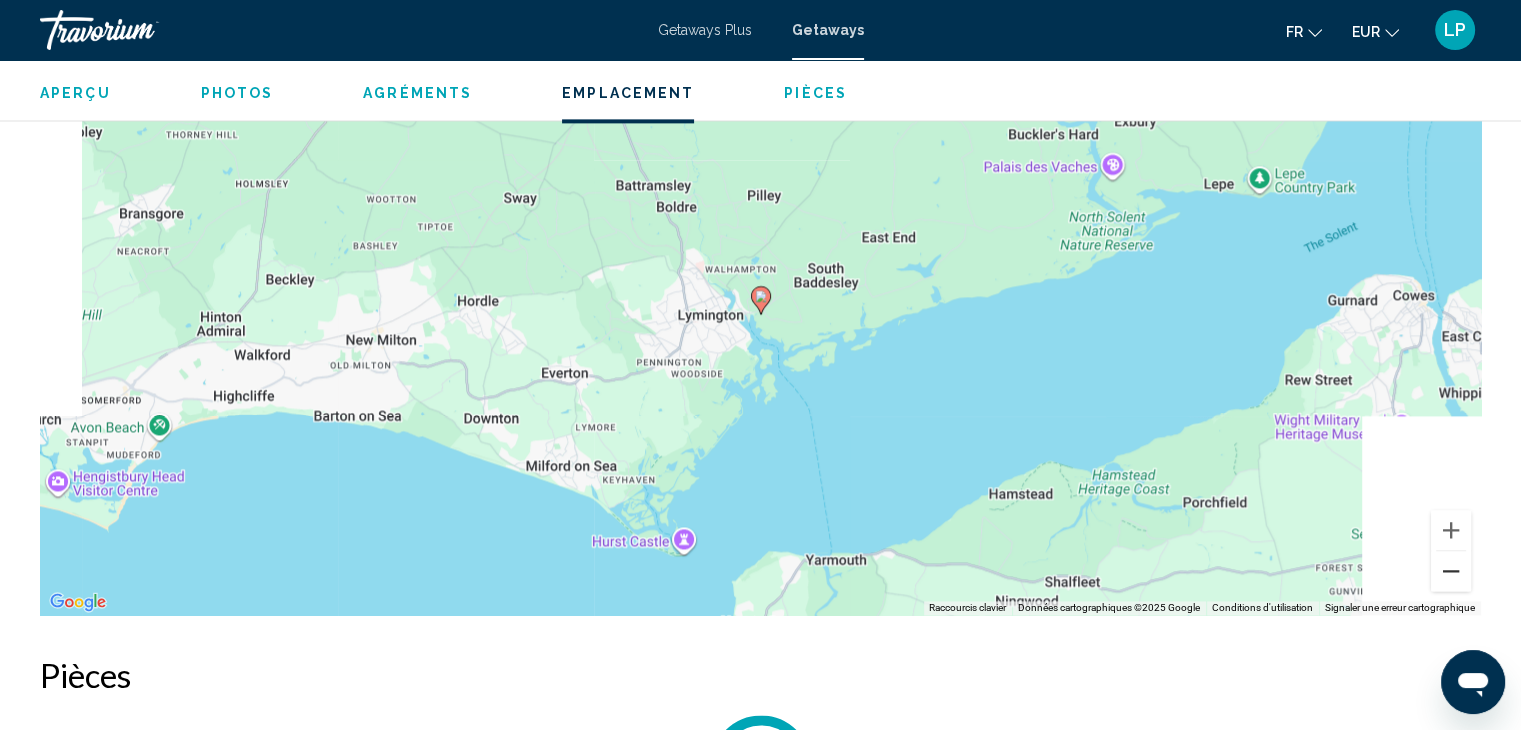 click at bounding box center (1451, 571) 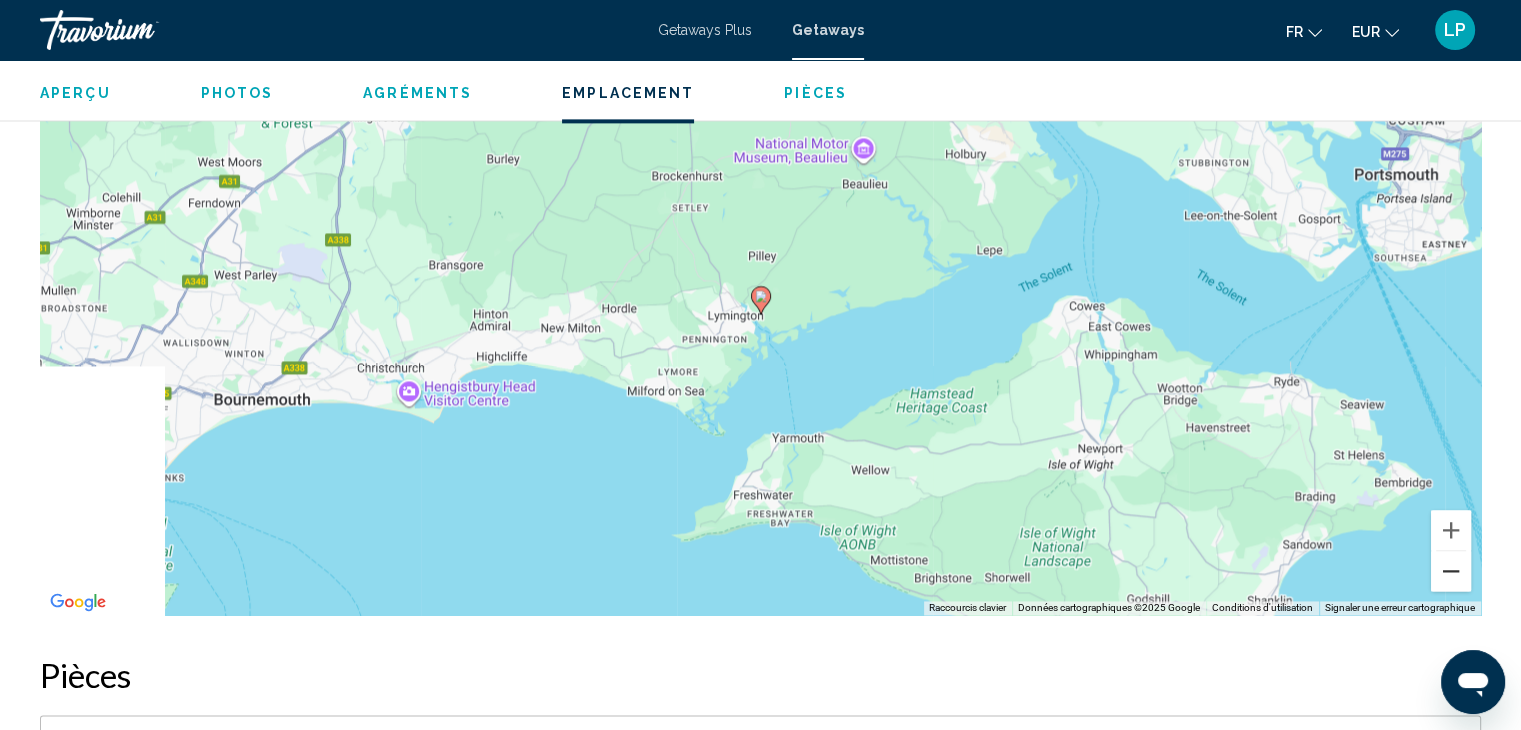 click at bounding box center (1451, 571) 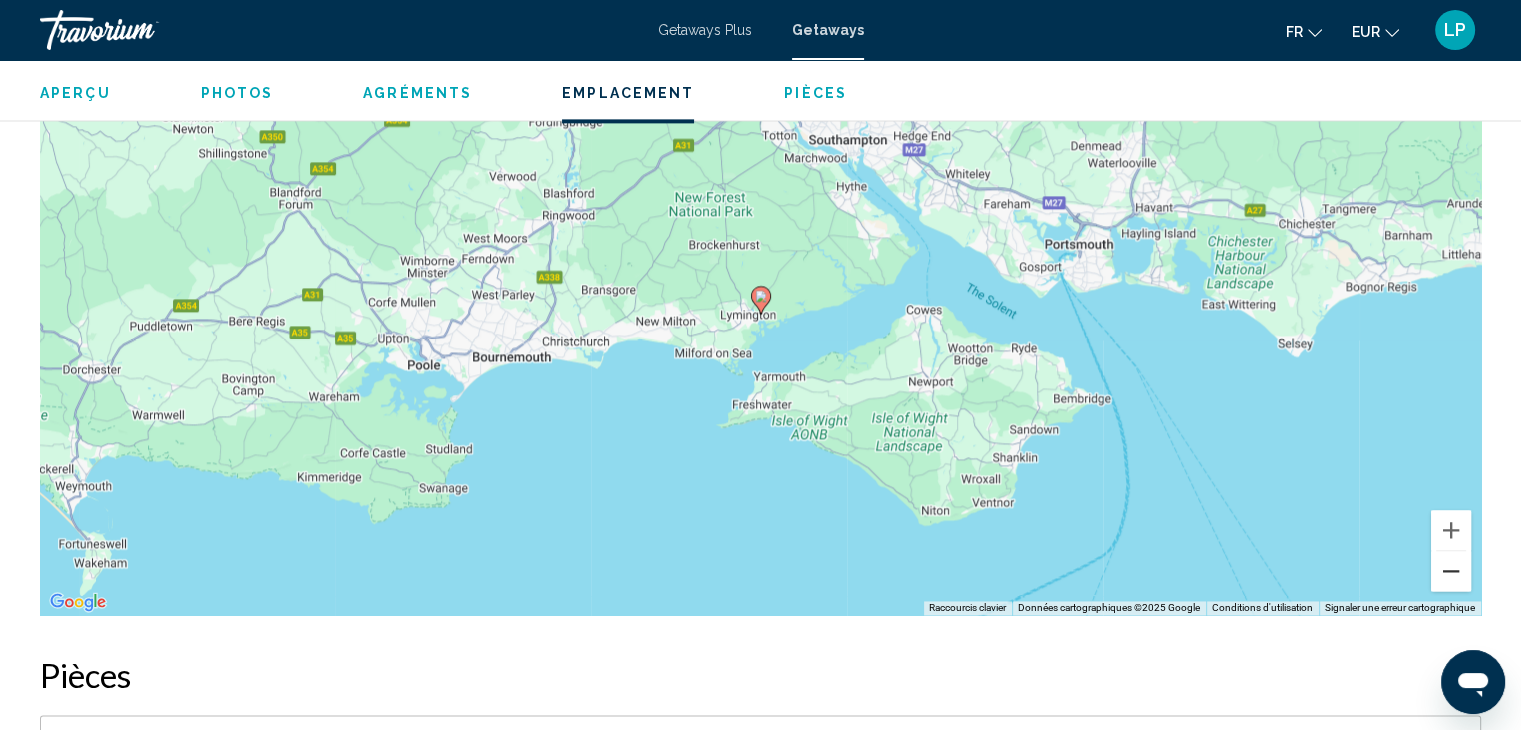 click at bounding box center (1451, 571) 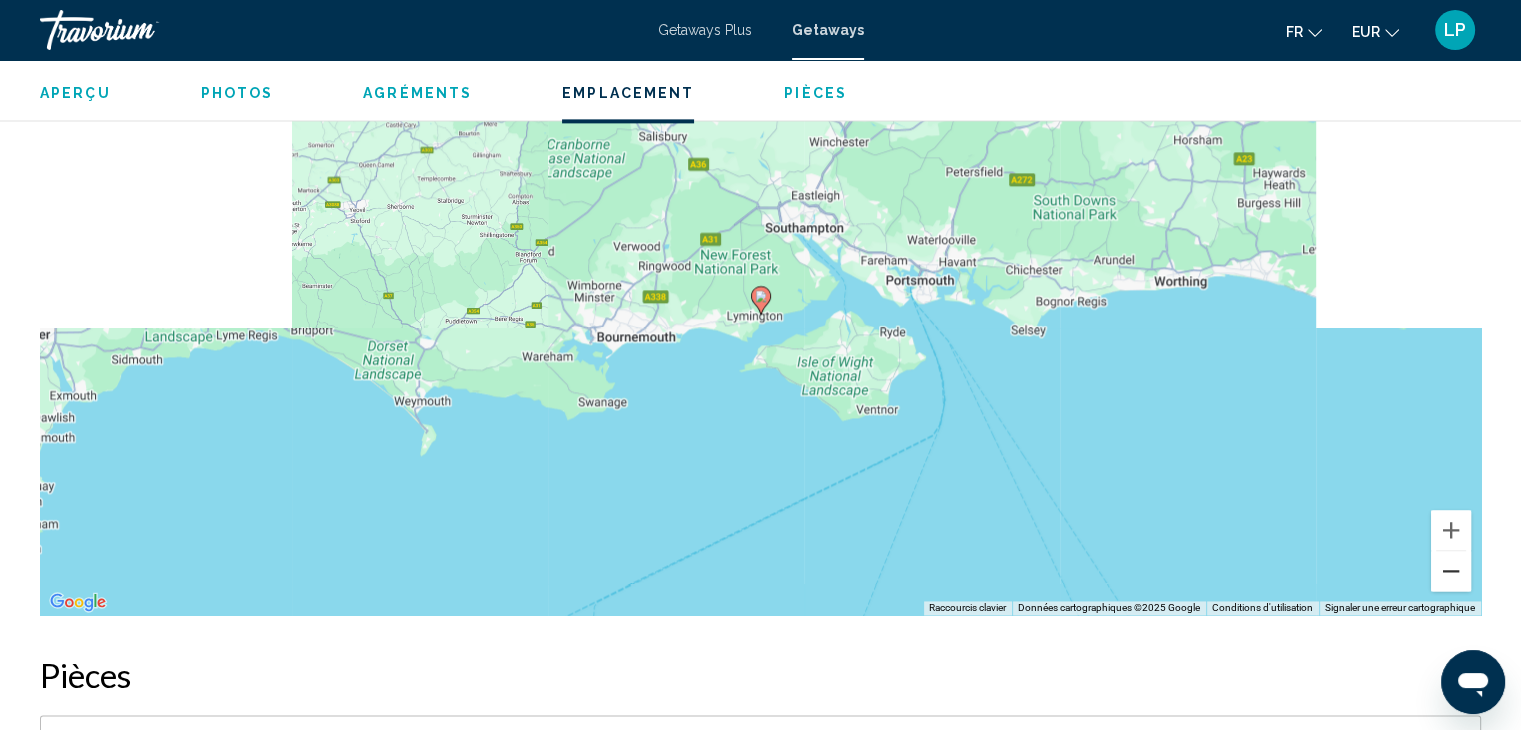 click at bounding box center [1451, 571] 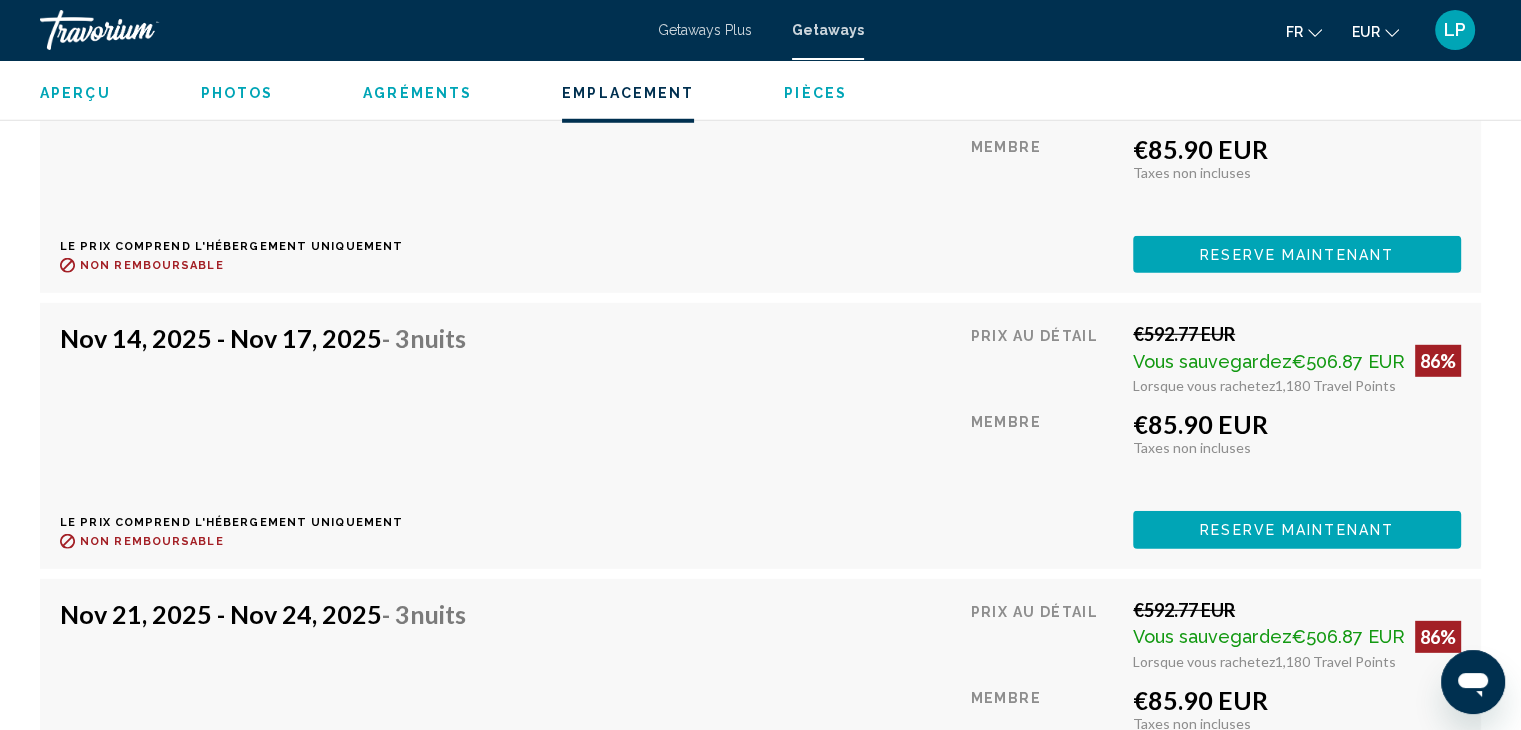 scroll, scrollTop: 5920, scrollLeft: 0, axis: vertical 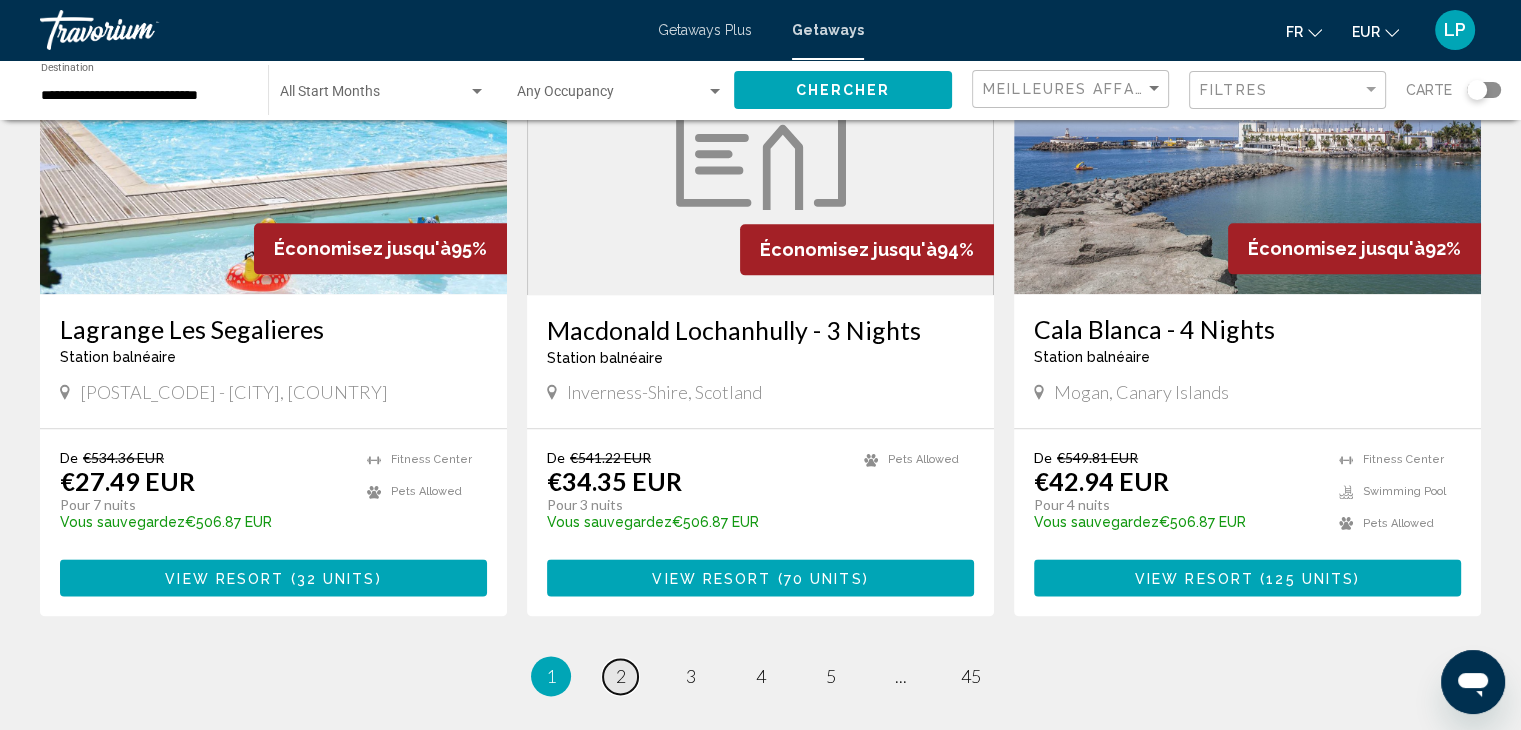 click on "2" at bounding box center [621, 676] 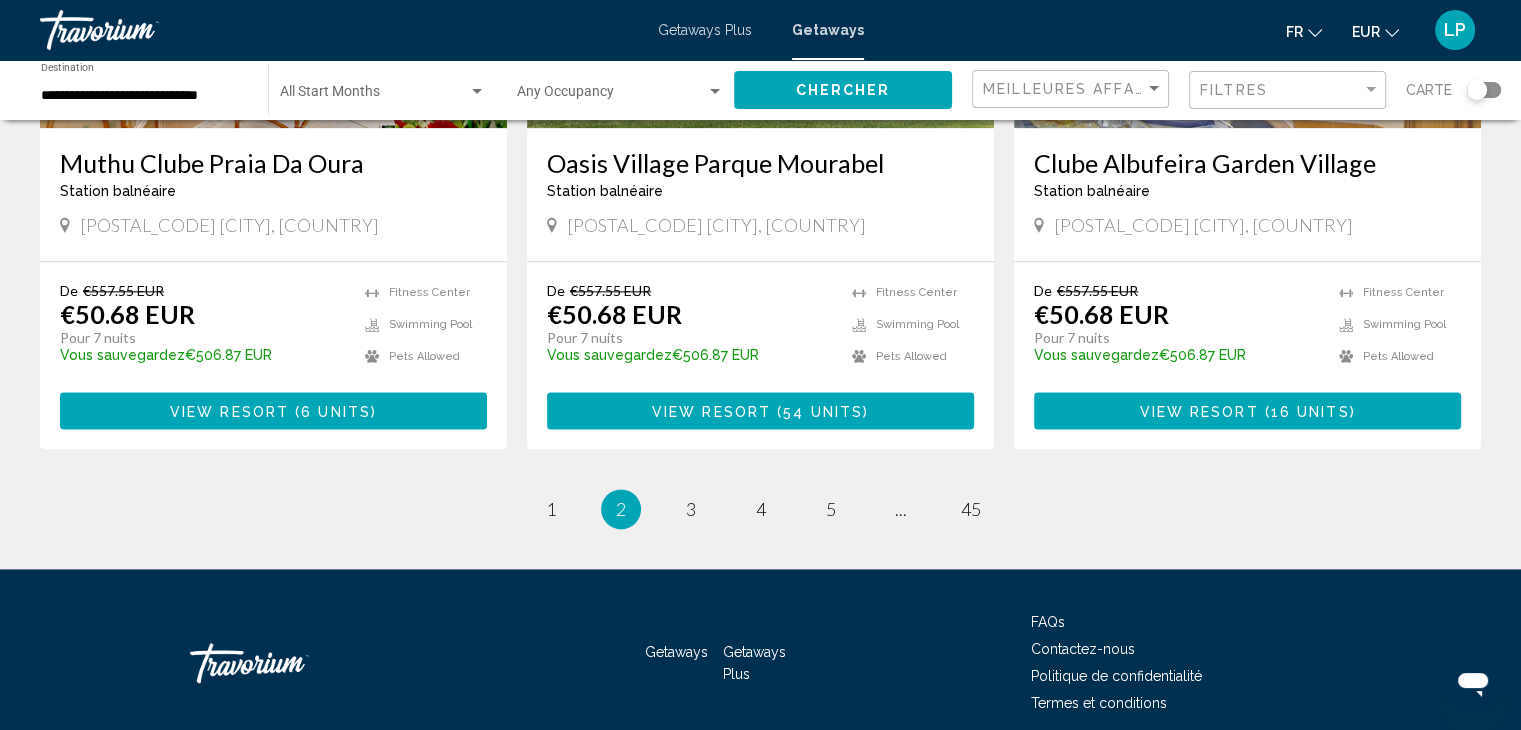 scroll, scrollTop: 2479, scrollLeft: 0, axis: vertical 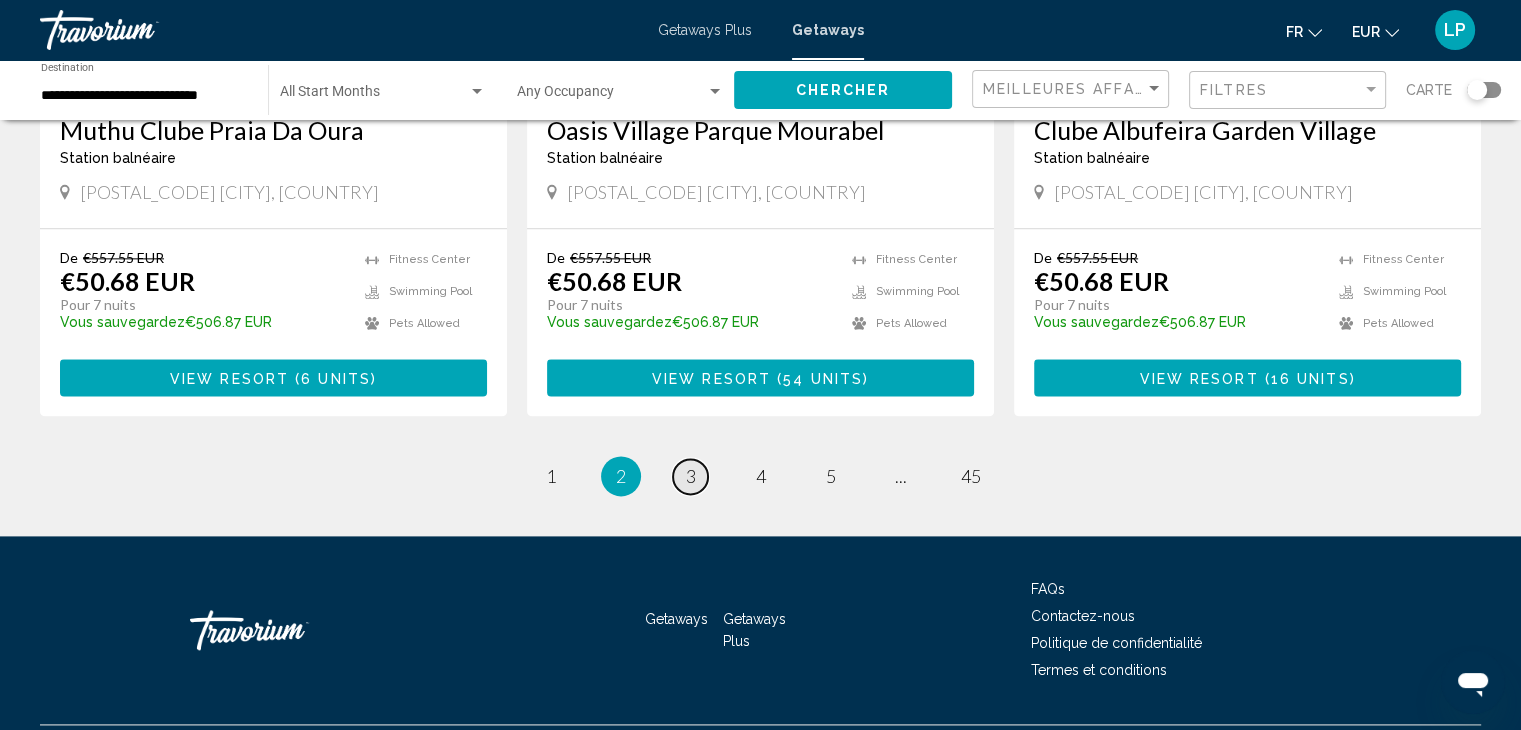 click on "page  3" at bounding box center [690, 476] 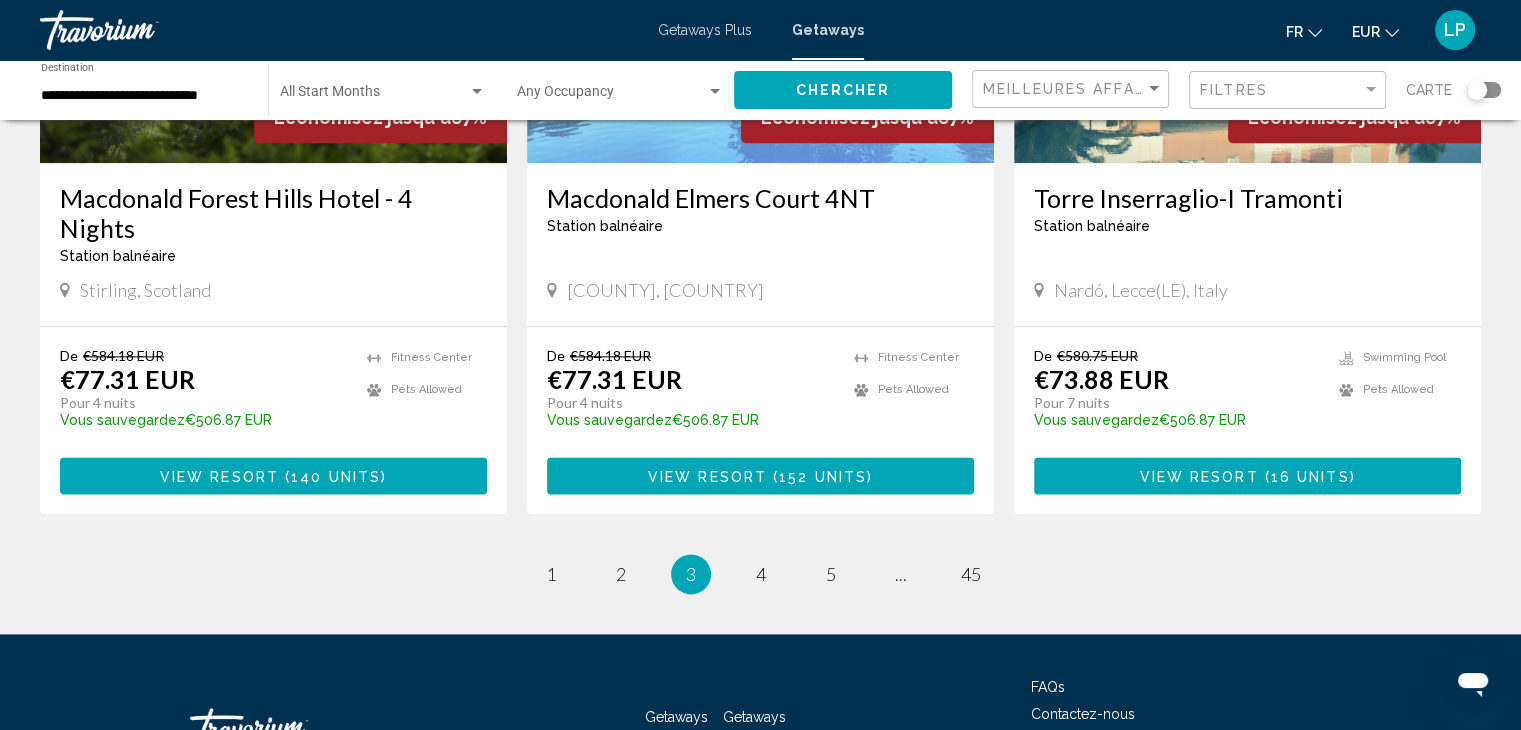 scroll, scrollTop: 2451, scrollLeft: 0, axis: vertical 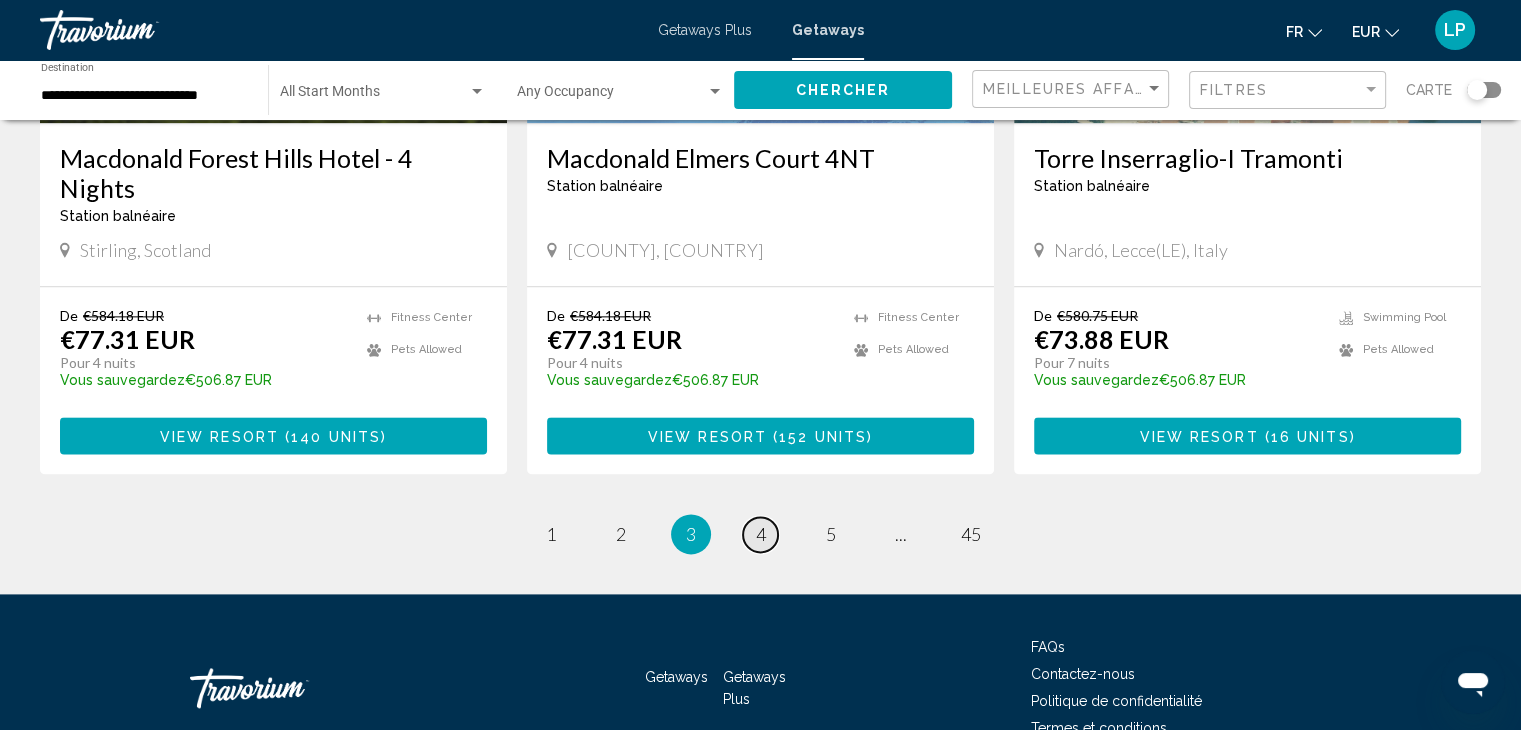 click on "4" at bounding box center (761, 534) 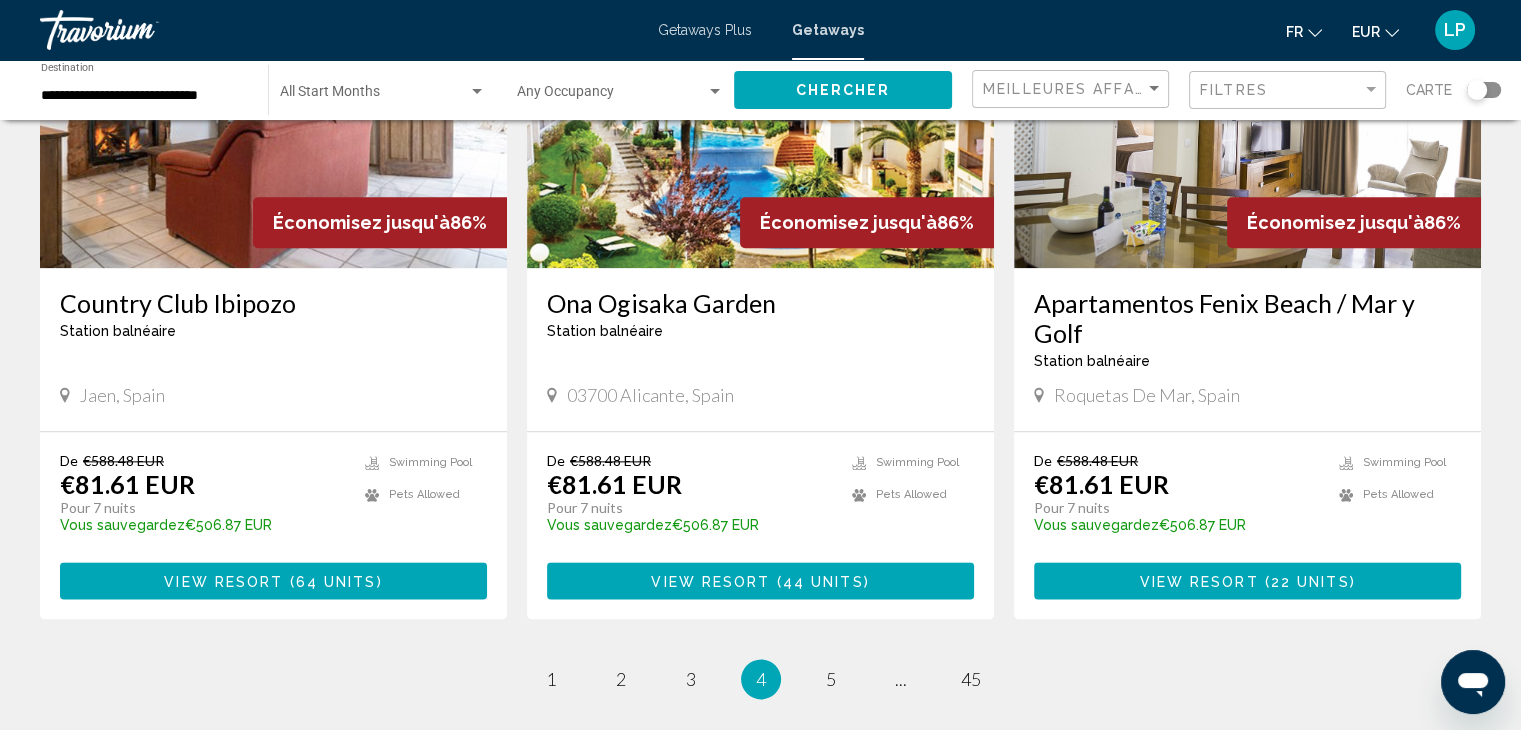 scroll, scrollTop: 2414, scrollLeft: 0, axis: vertical 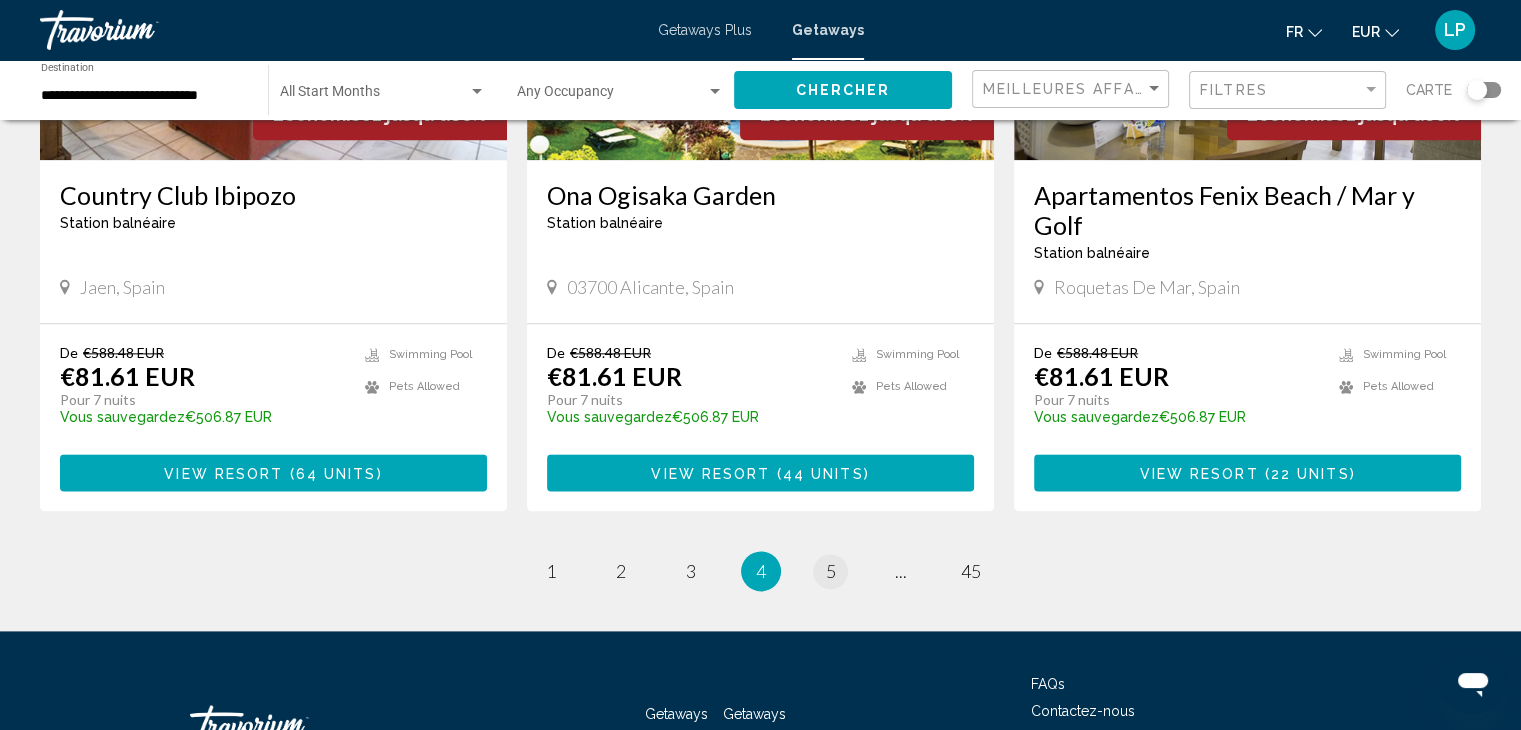 click on "page  5" at bounding box center (831, 571) 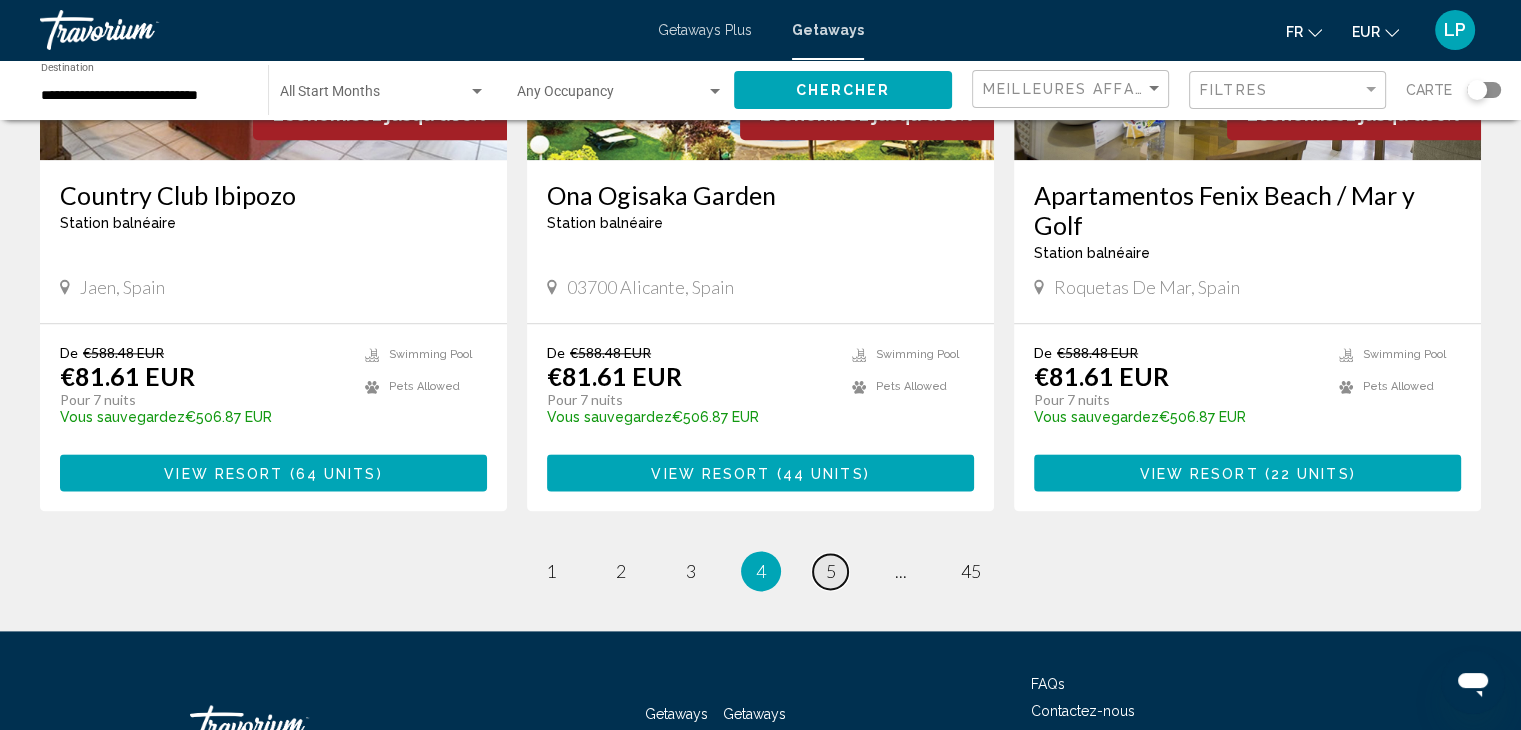 click on "page  5" at bounding box center (830, 571) 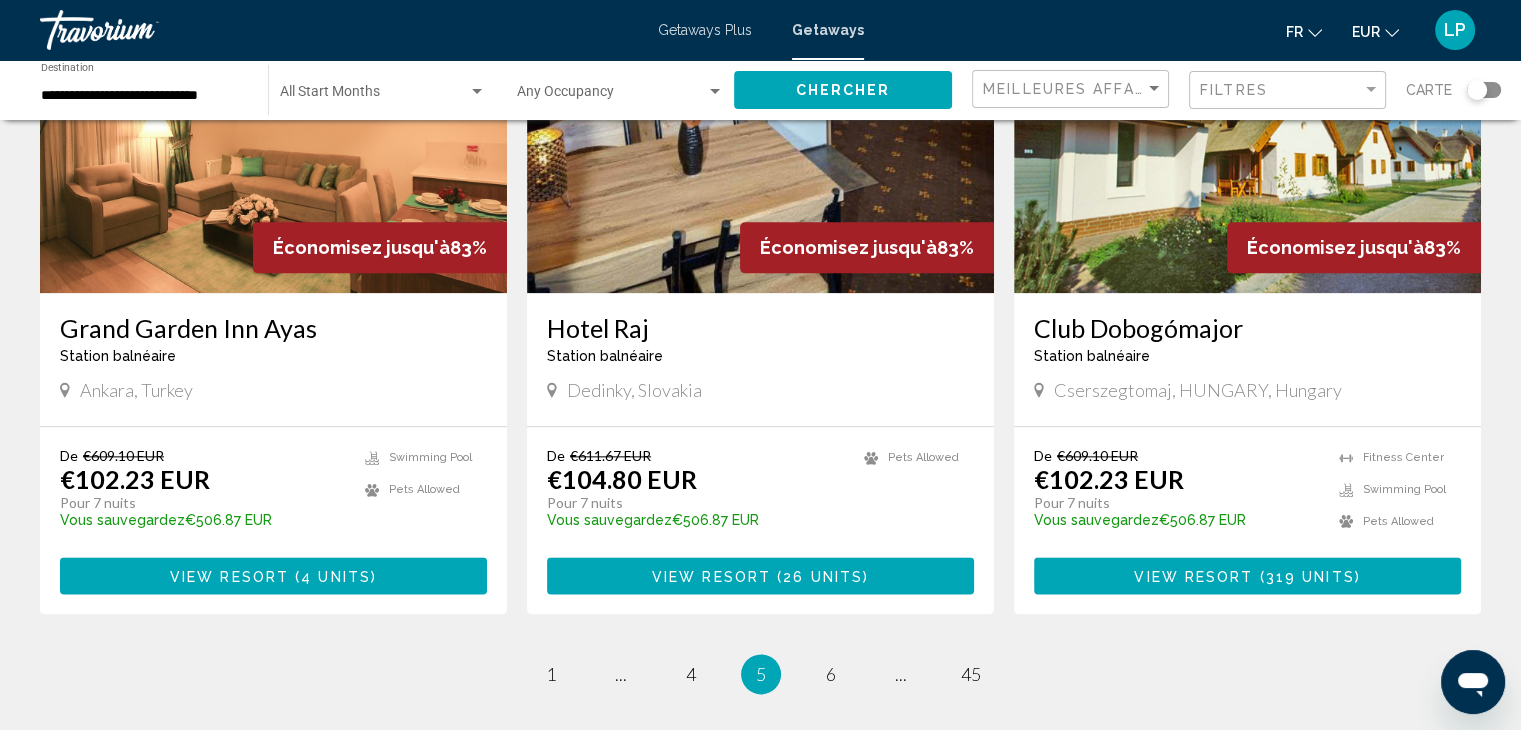 scroll, scrollTop: 2415, scrollLeft: 0, axis: vertical 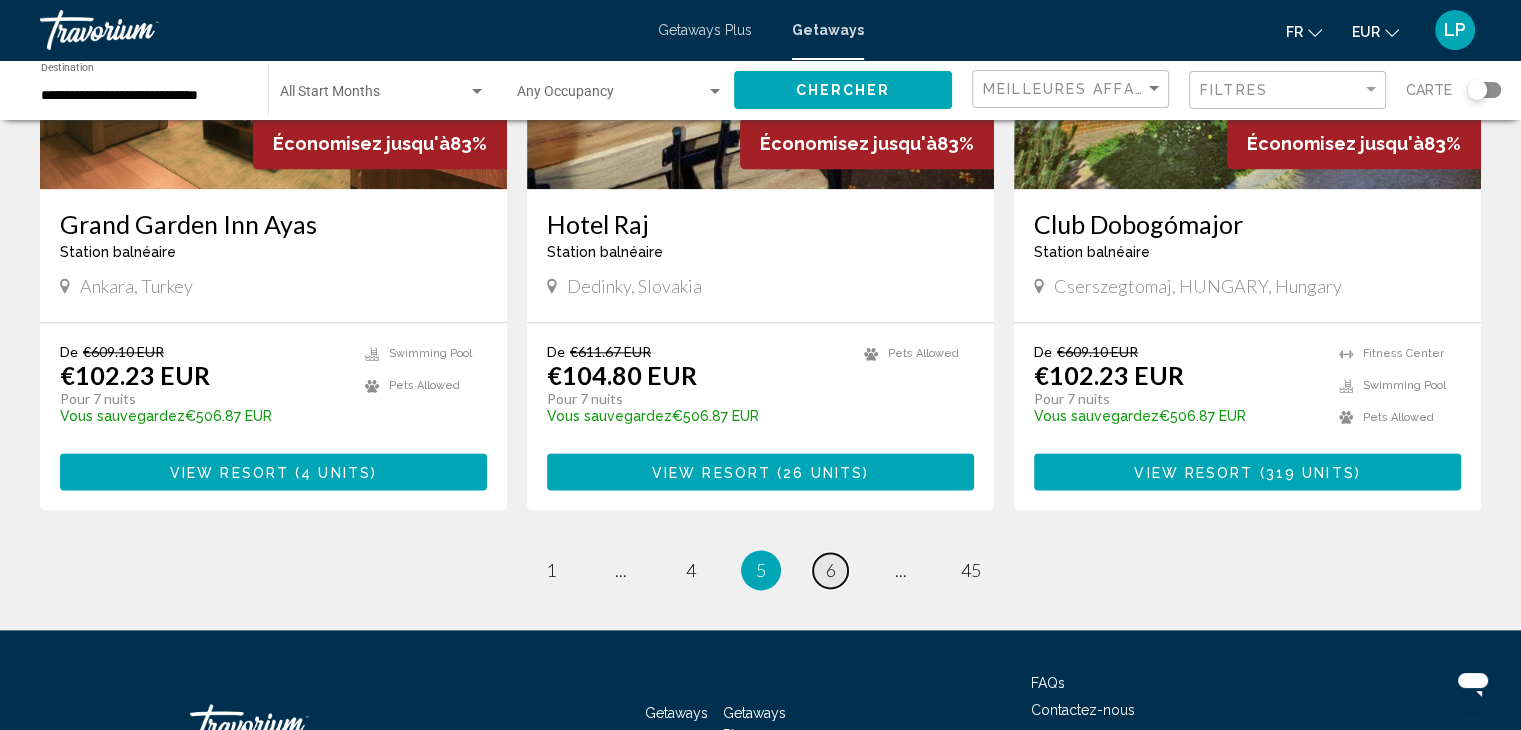 click on "page  6" at bounding box center [830, 570] 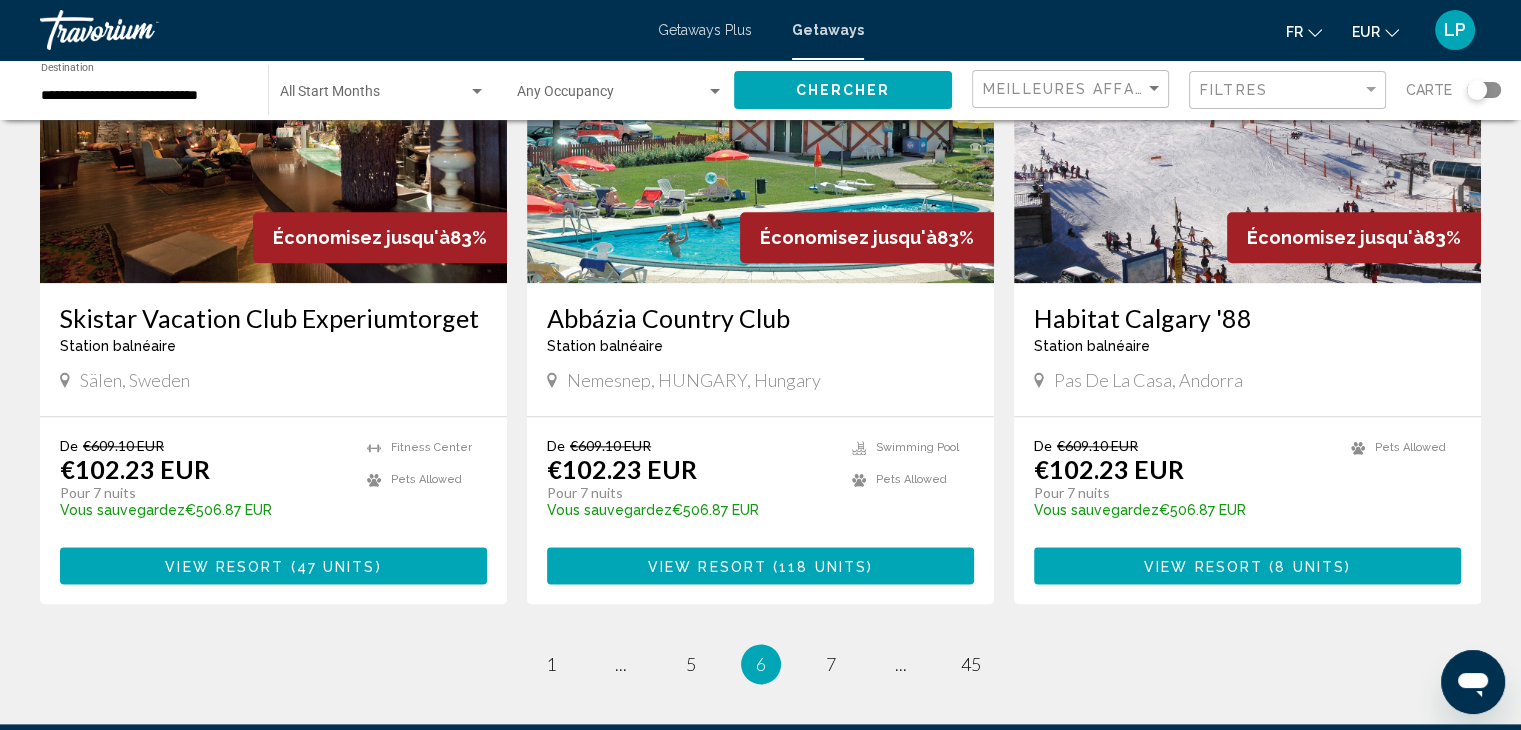 scroll, scrollTop: 2476, scrollLeft: 0, axis: vertical 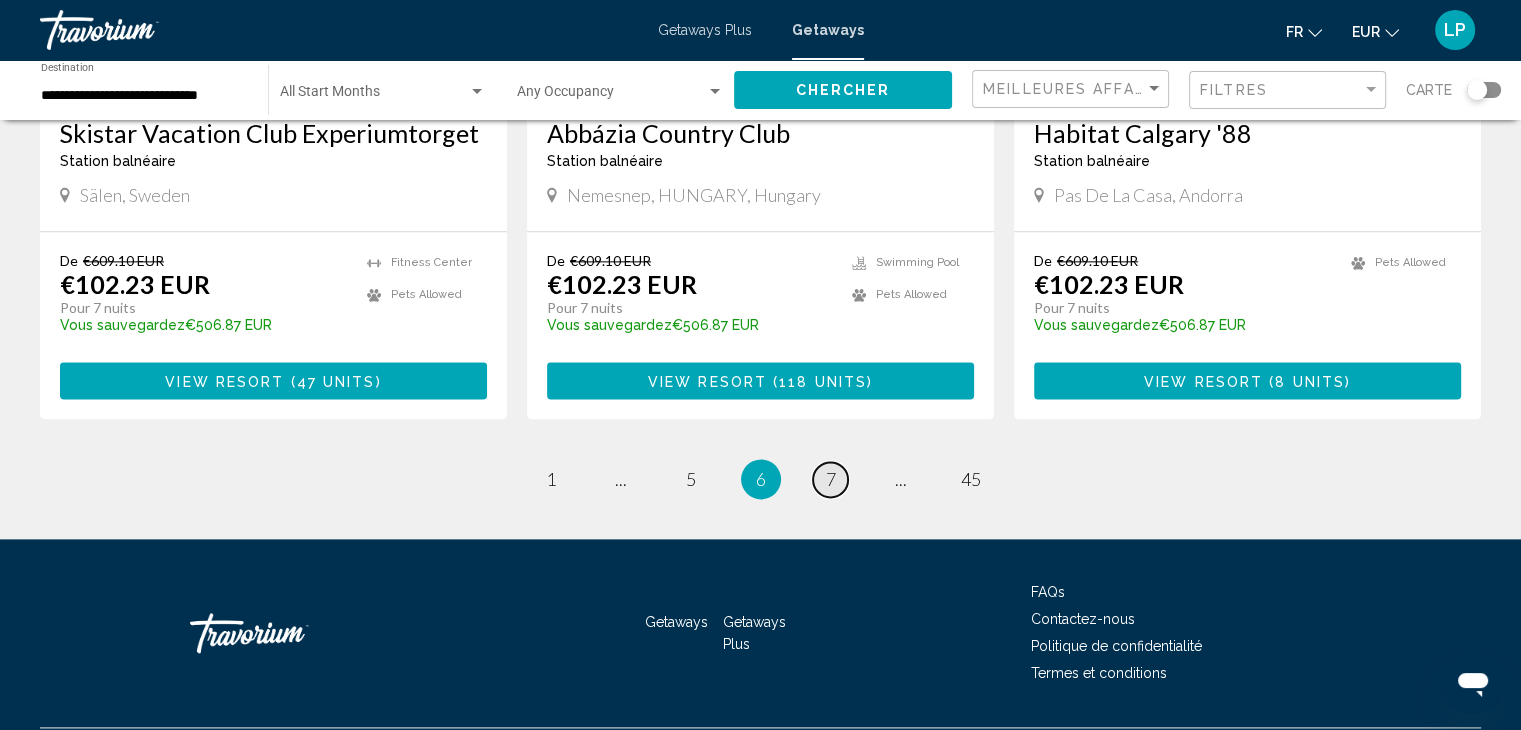 click on "page  7" at bounding box center (830, 479) 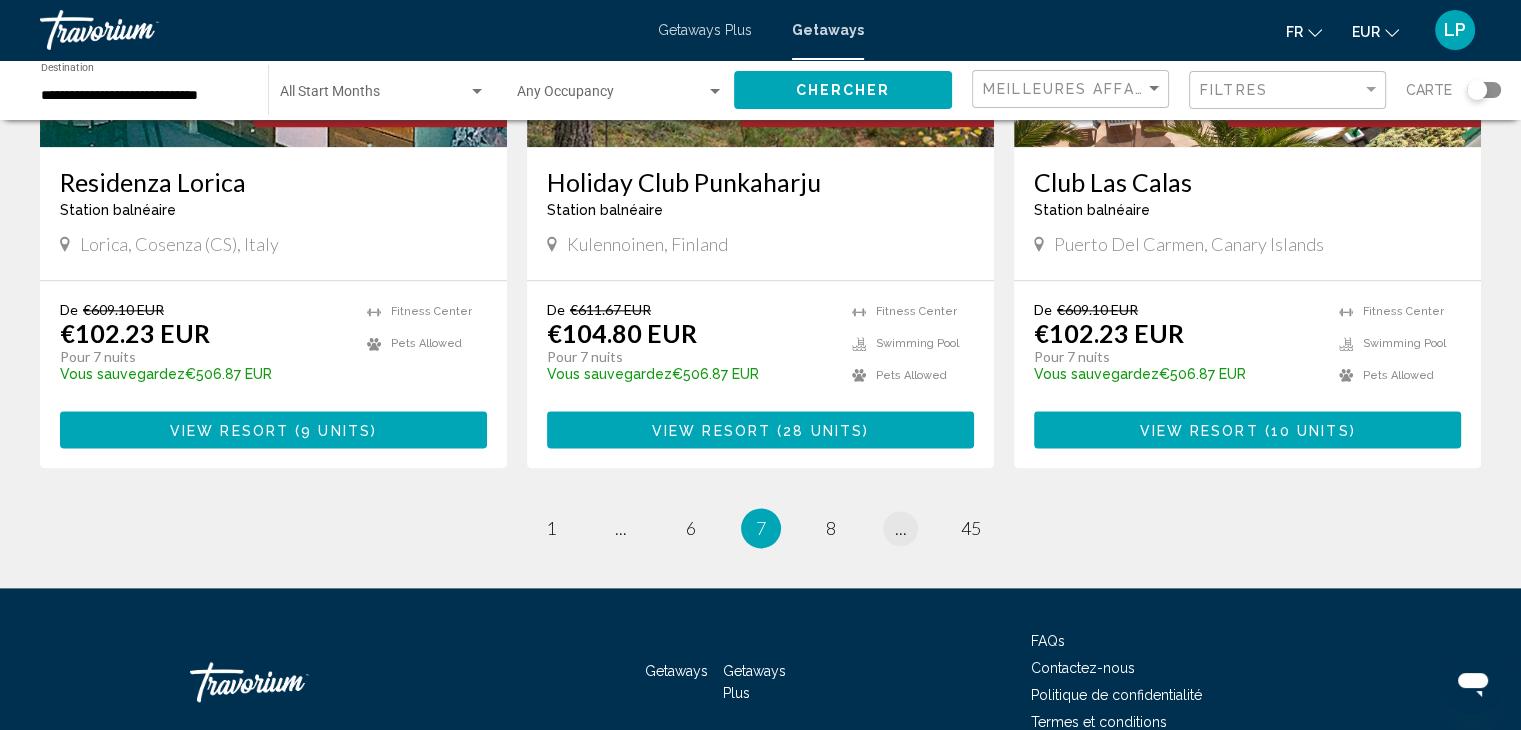 scroll, scrollTop: 2436, scrollLeft: 0, axis: vertical 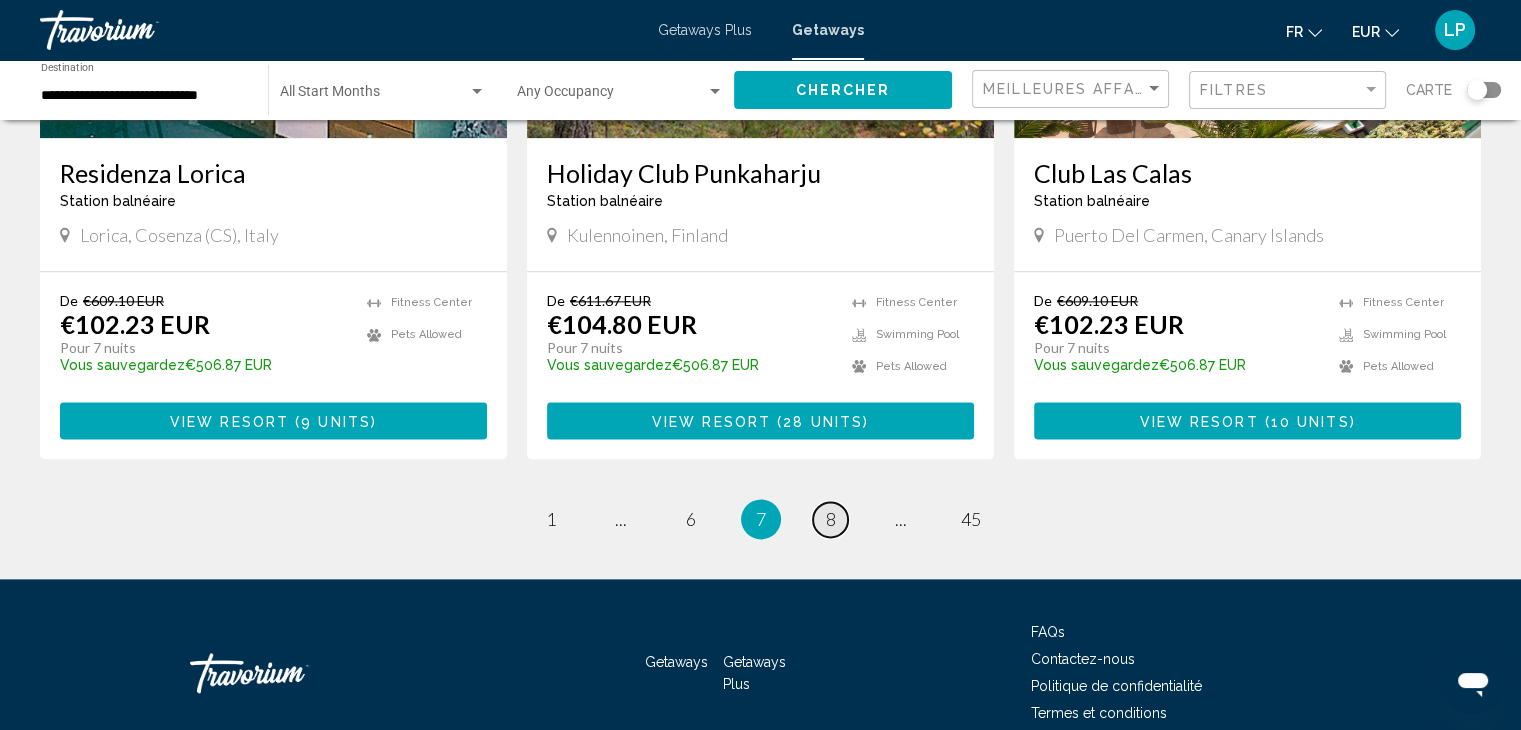 click on "8" at bounding box center (831, 519) 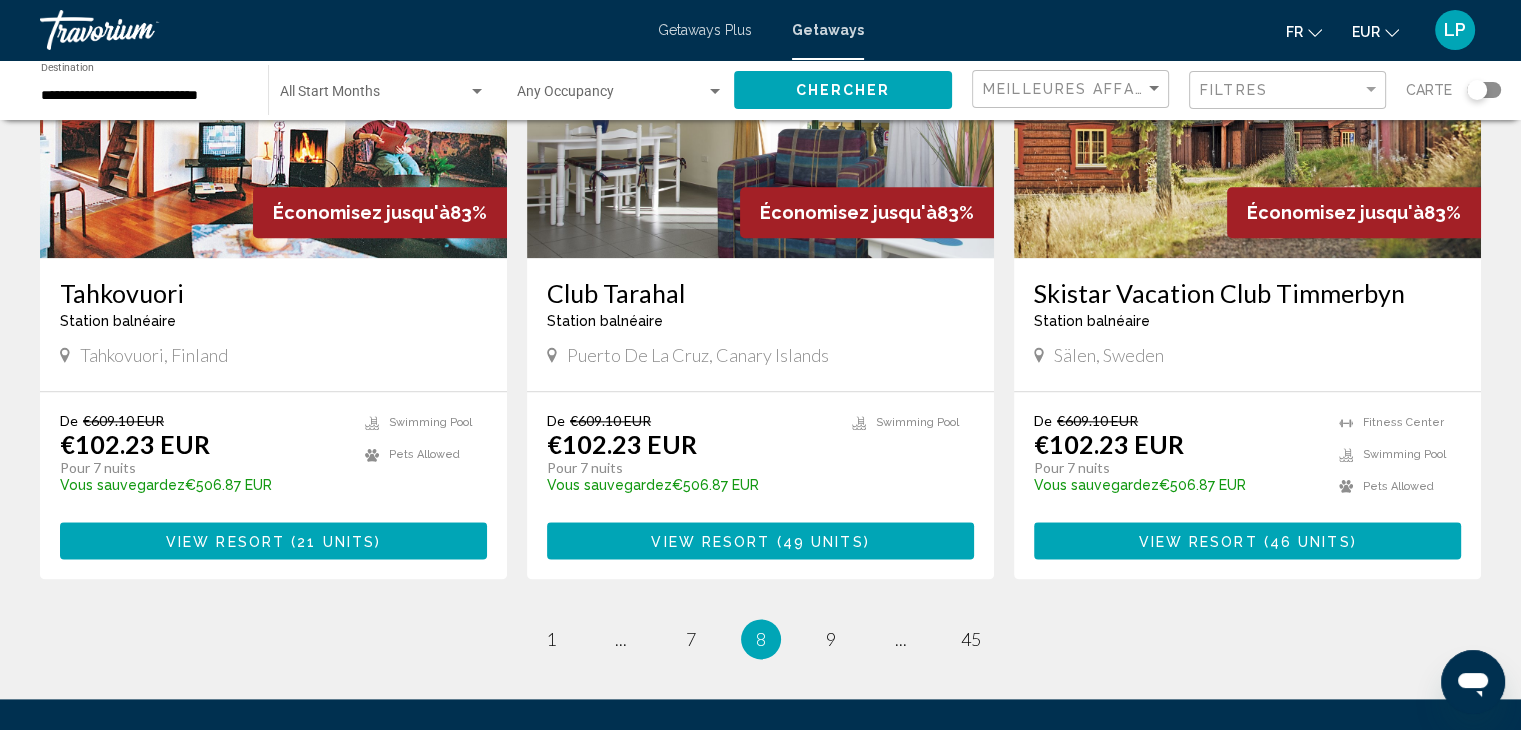 scroll, scrollTop: 2316, scrollLeft: 0, axis: vertical 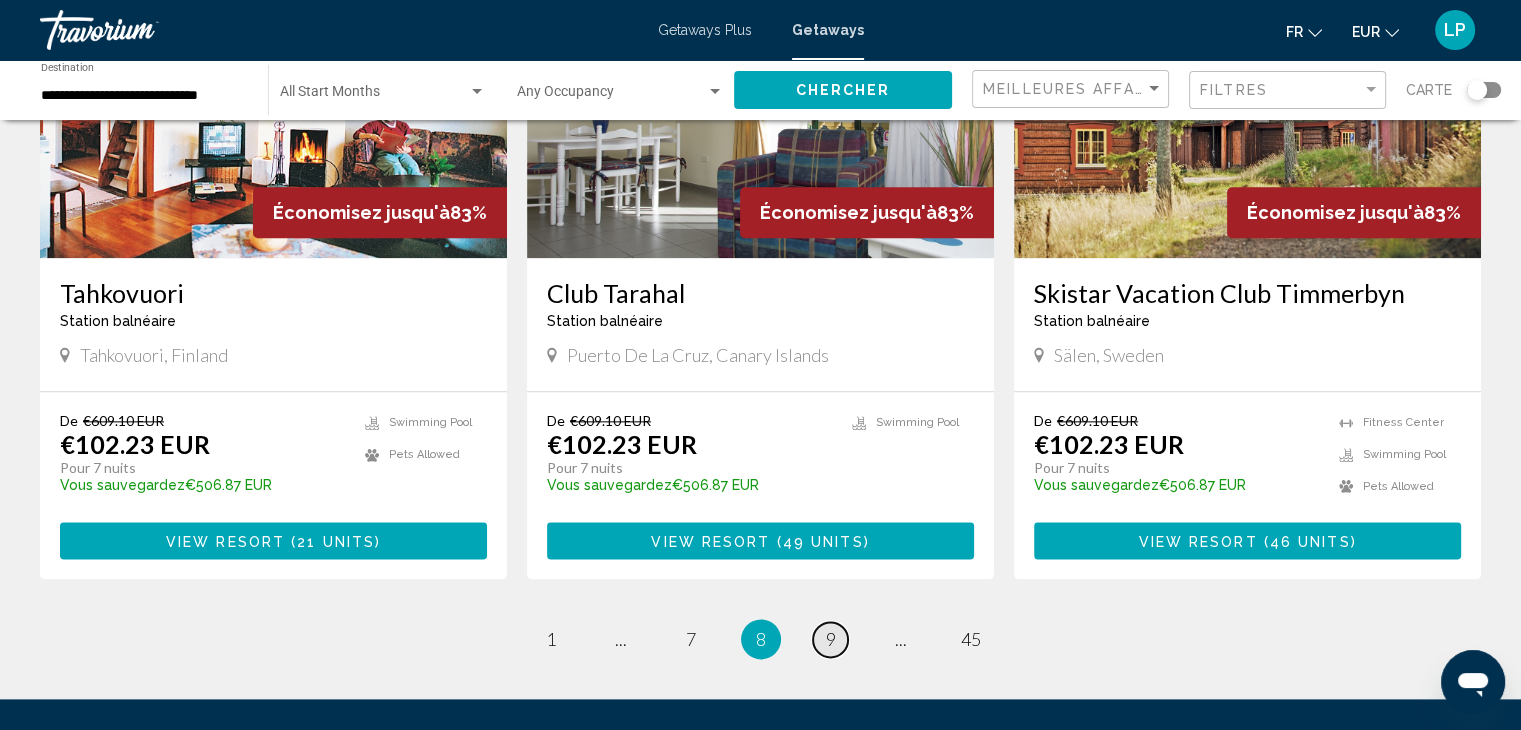 click on "9" at bounding box center [831, 639] 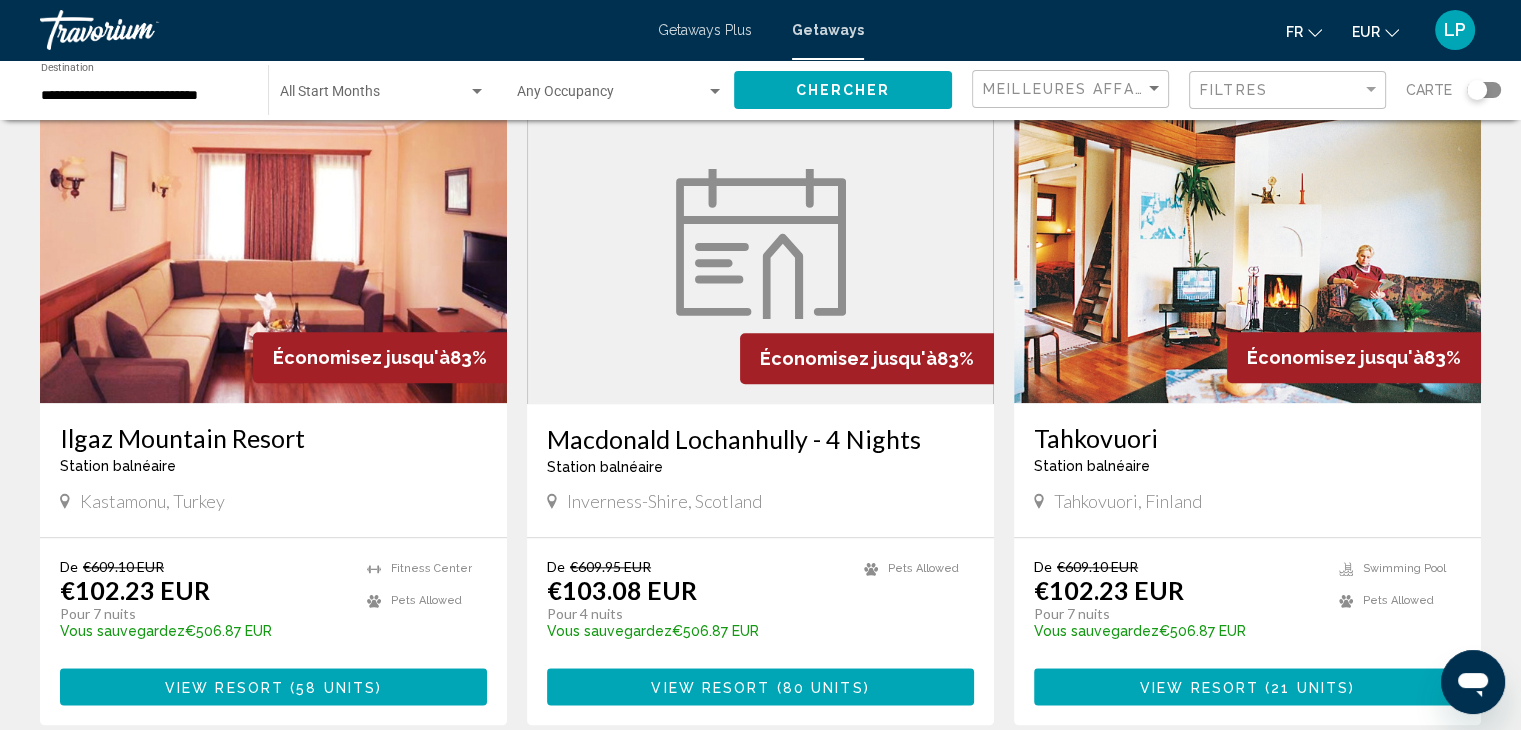 scroll, scrollTop: 2528, scrollLeft: 0, axis: vertical 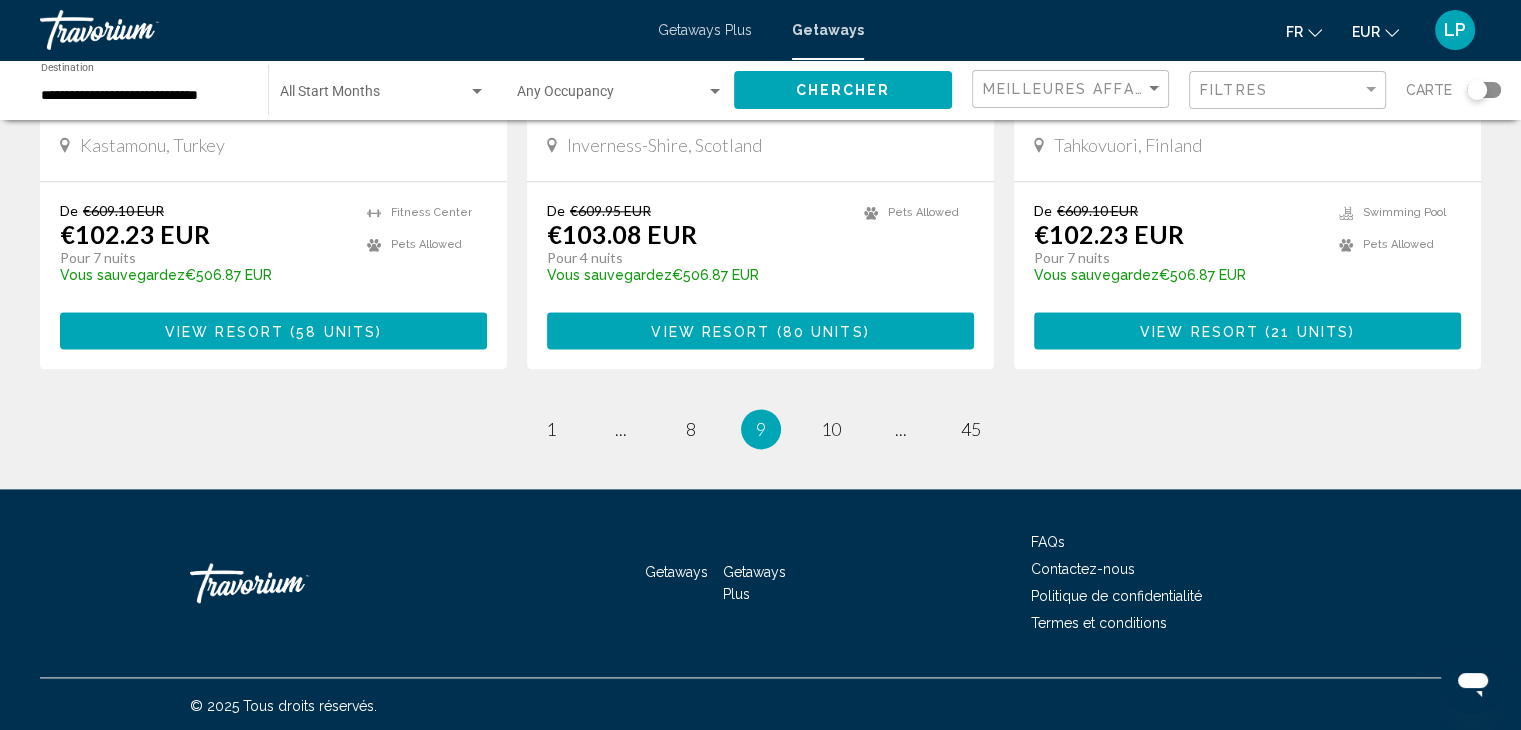 click on "page  10" at bounding box center [831, 429] 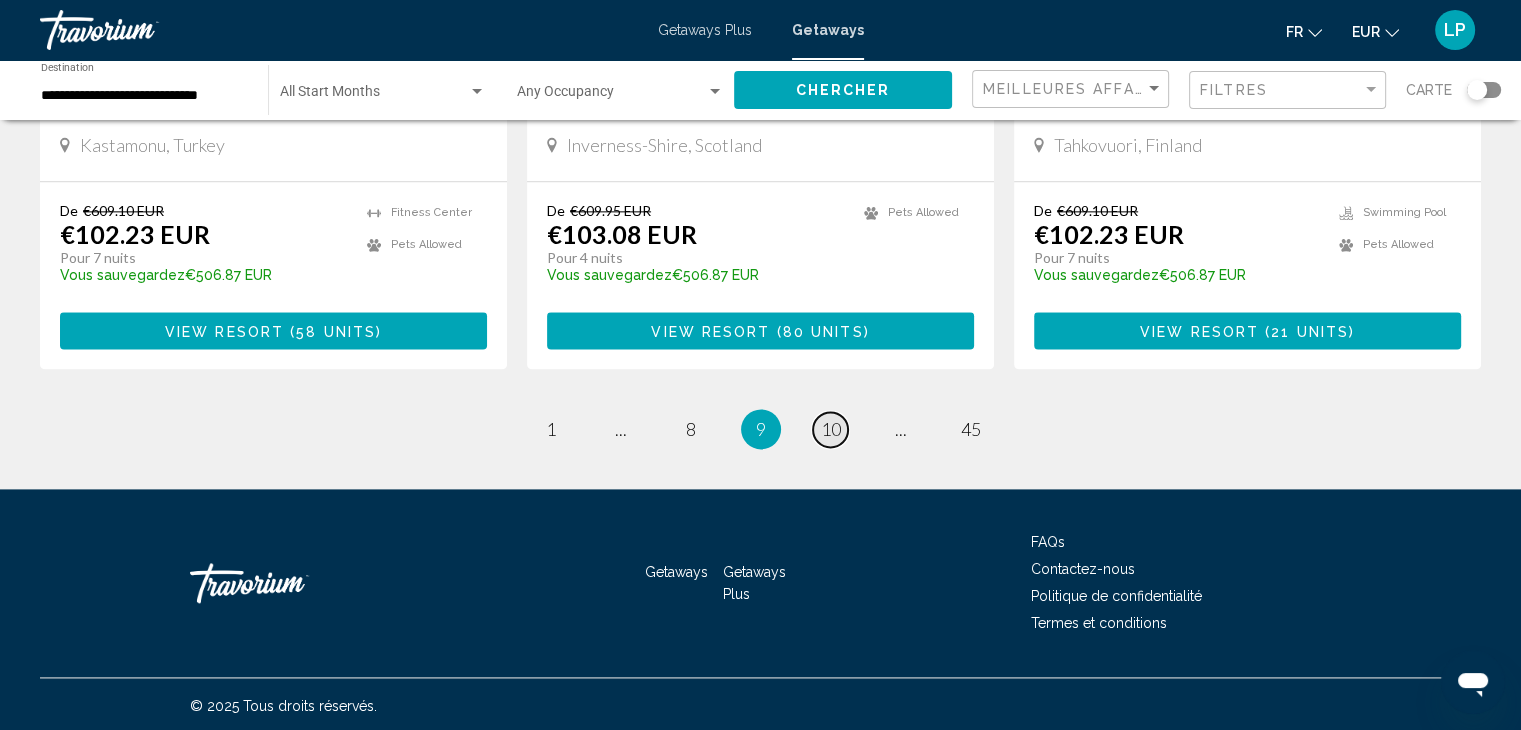 click on "10" at bounding box center (831, 429) 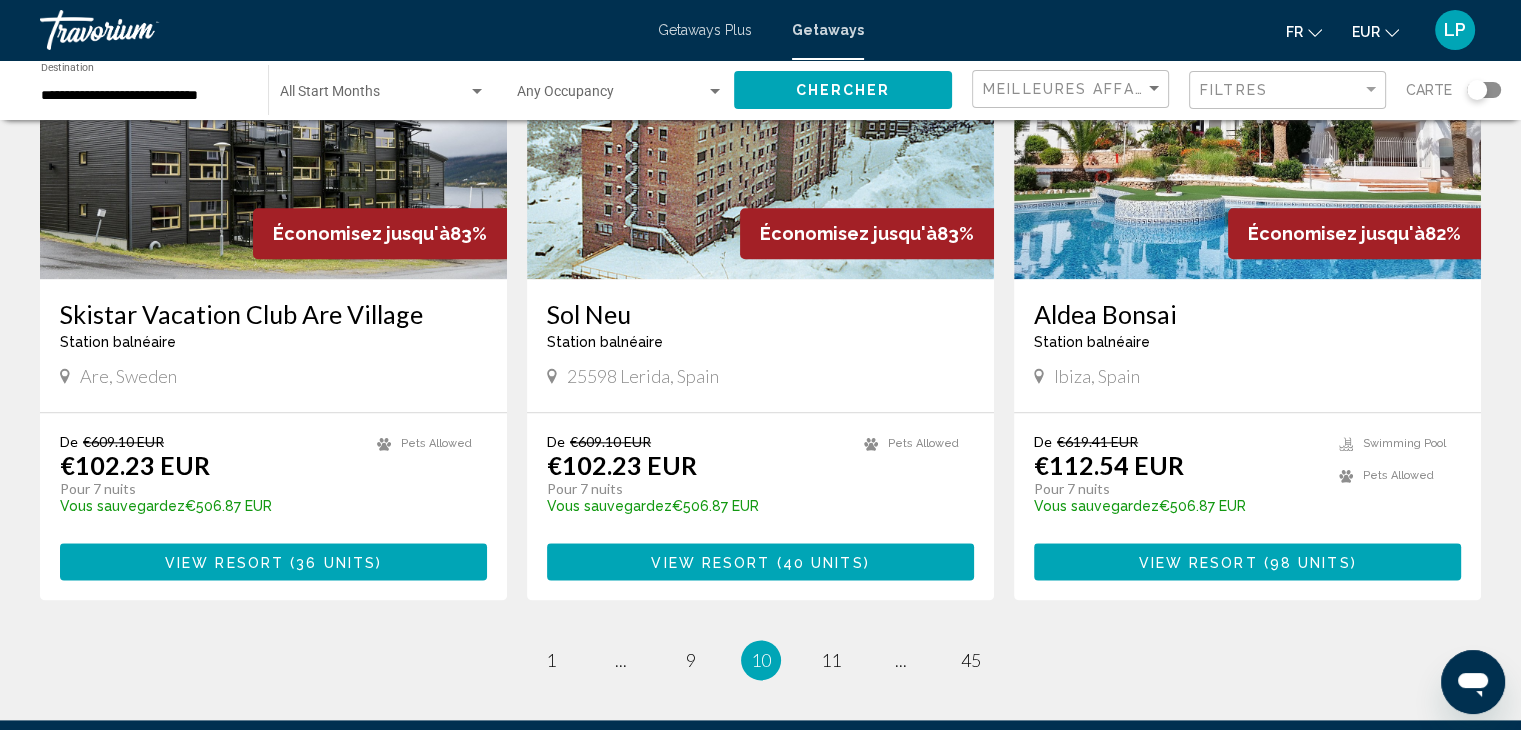 scroll, scrollTop: 2404, scrollLeft: 0, axis: vertical 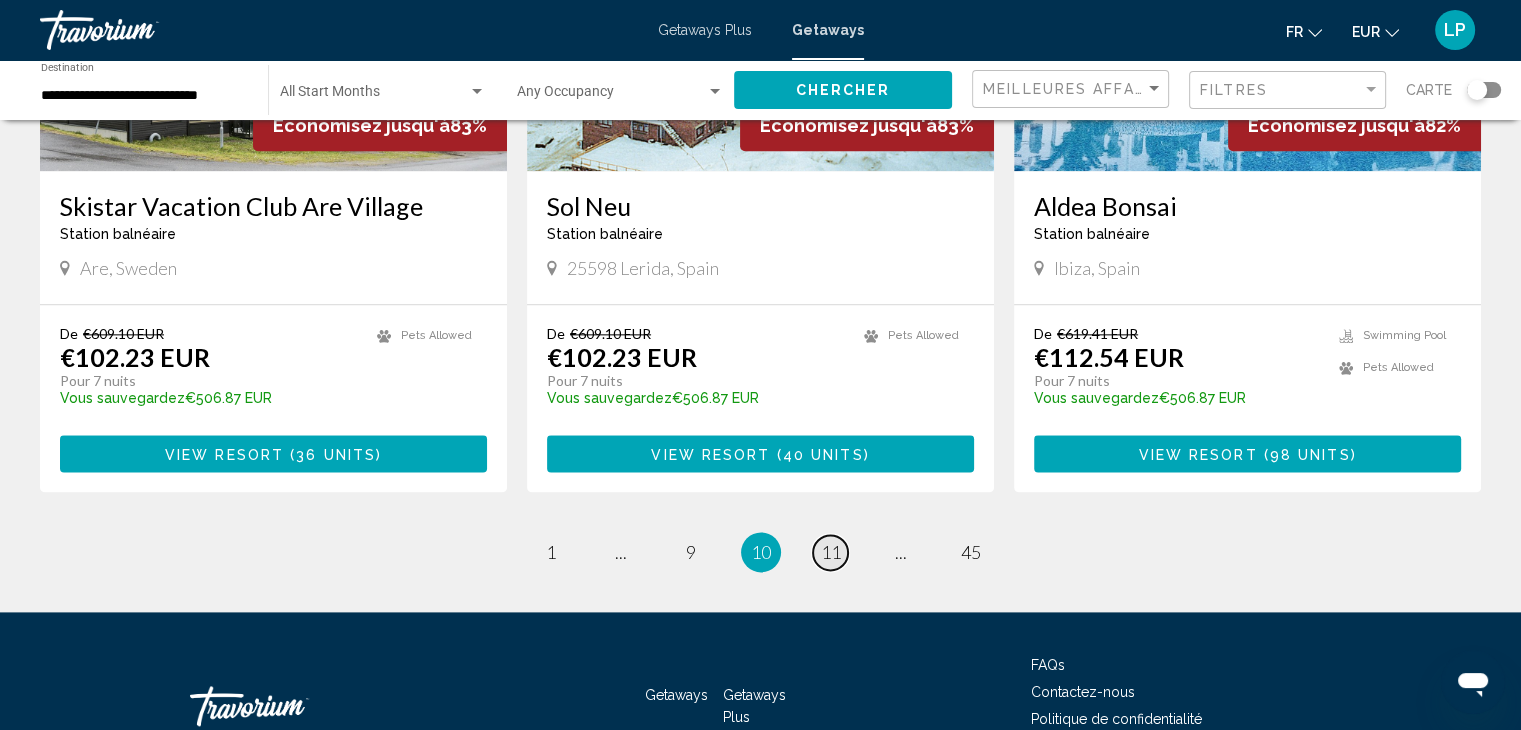 click on "11" at bounding box center (831, 552) 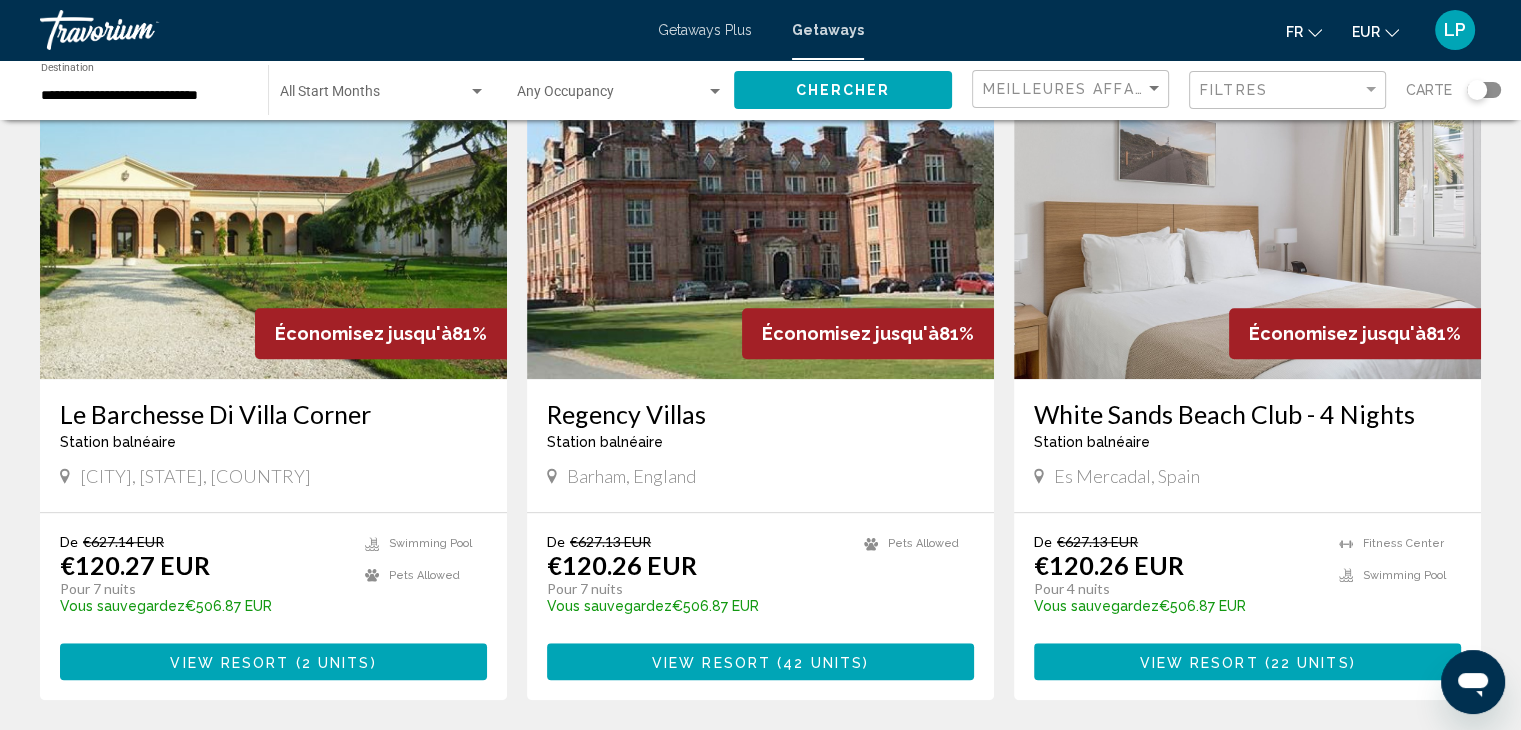 scroll, scrollTop: 1512, scrollLeft: 0, axis: vertical 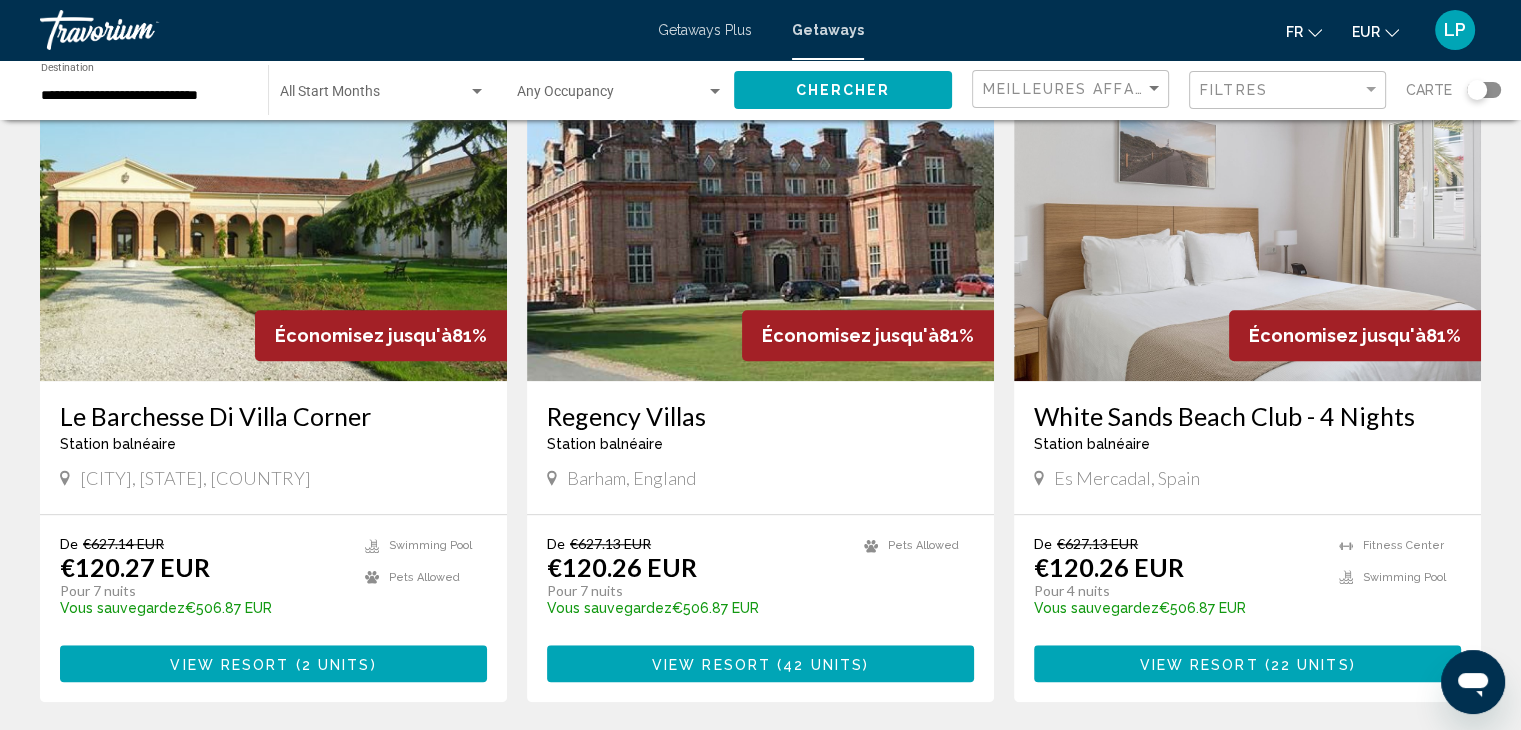 click on "White Sands Beach Club - 4 Nights" at bounding box center [1247, 416] 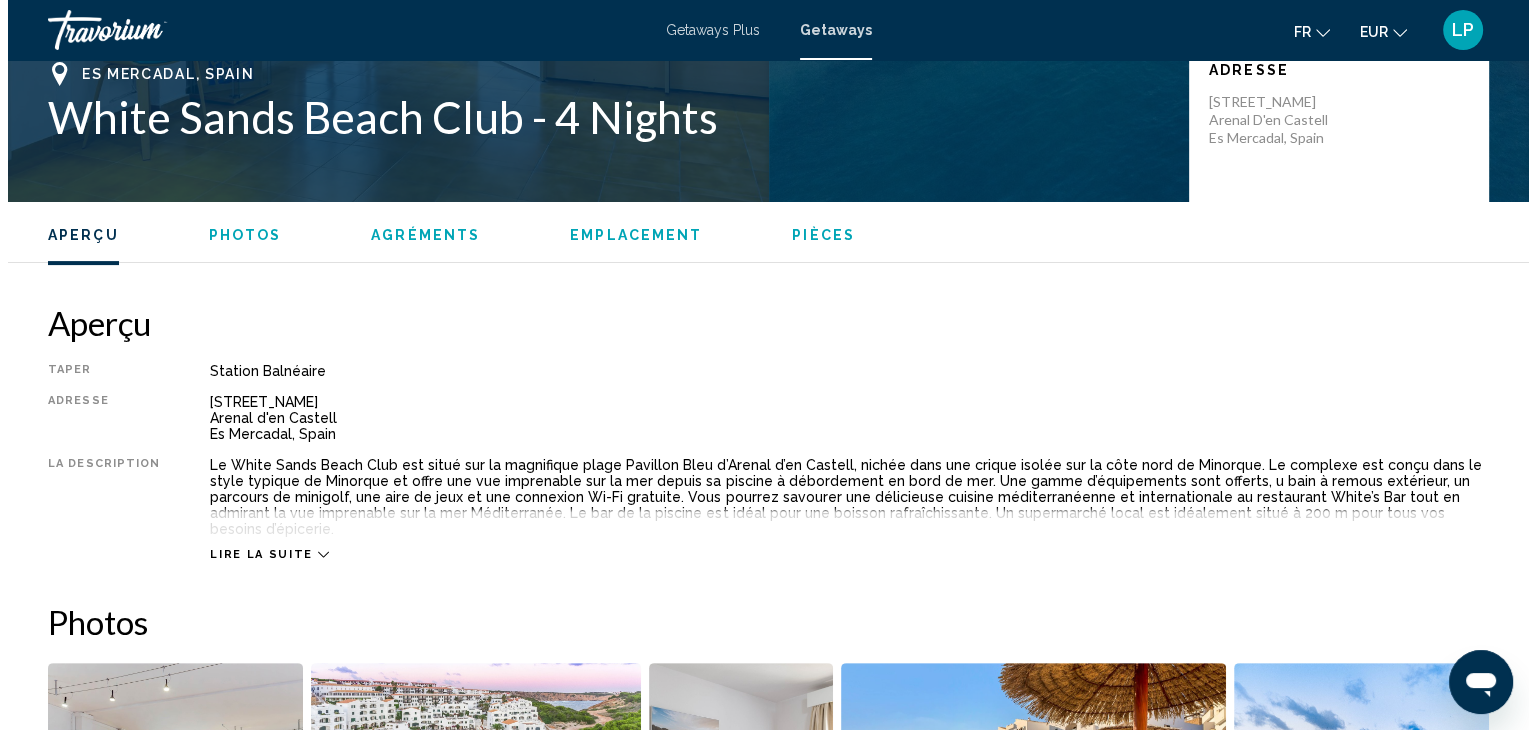 scroll, scrollTop: 0, scrollLeft: 0, axis: both 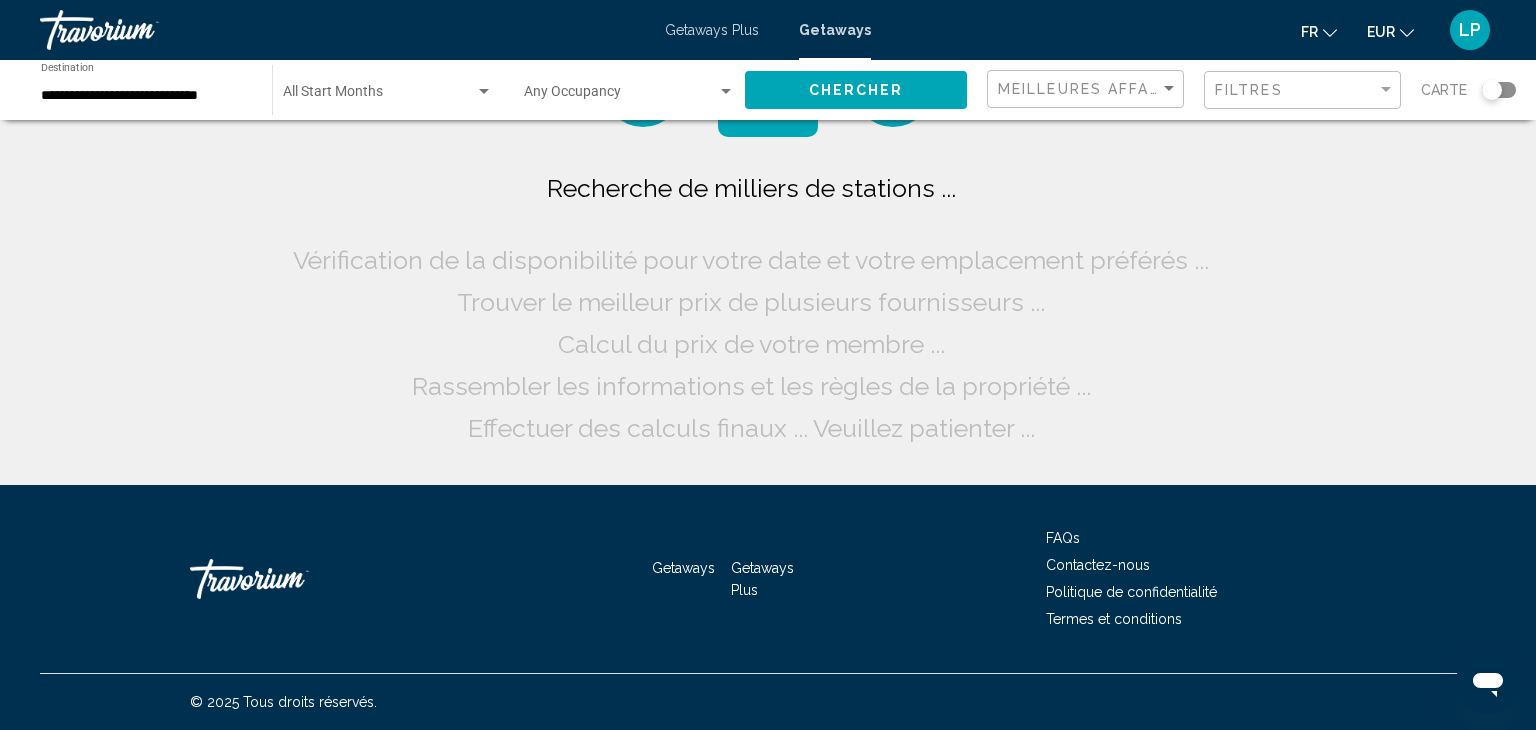 click on "**********" 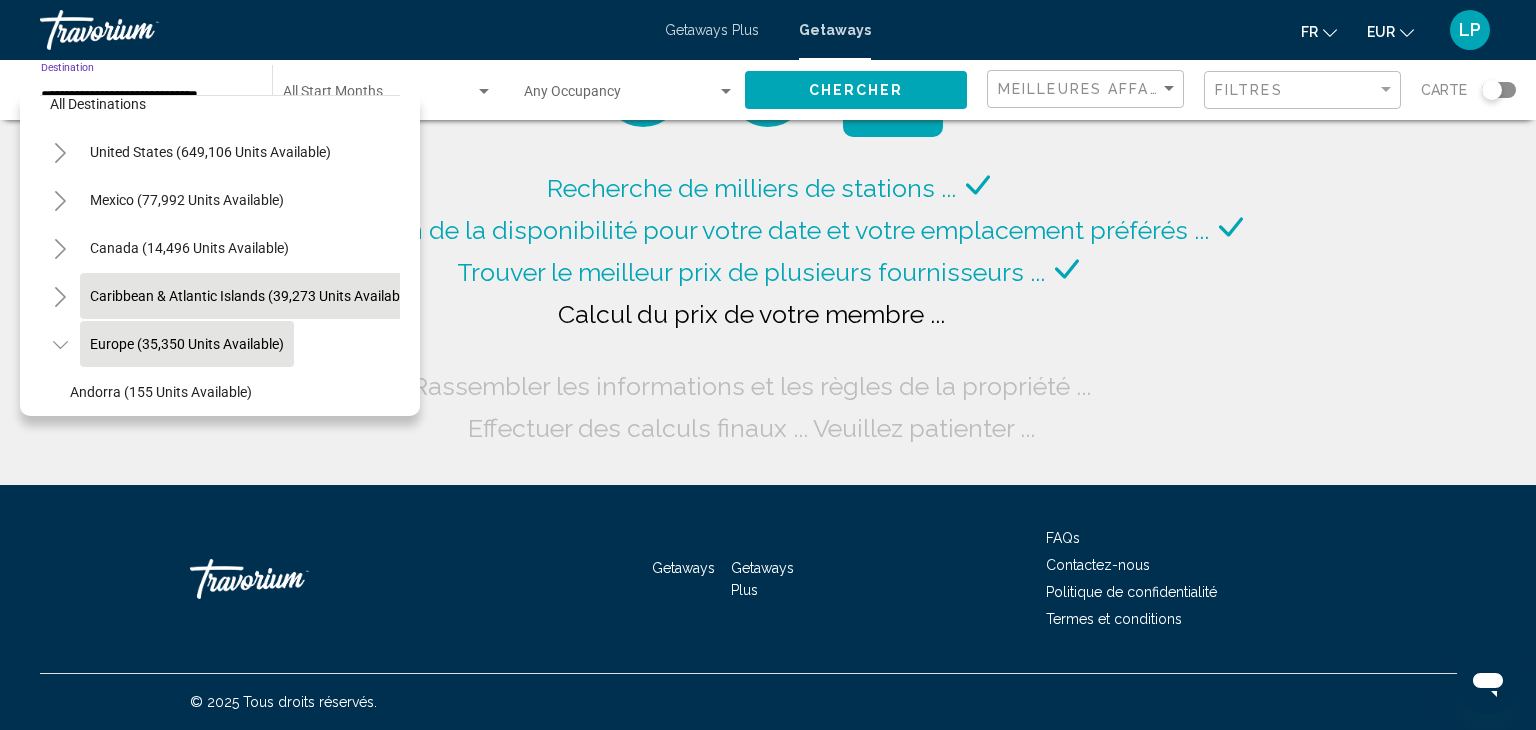 scroll, scrollTop: 0, scrollLeft: 0, axis: both 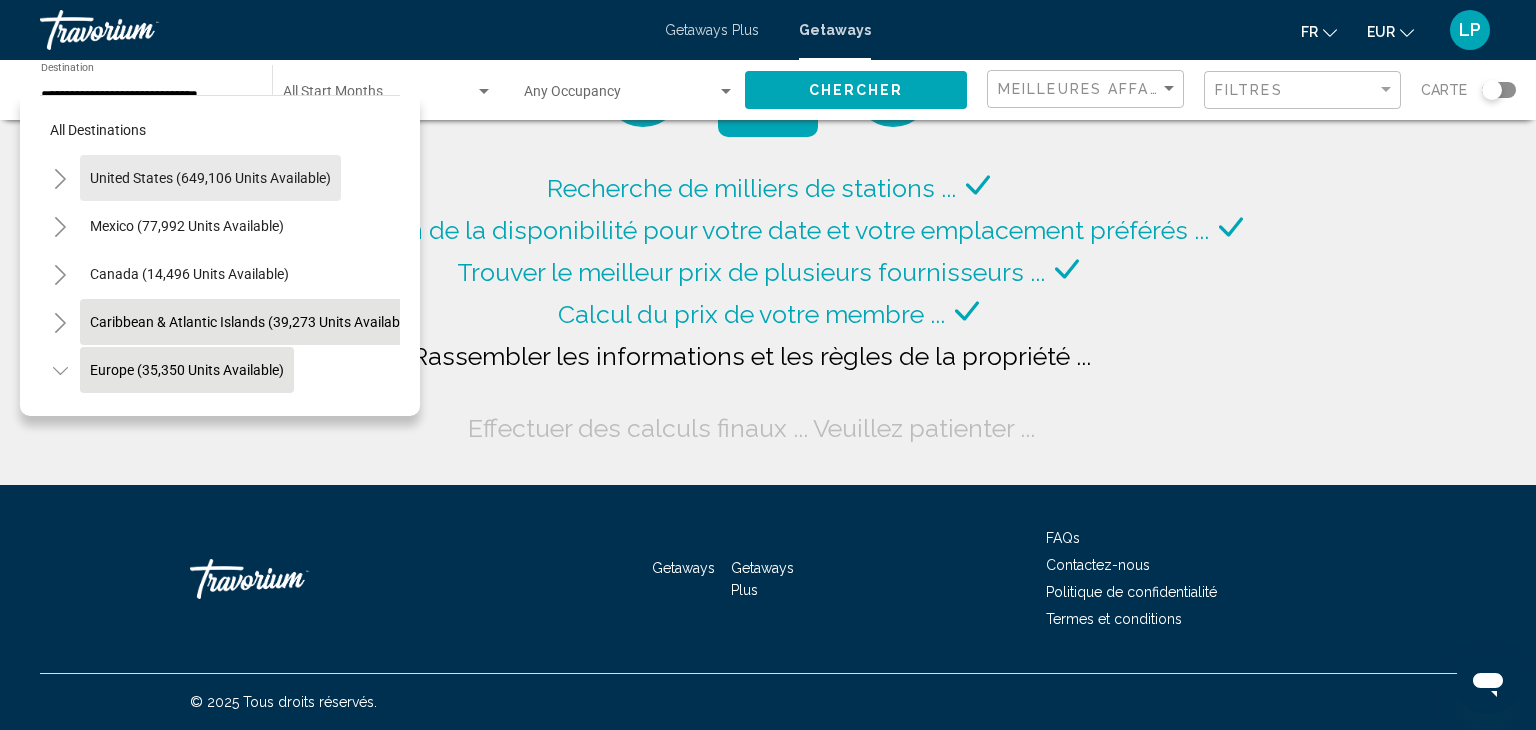 click on "United States (649,106 units available)" 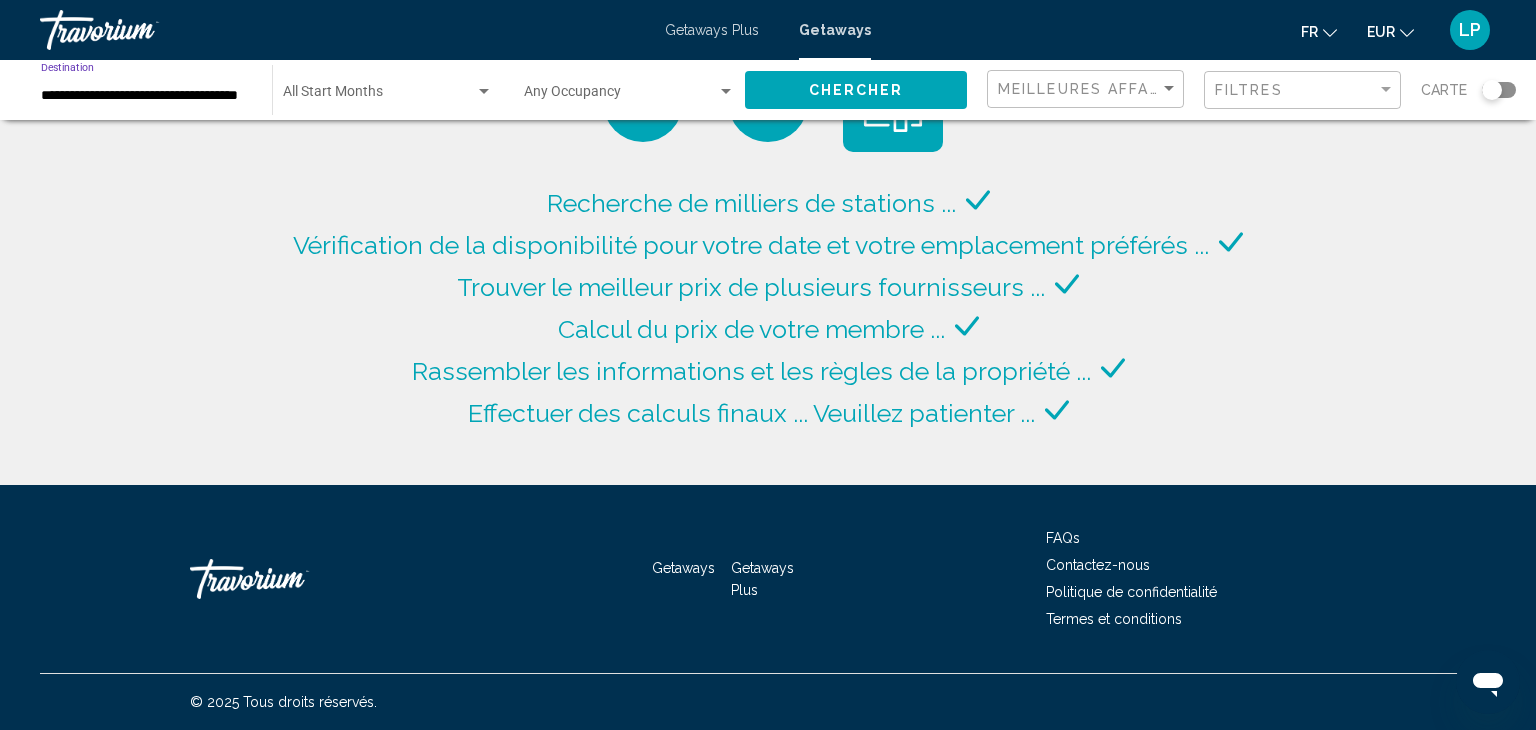 click on "Chercher" 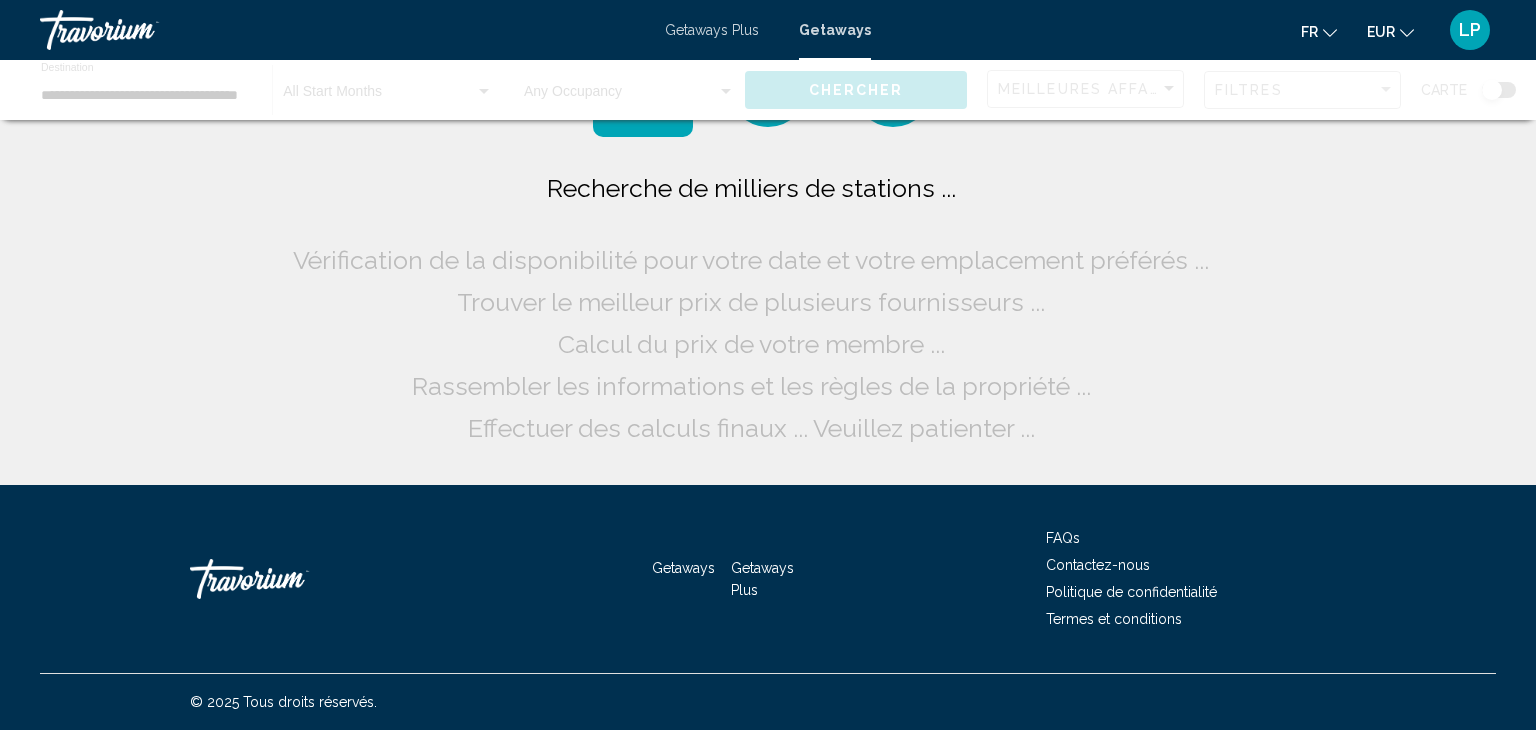 scroll, scrollTop: 0, scrollLeft: 0, axis: both 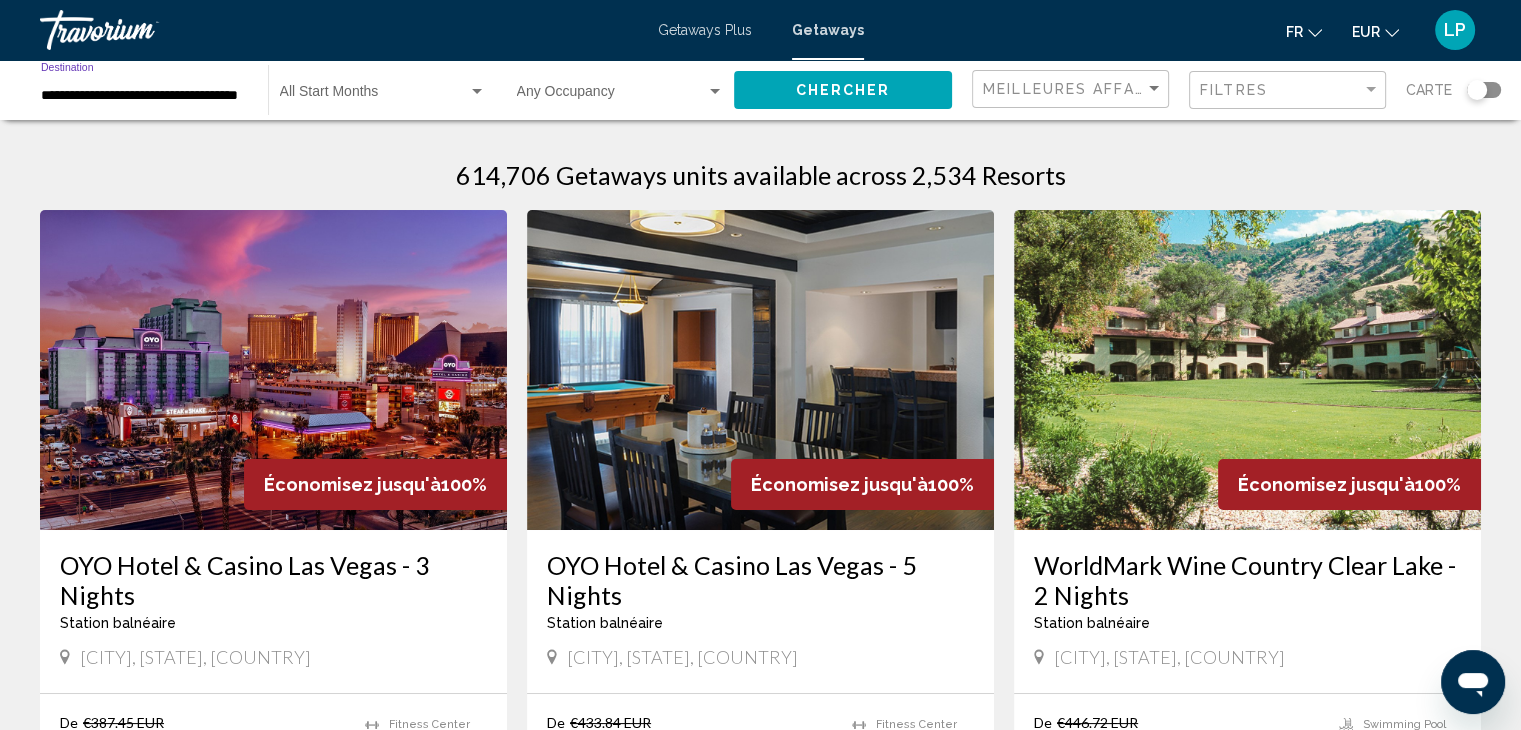 click on "**********" at bounding box center [144, 96] 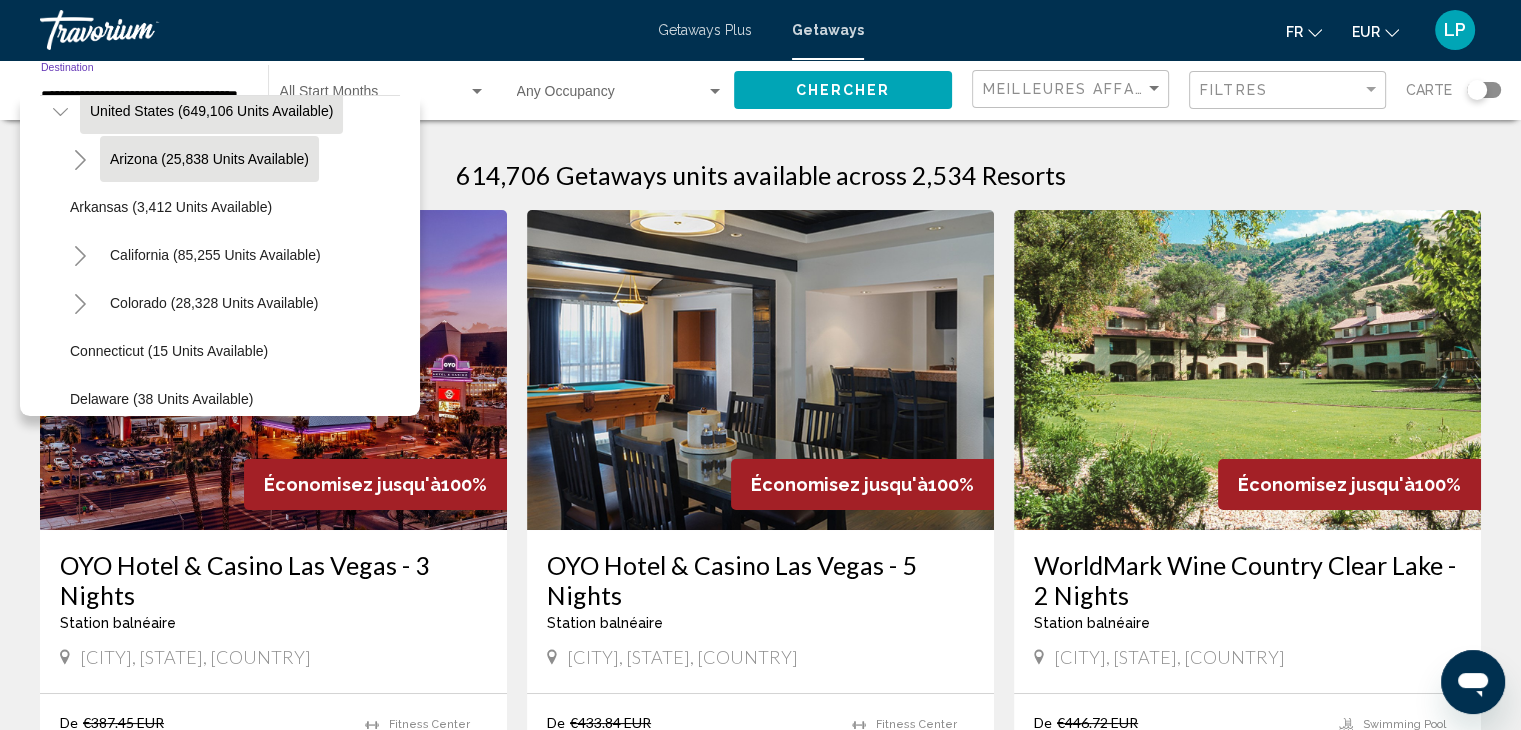 scroll, scrollTop: 68, scrollLeft: 0, axis: vertical 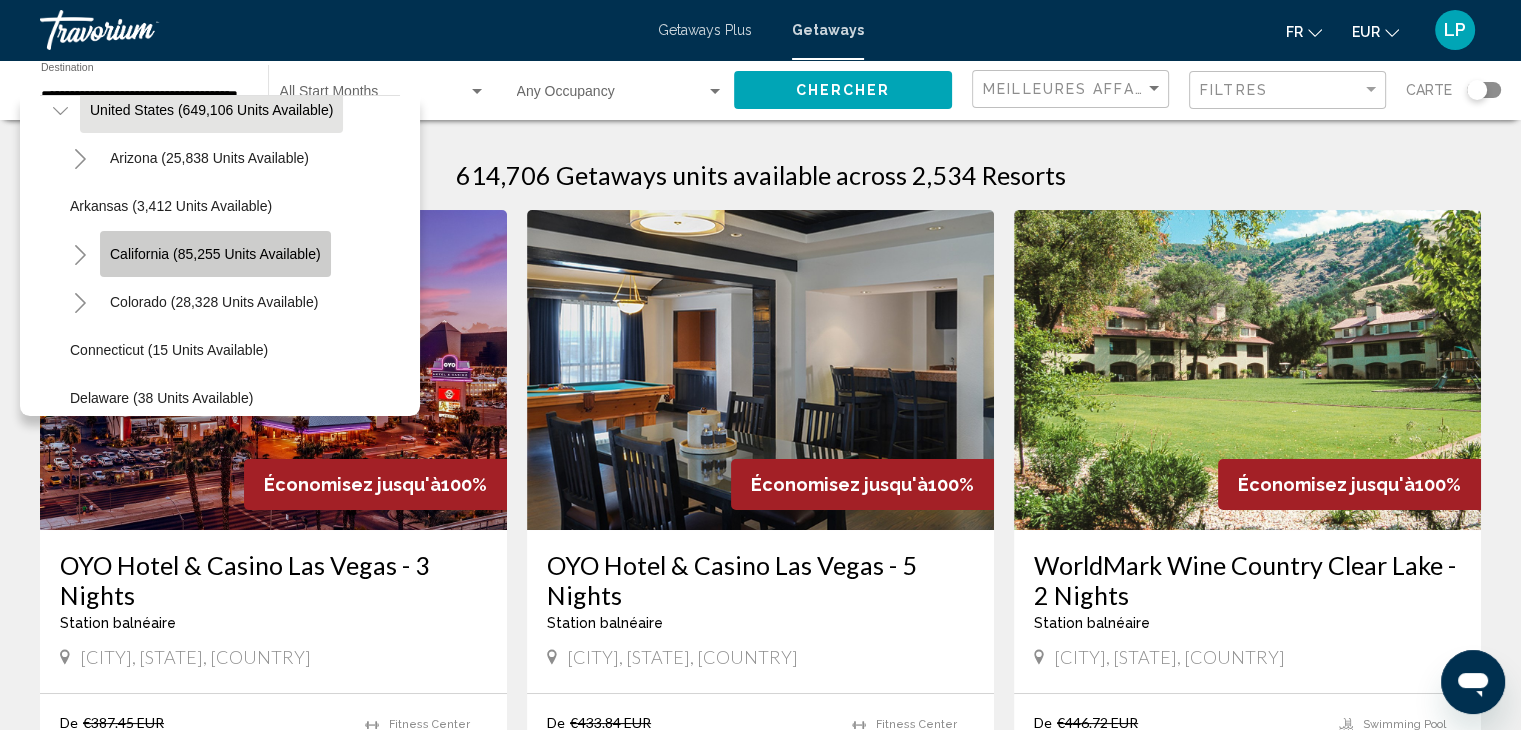 click on "California (85,255 units available)" 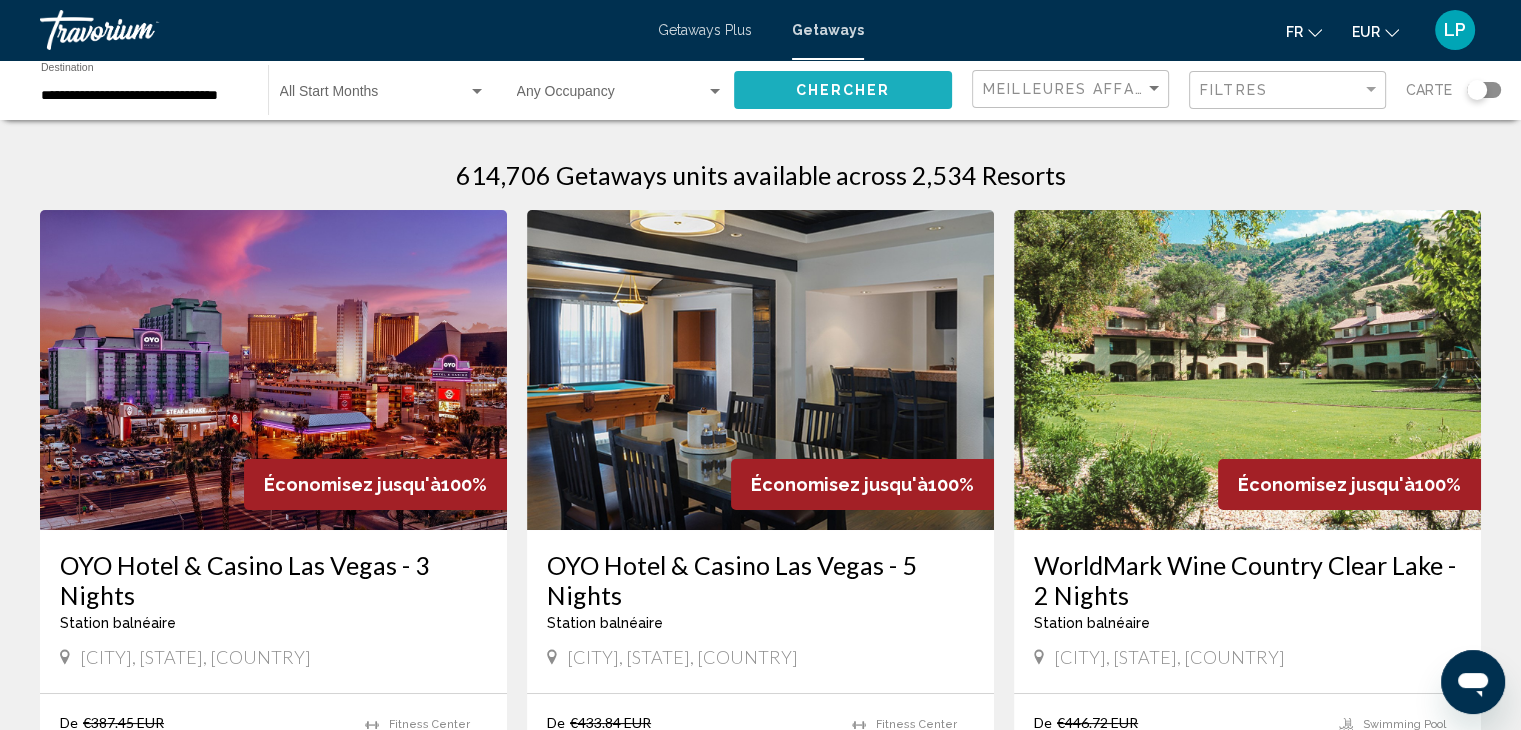 click on "Chercher" 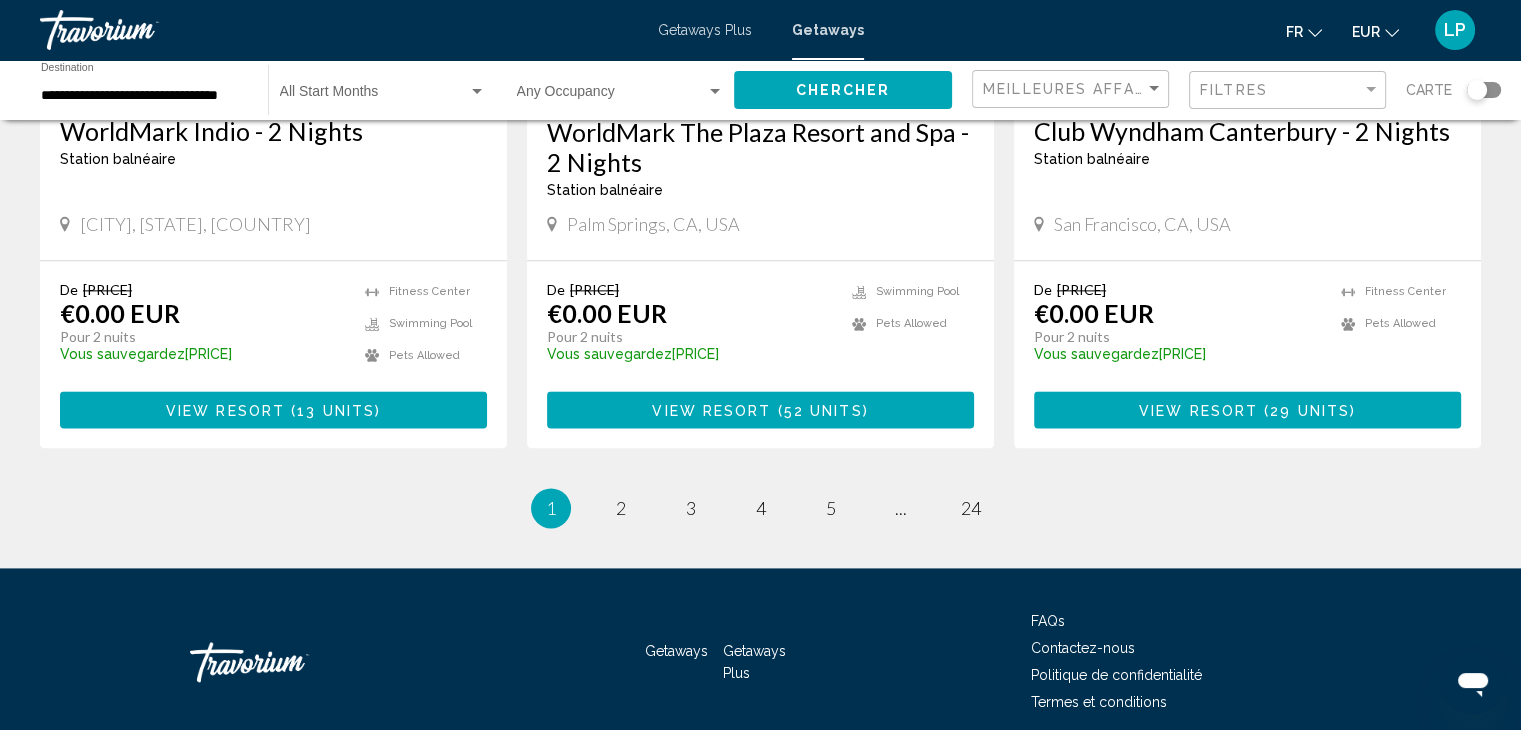 scroll, scrollTop: 2572, scrollLeft: 0, axis: vertical 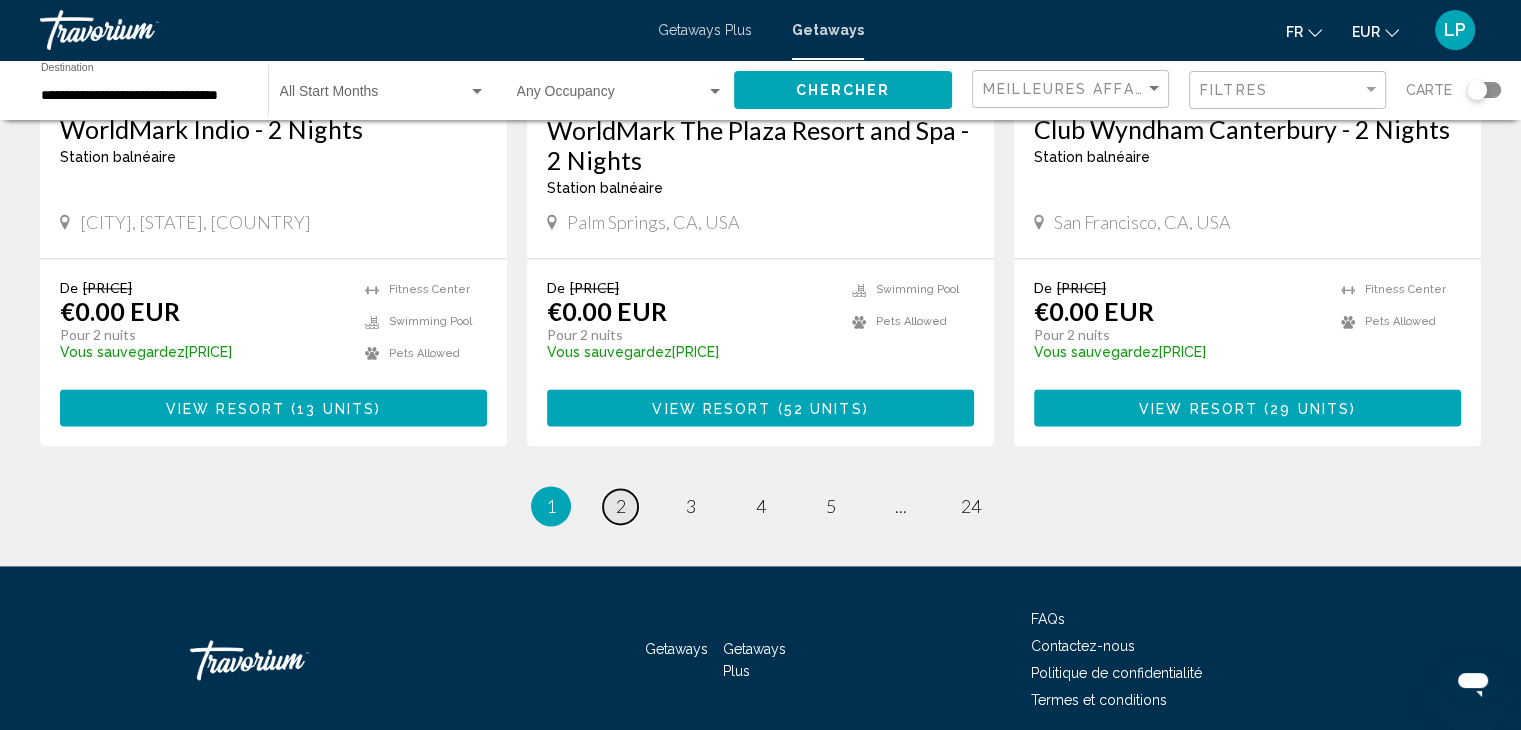 click on "page  2" at bounding box center [620, 506] 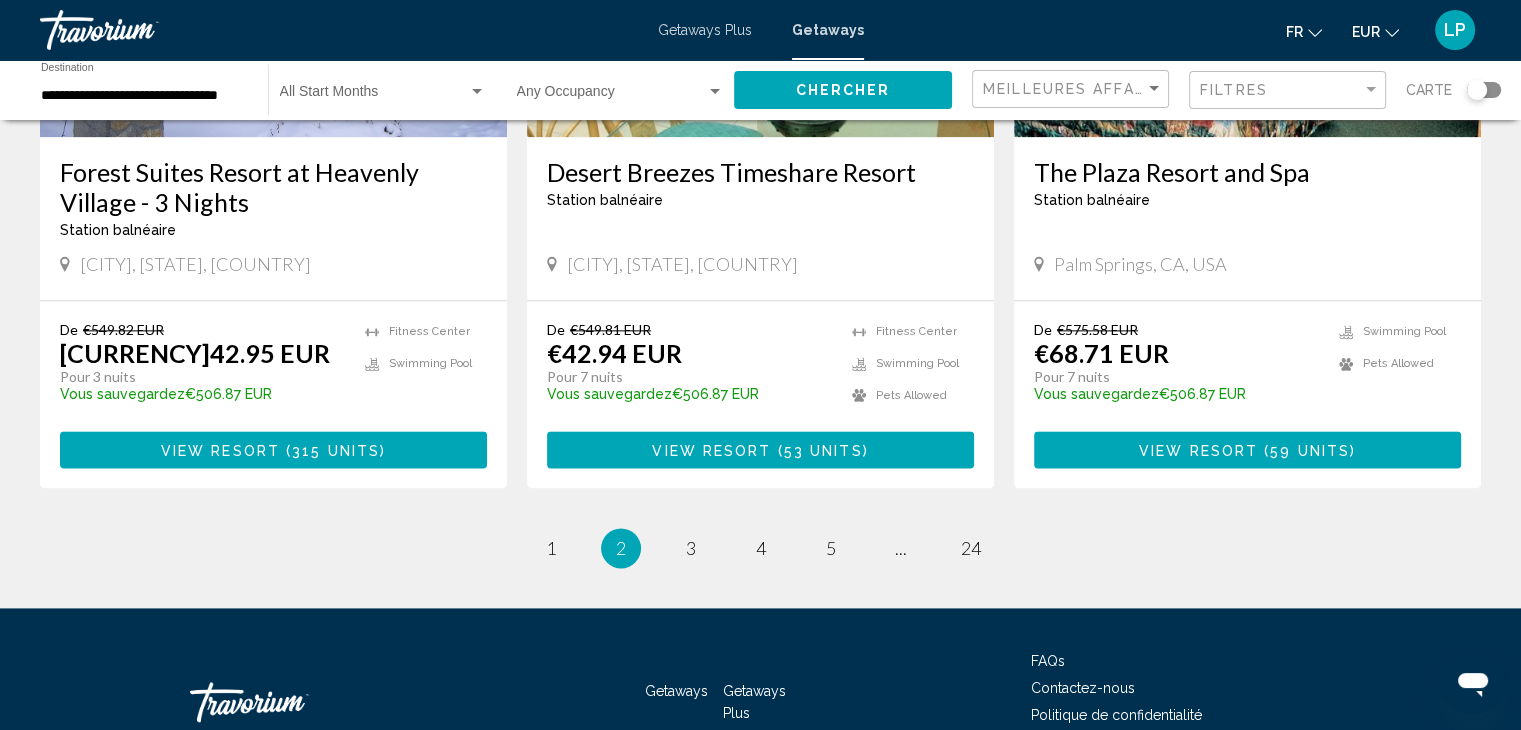 scroll, scrollTop: 2528, scrollLeft: 0, axis: vertical 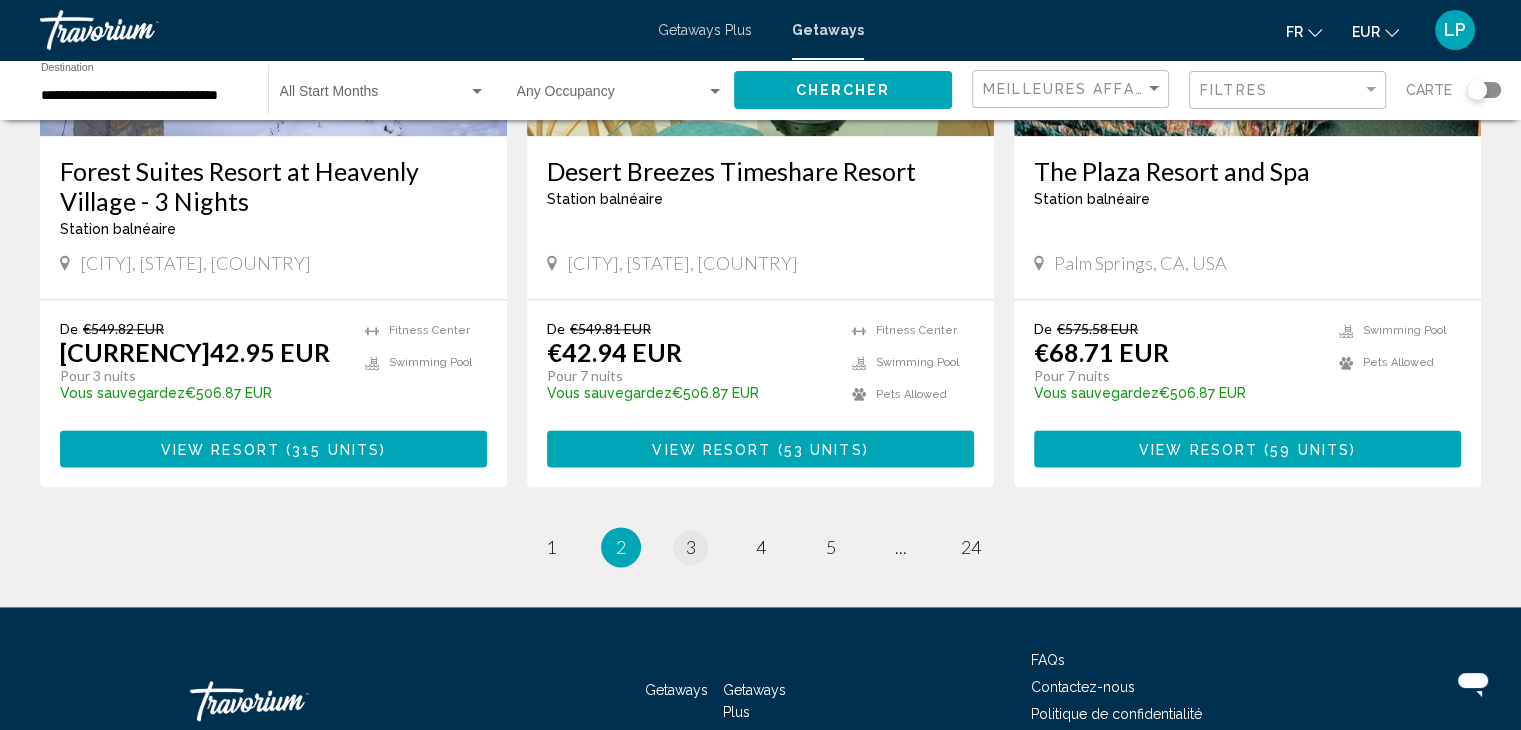 drag, startPoint x: 677, startPoint y: 564, endPoint x: 682, endPoint y: 536, distance: 28.442924 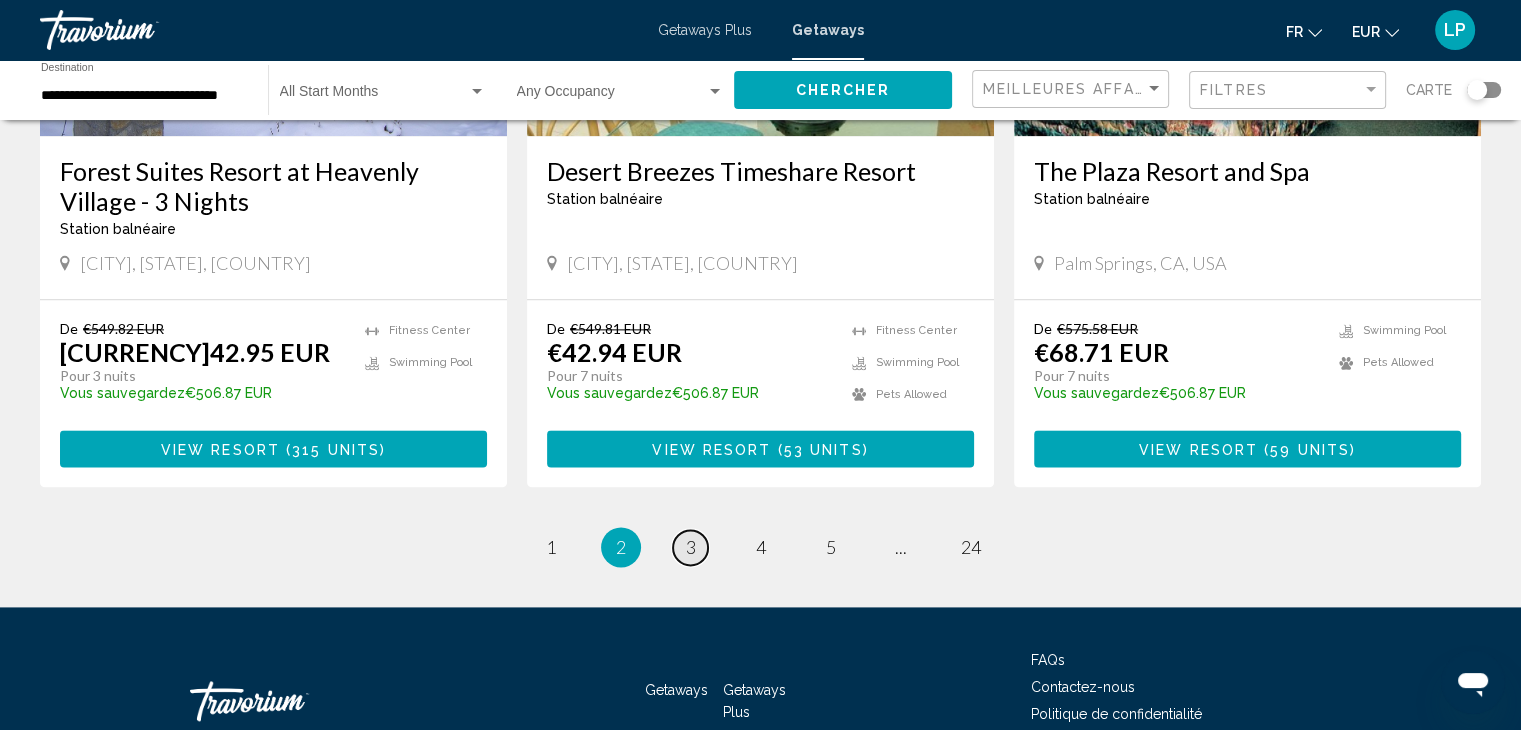 click on "page  3" at bounding box center (690, 547) 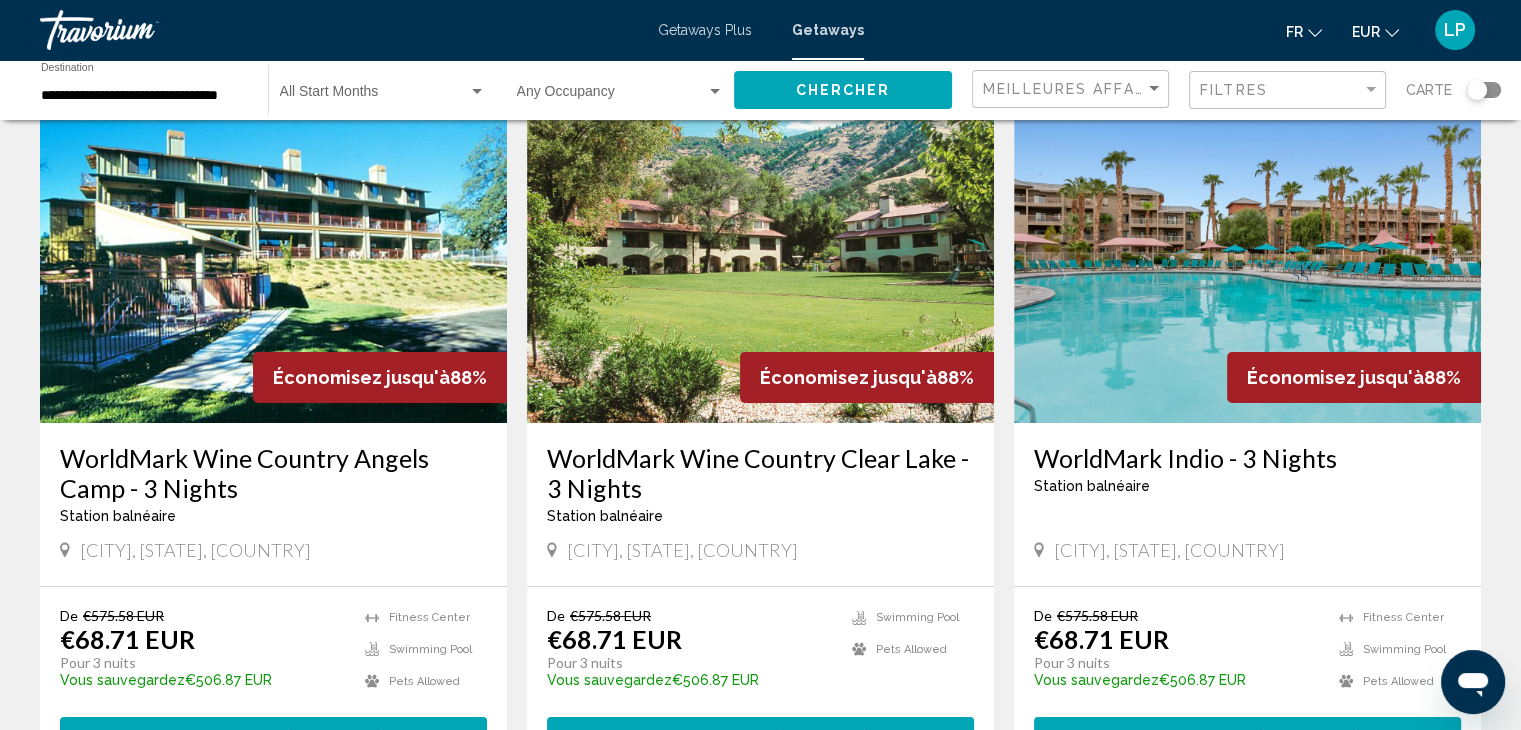 scroll, scrollTop: 63, scrollLeft: 0, axis: vertical 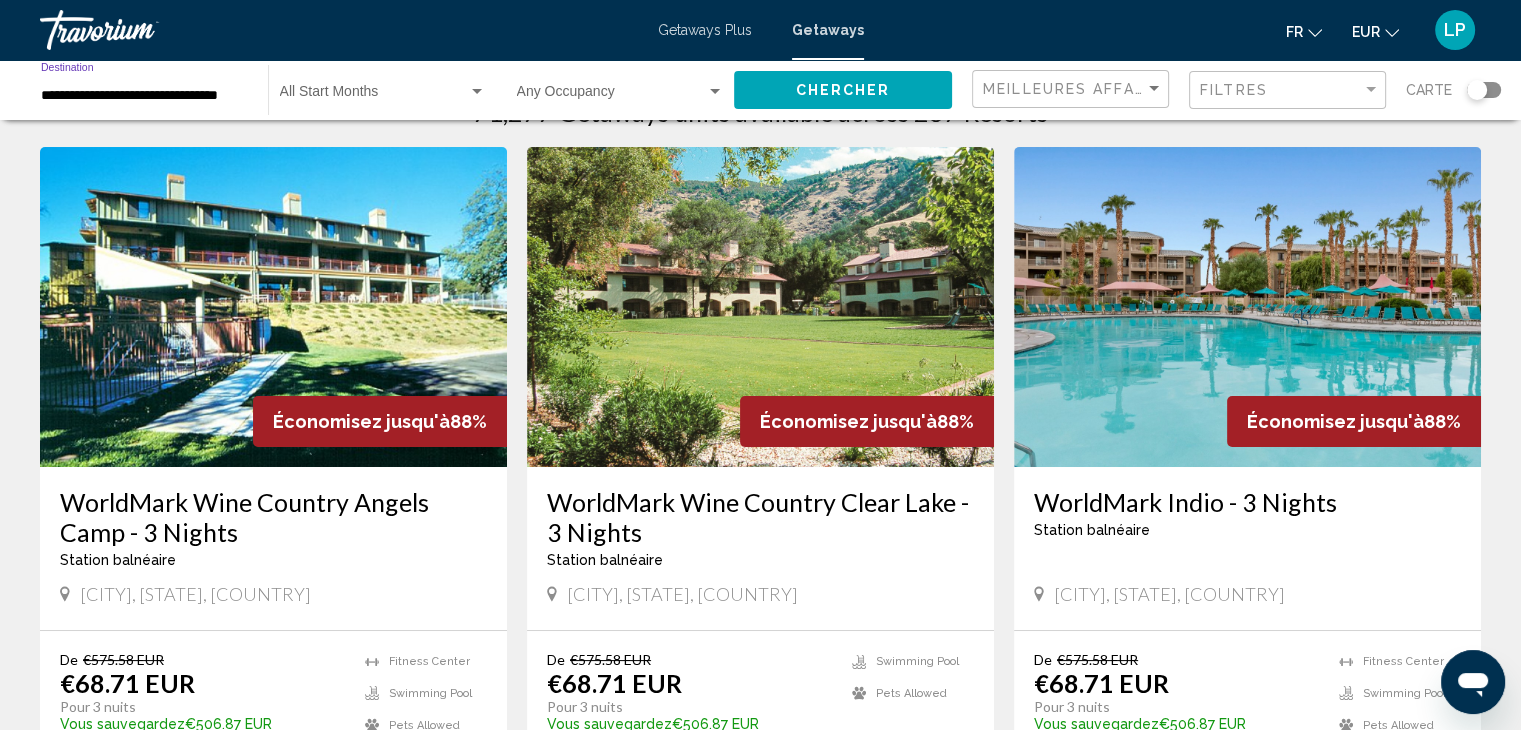 click on "**********" at bounding box center [144, 96] 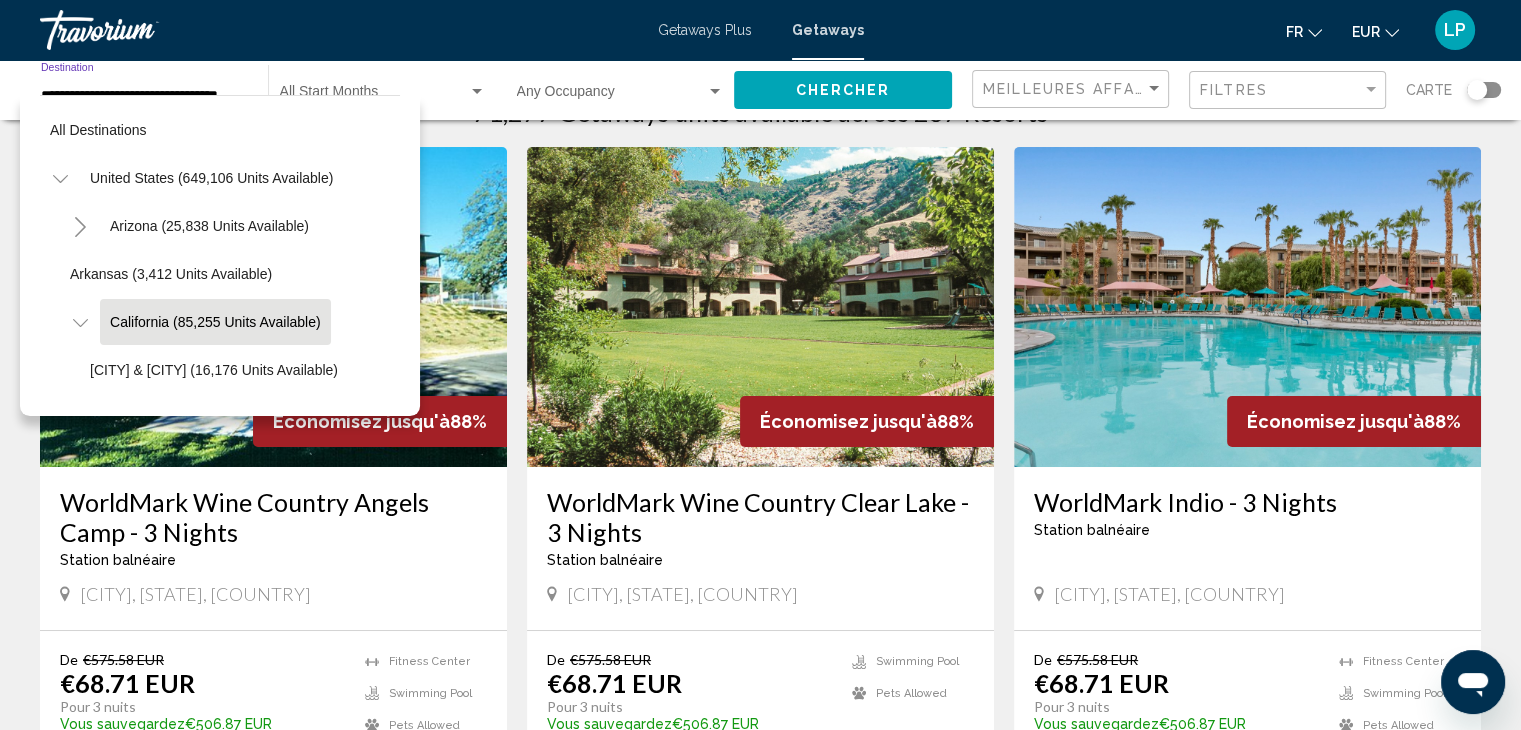 scroll, scrollTop: 78, scrollLeft: 0, axis: vertical 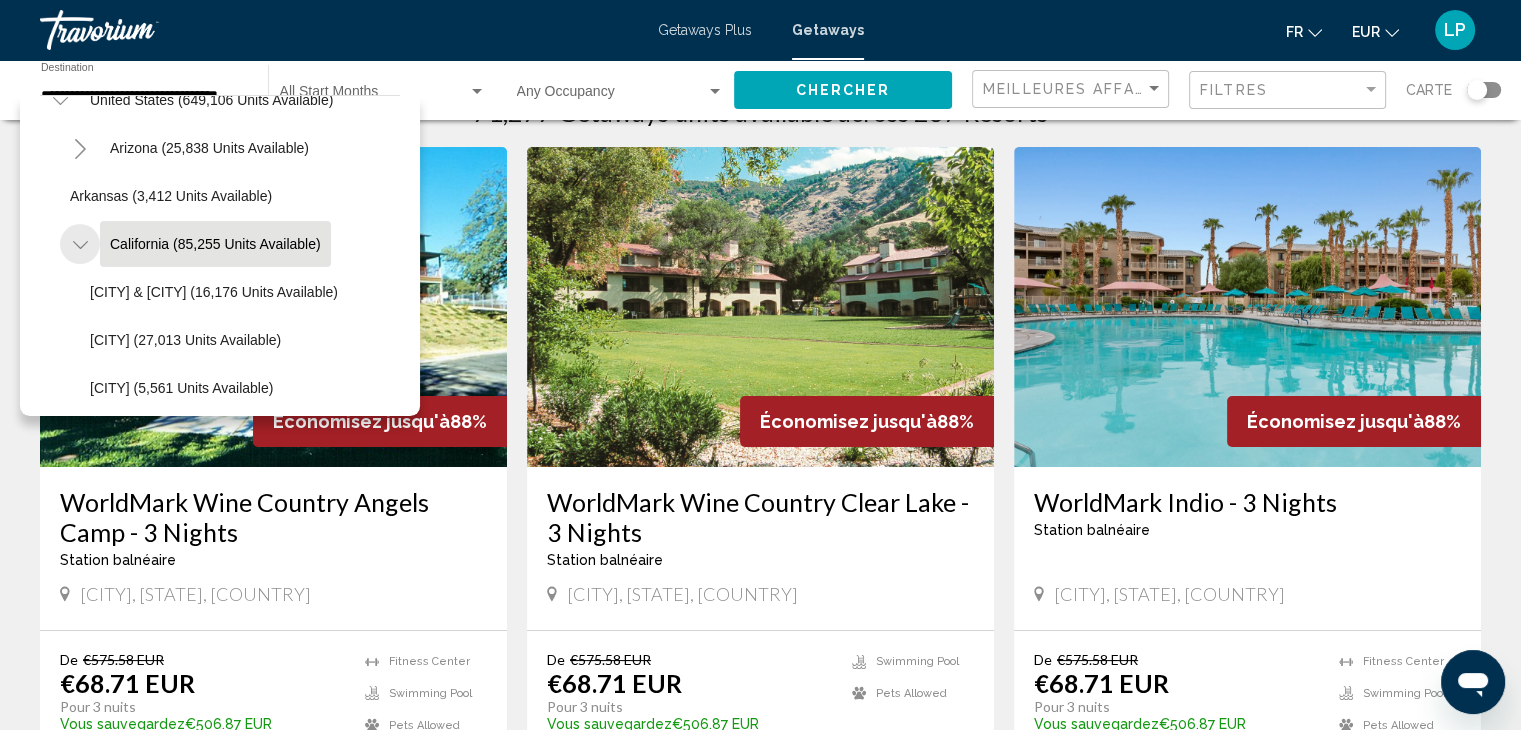 click 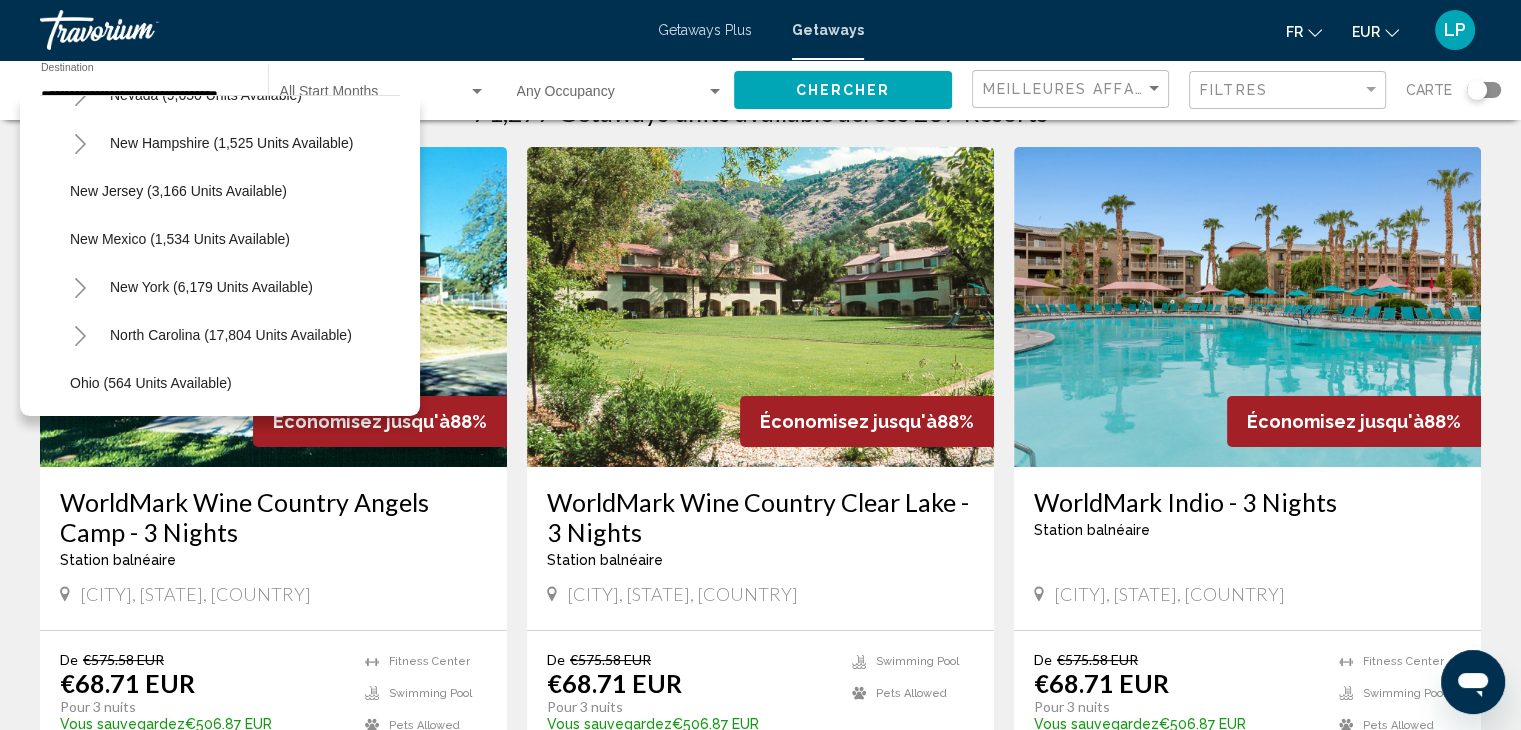 scroll, scrollTop: 1241, scrollLeft: 0, axis: vertical 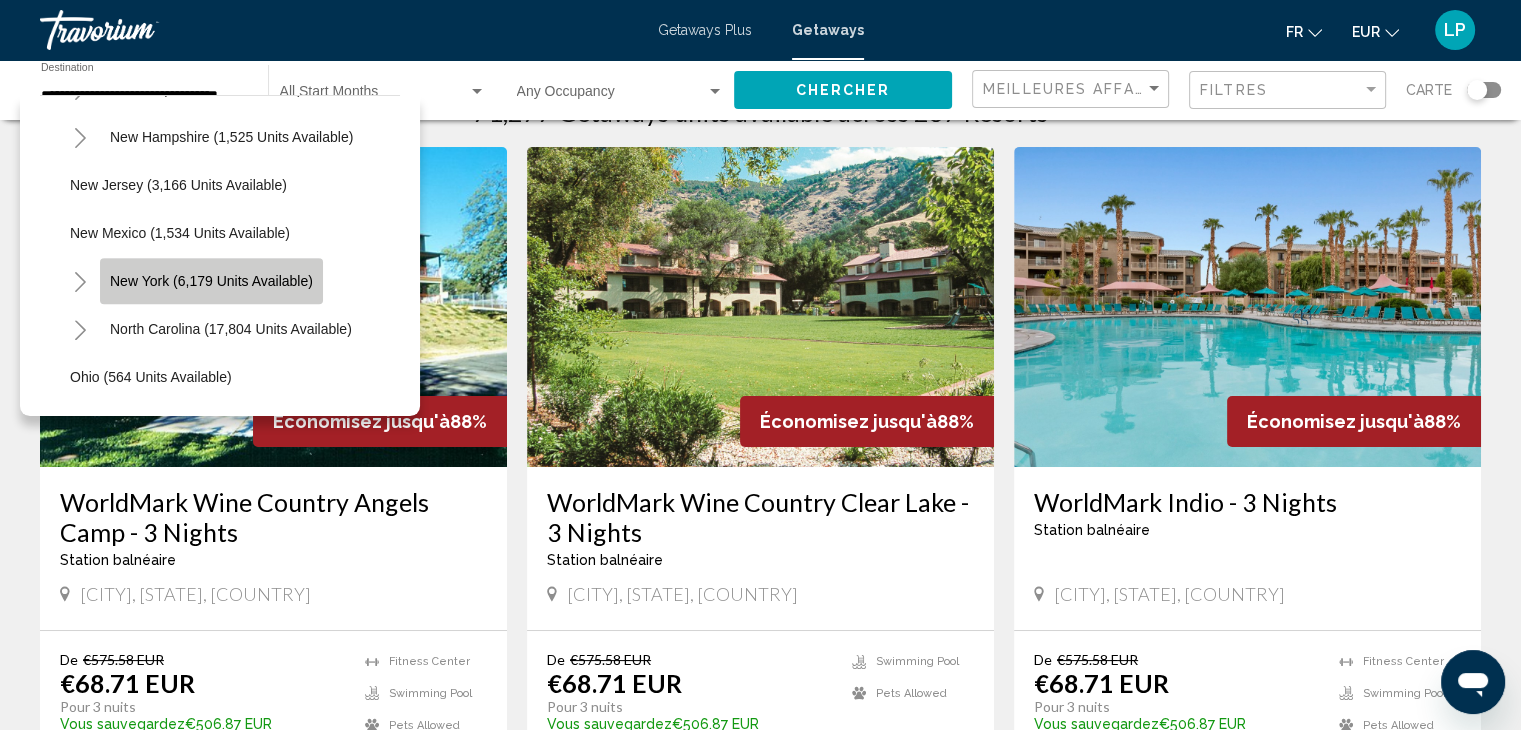 click on "New York (6,179 units available)" 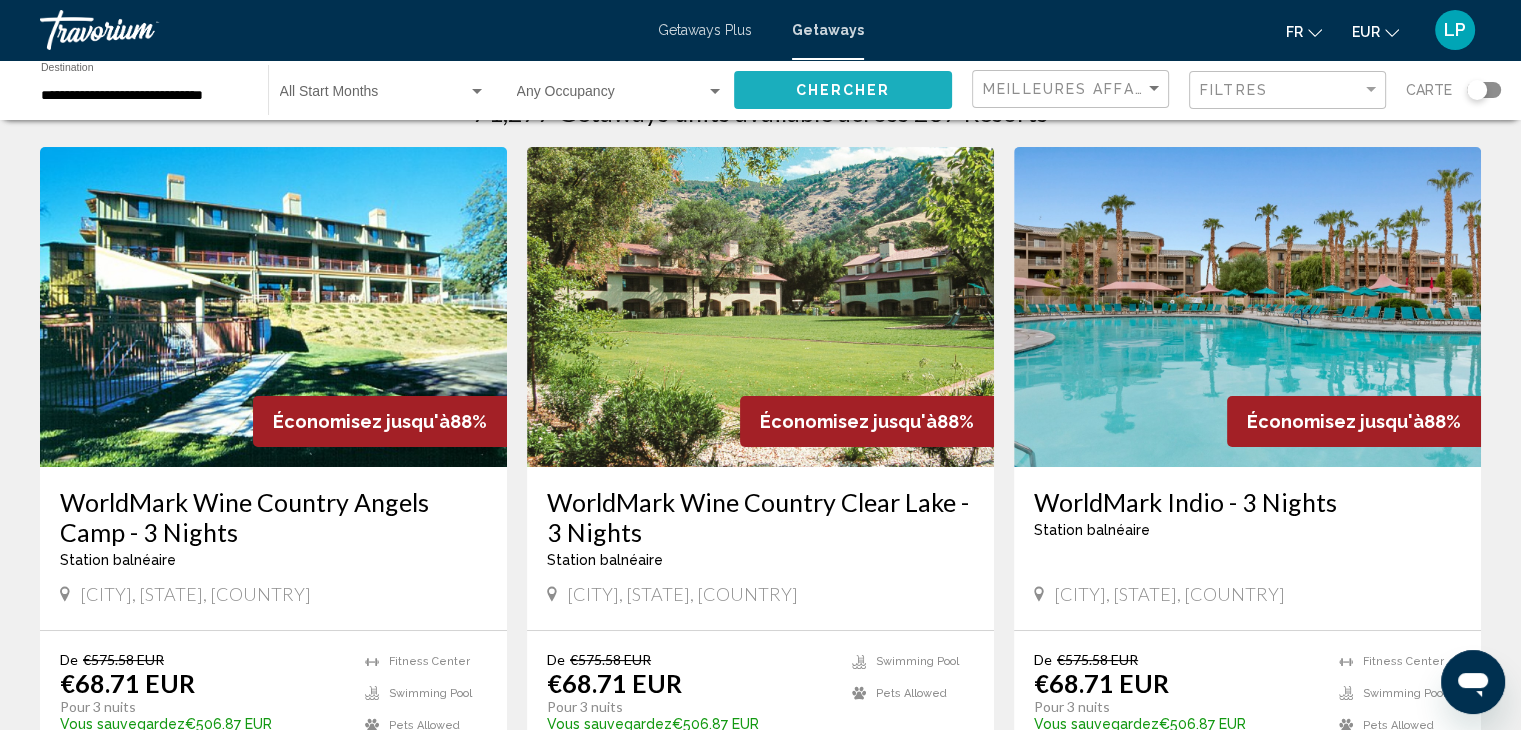 click on "Chercher" 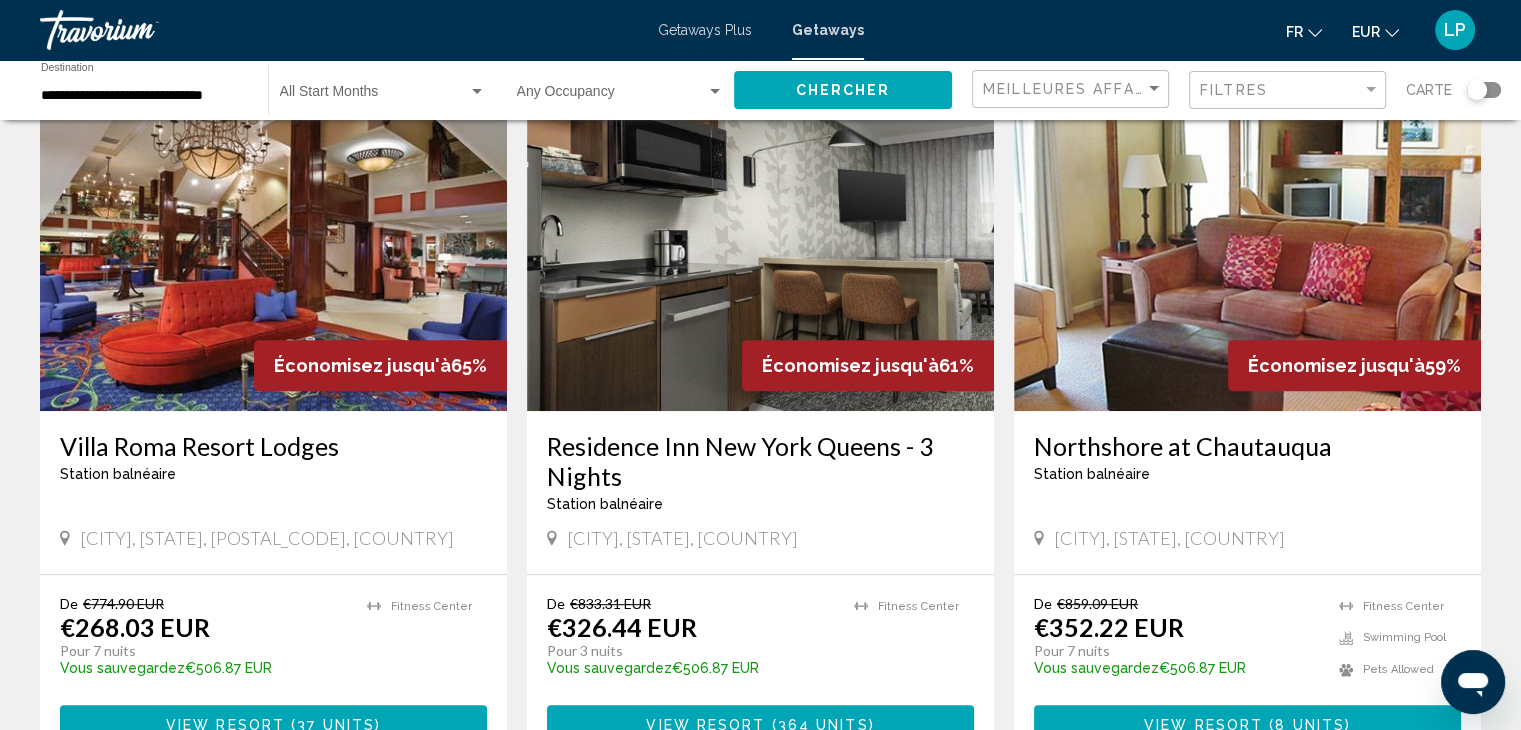 scroll, scrollTop: 738, scrollLeft: 0, axis: vertical 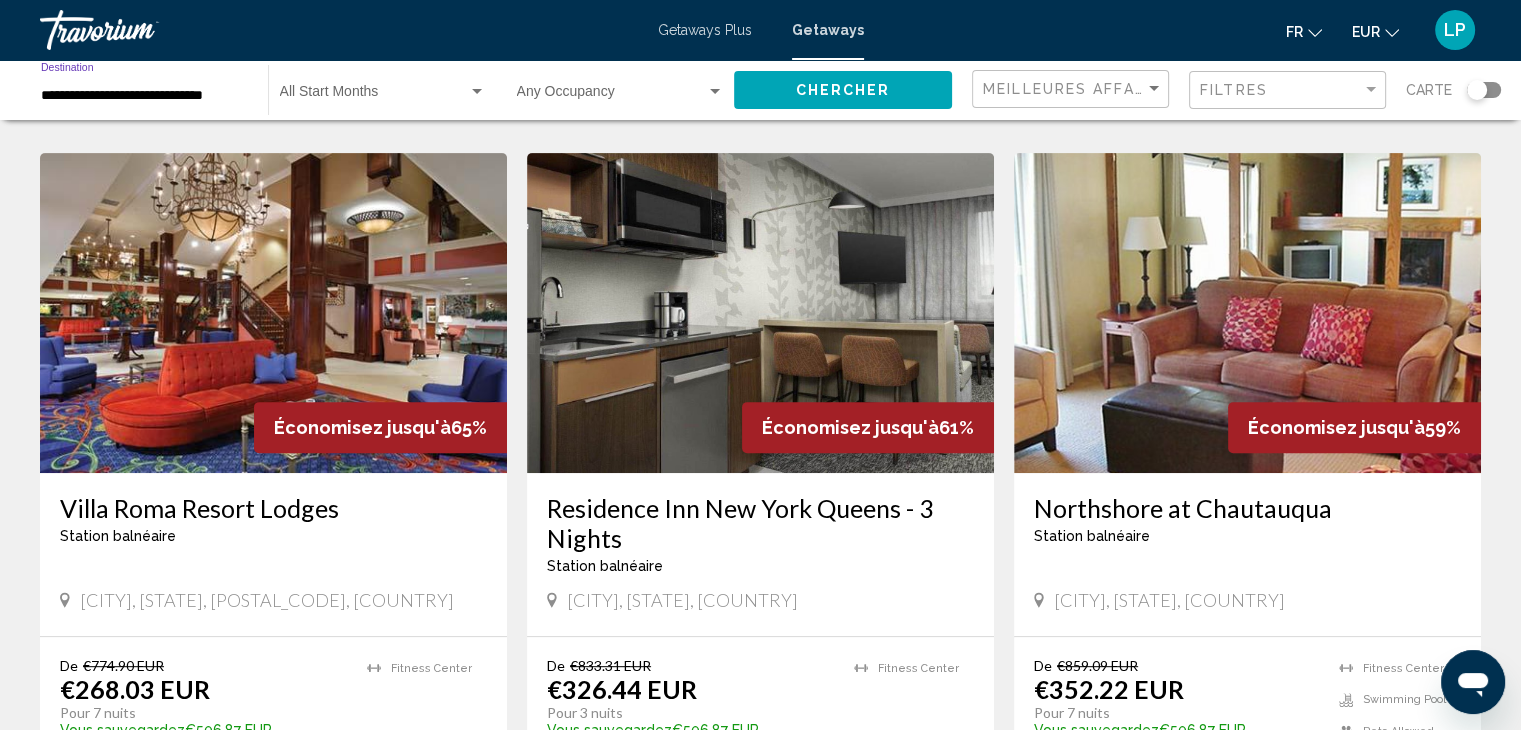 click on "**********" at bounding box center (144, 96) 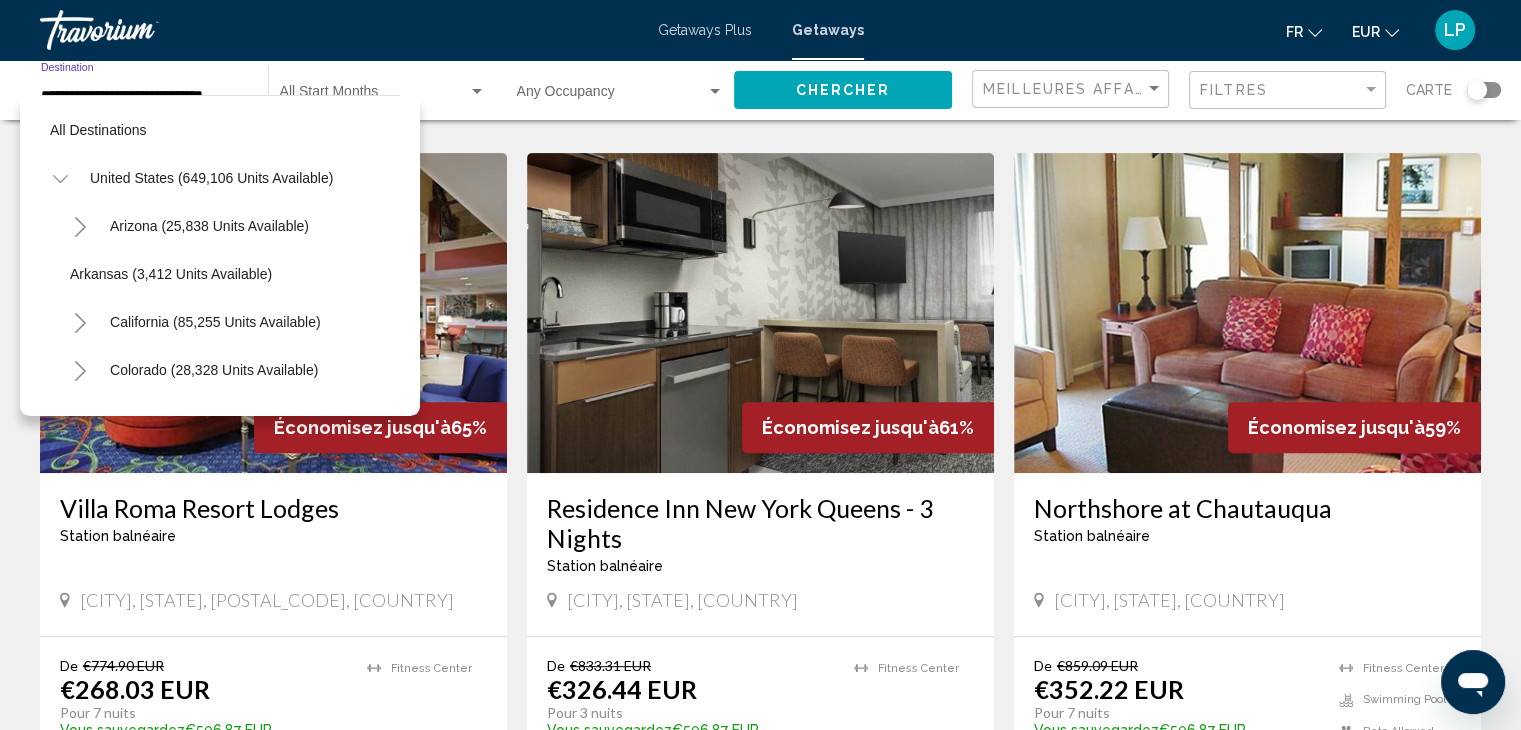scroll, scrollTop: 1278, scrollLeft: 0, axis: vertical 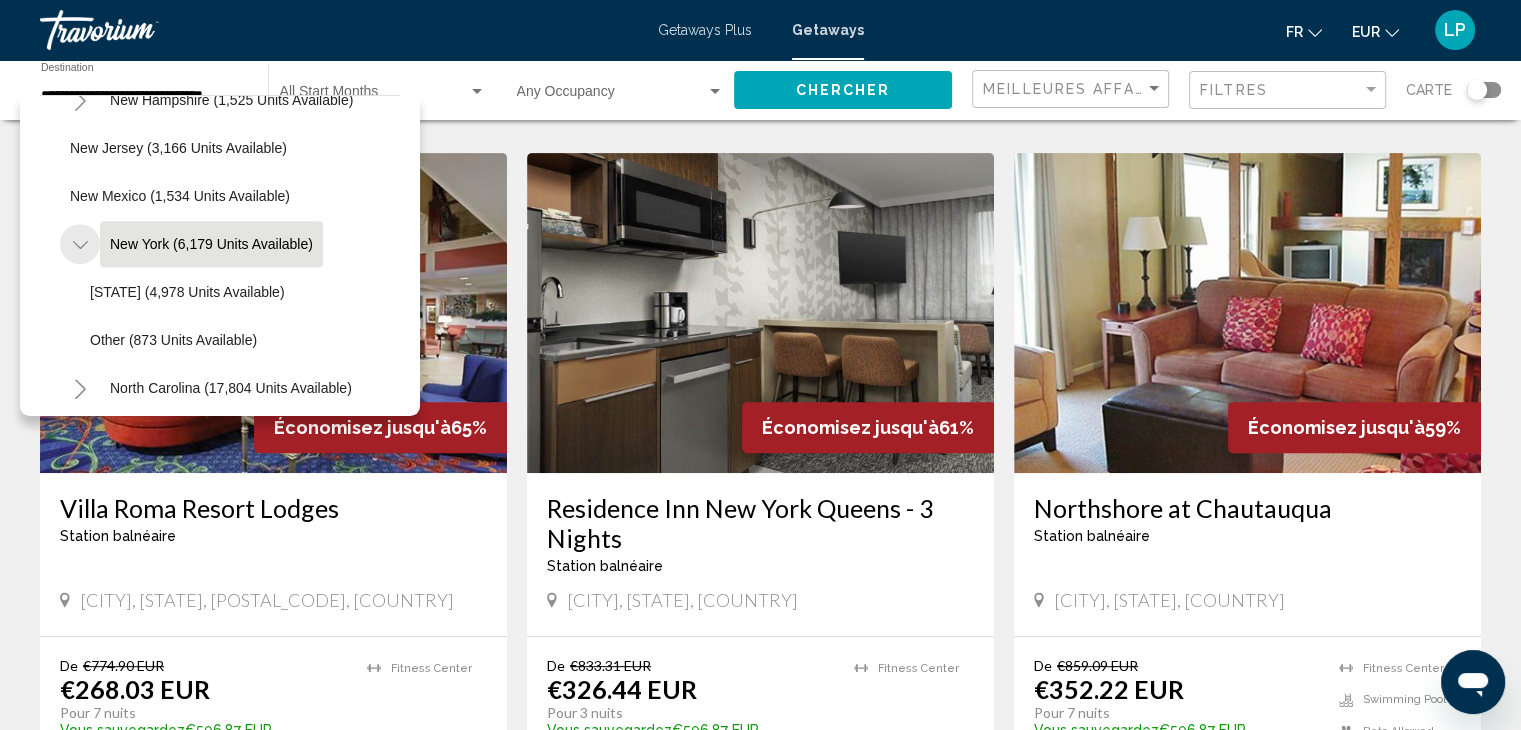 click 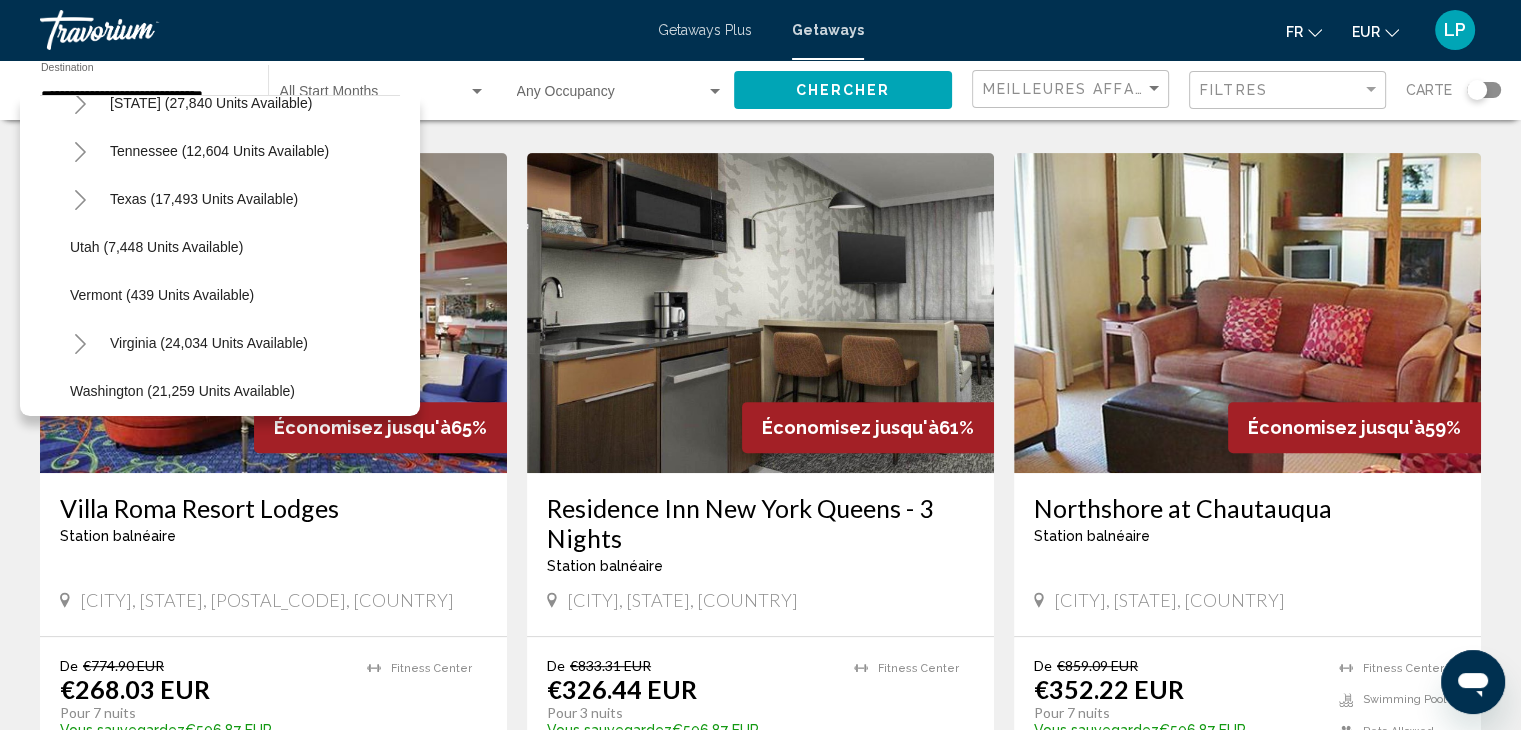 scroll, scrollTop: 1756, scrollLeft: 0, axis: vertical 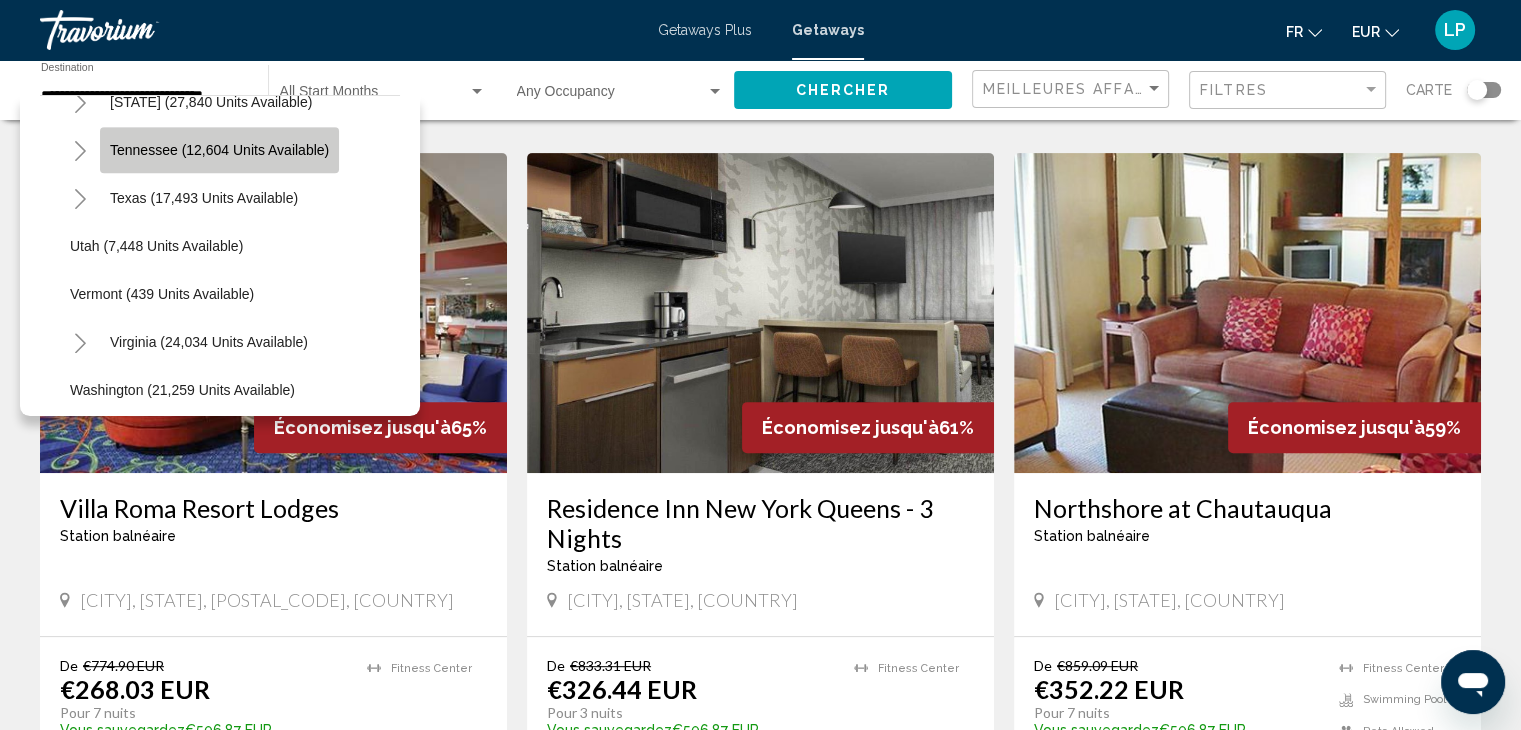 click on "Tennessee (12,604 units available)" 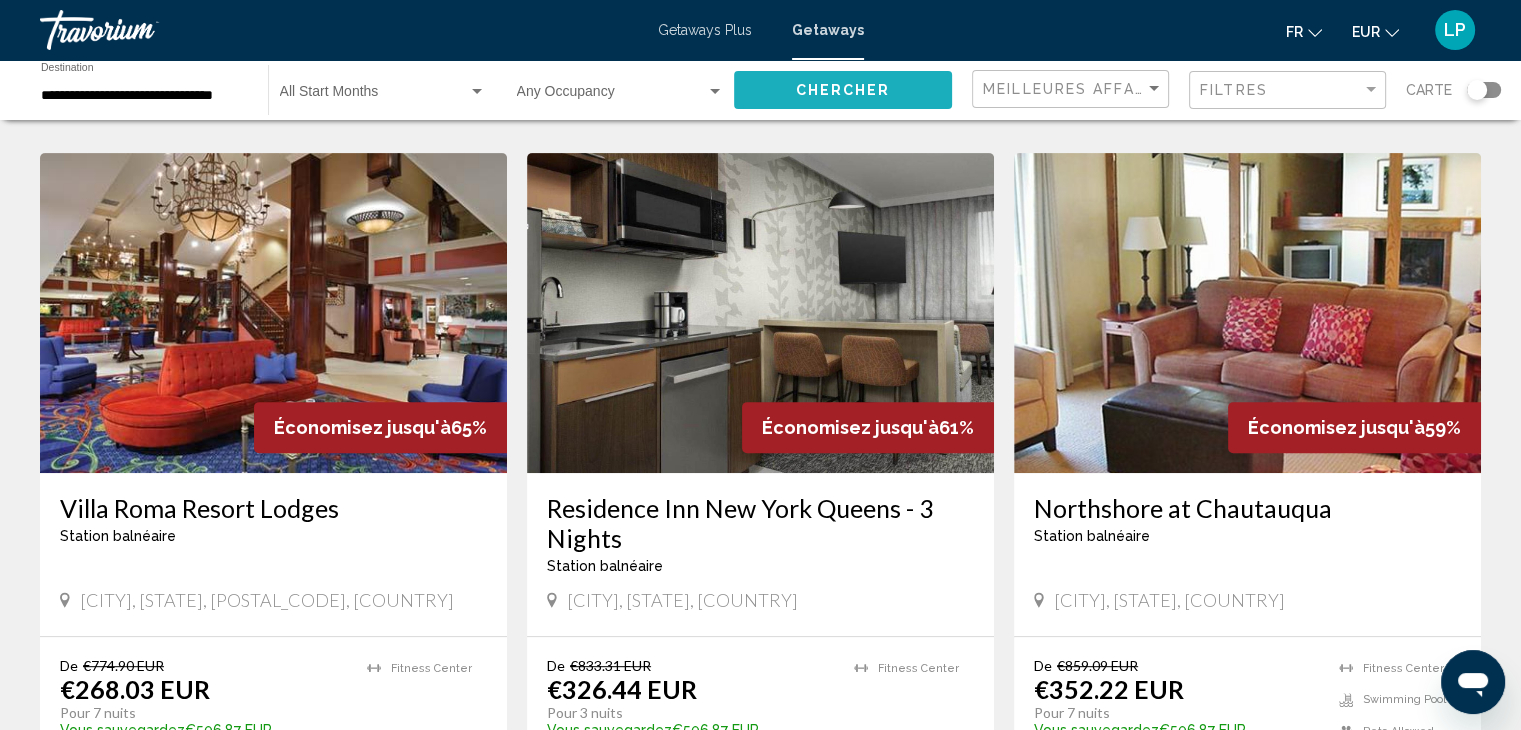 click on "Chercher" 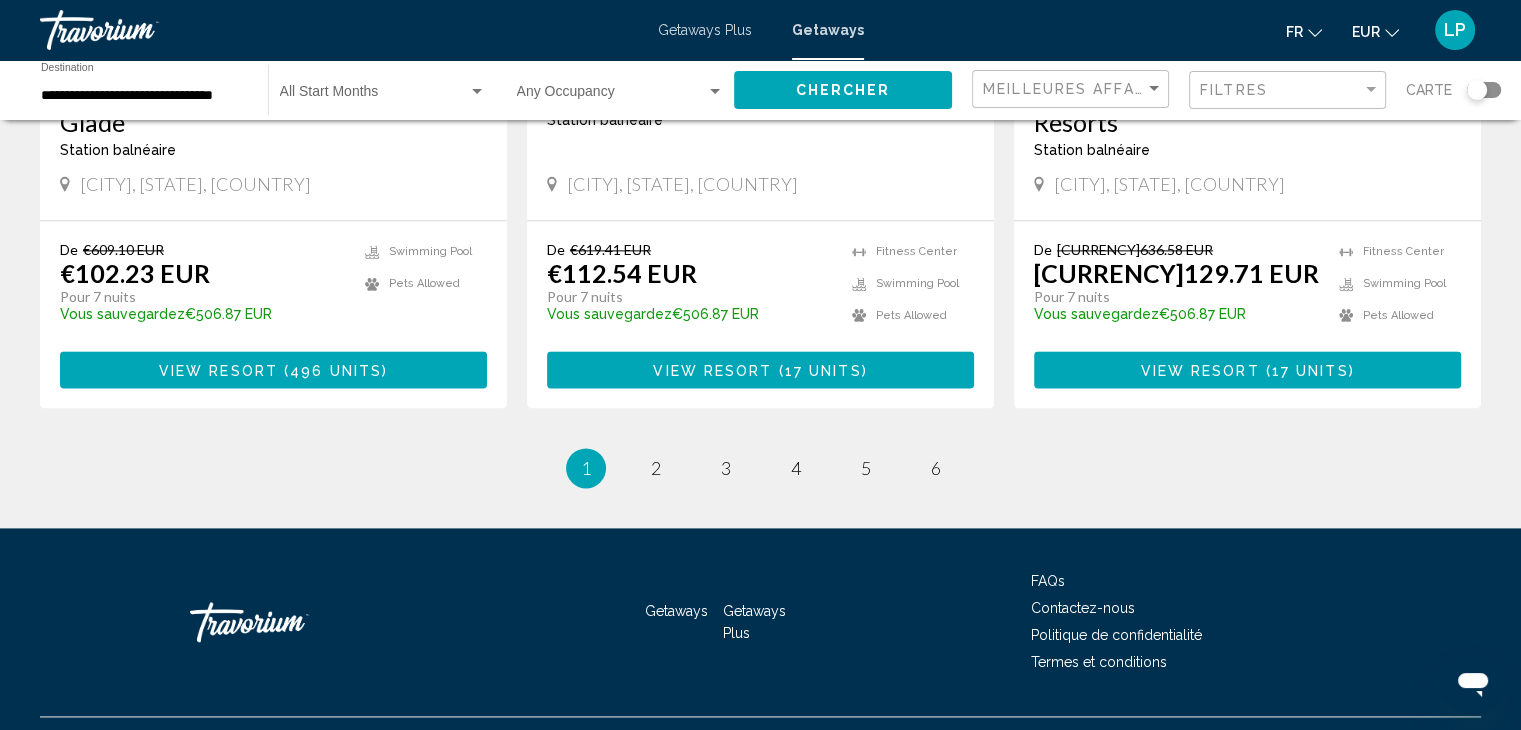 scroll, scrollTop: 2606, scrollLeft: 0, axis: vertical 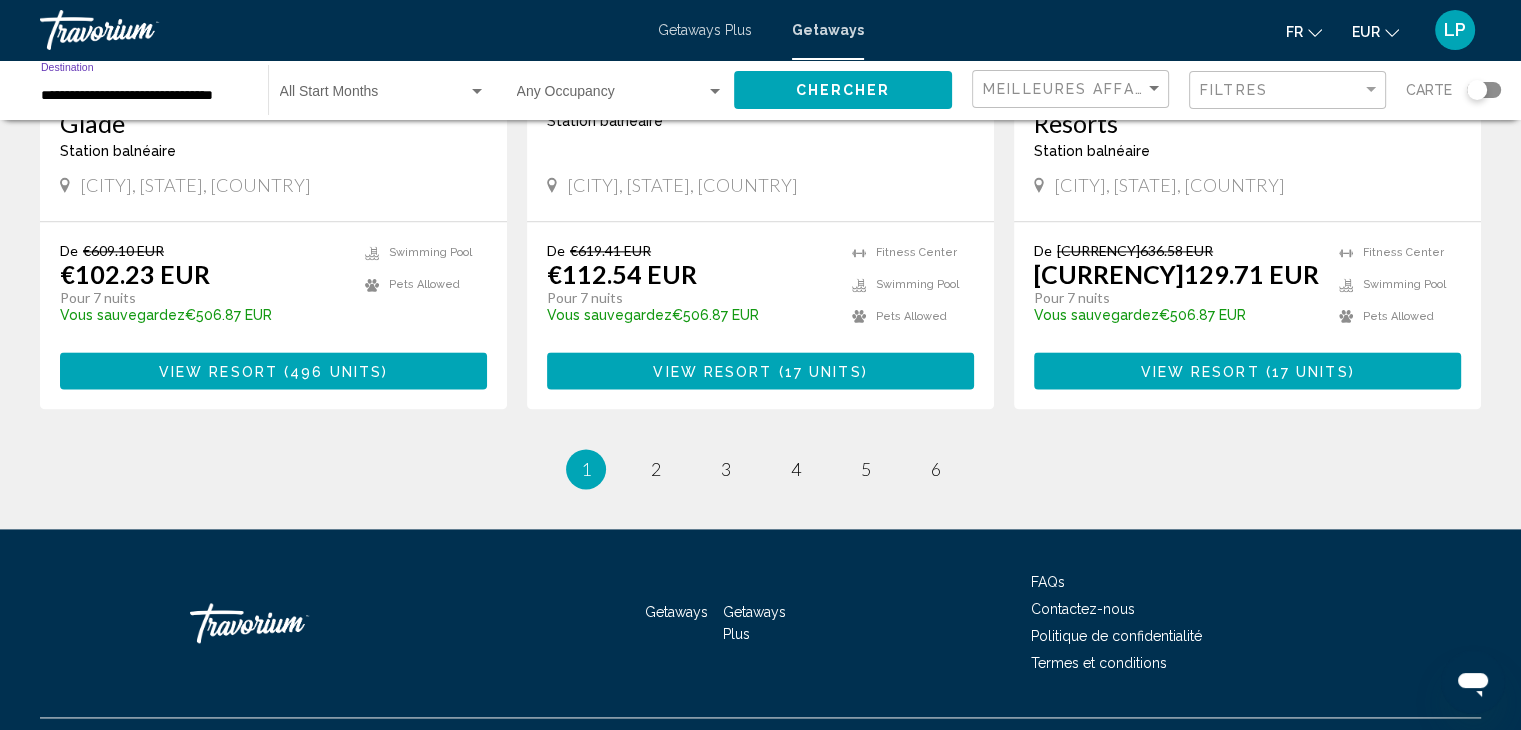 click on "**********" at bounding box center (144, 96) 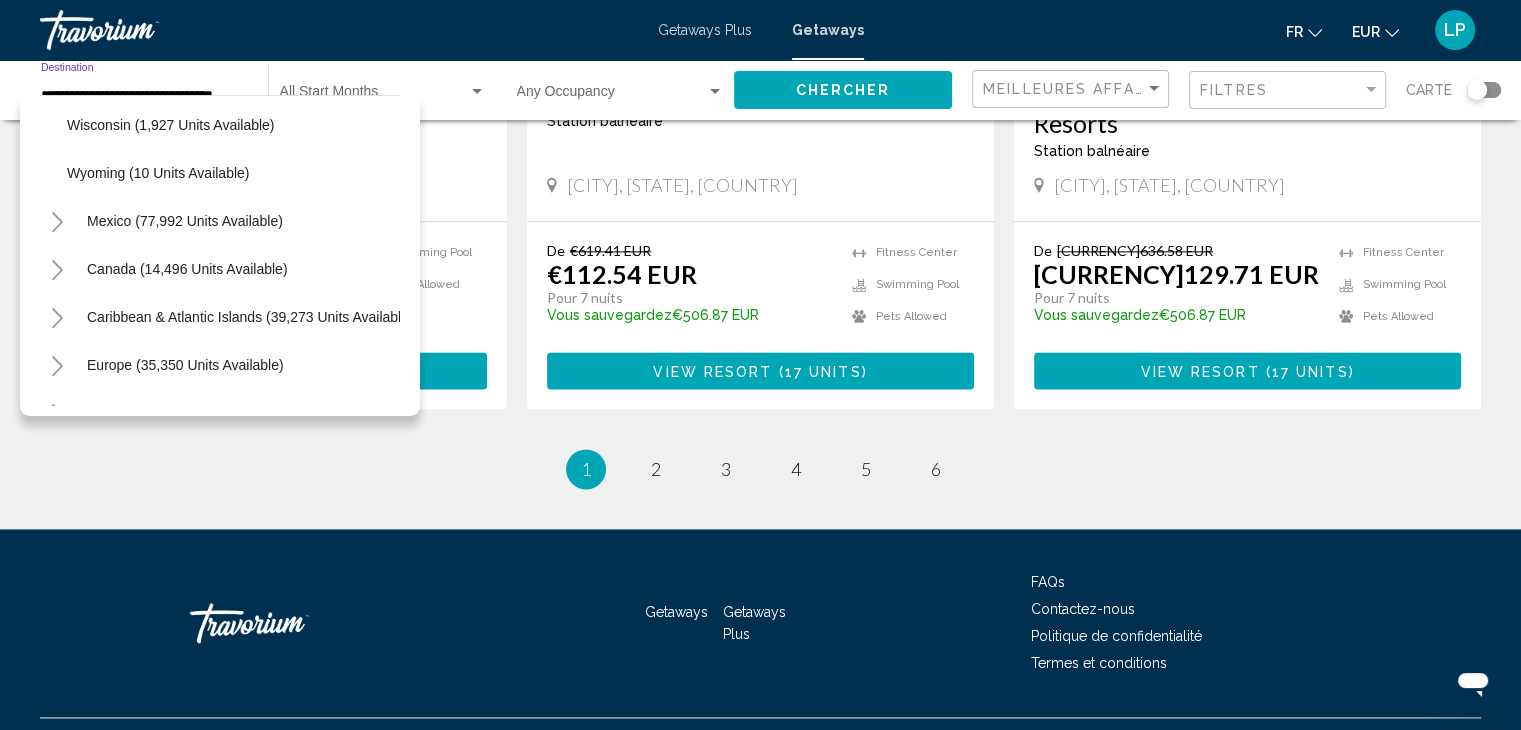 scroll, scrollTop: 2309, scrollLeft: 3, axis: both 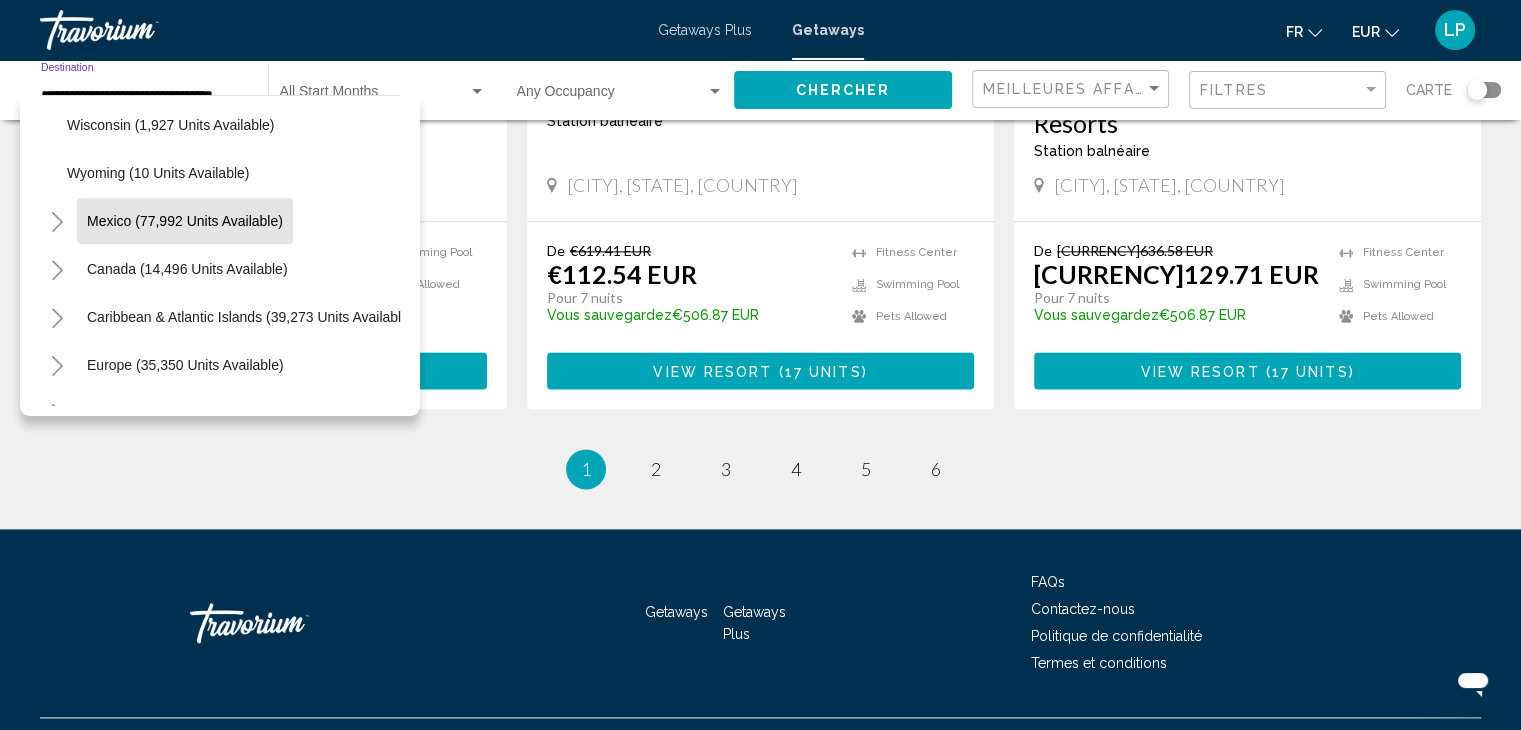 click on "Mexico (77,992 units available)" at bounding box center [187, 269] 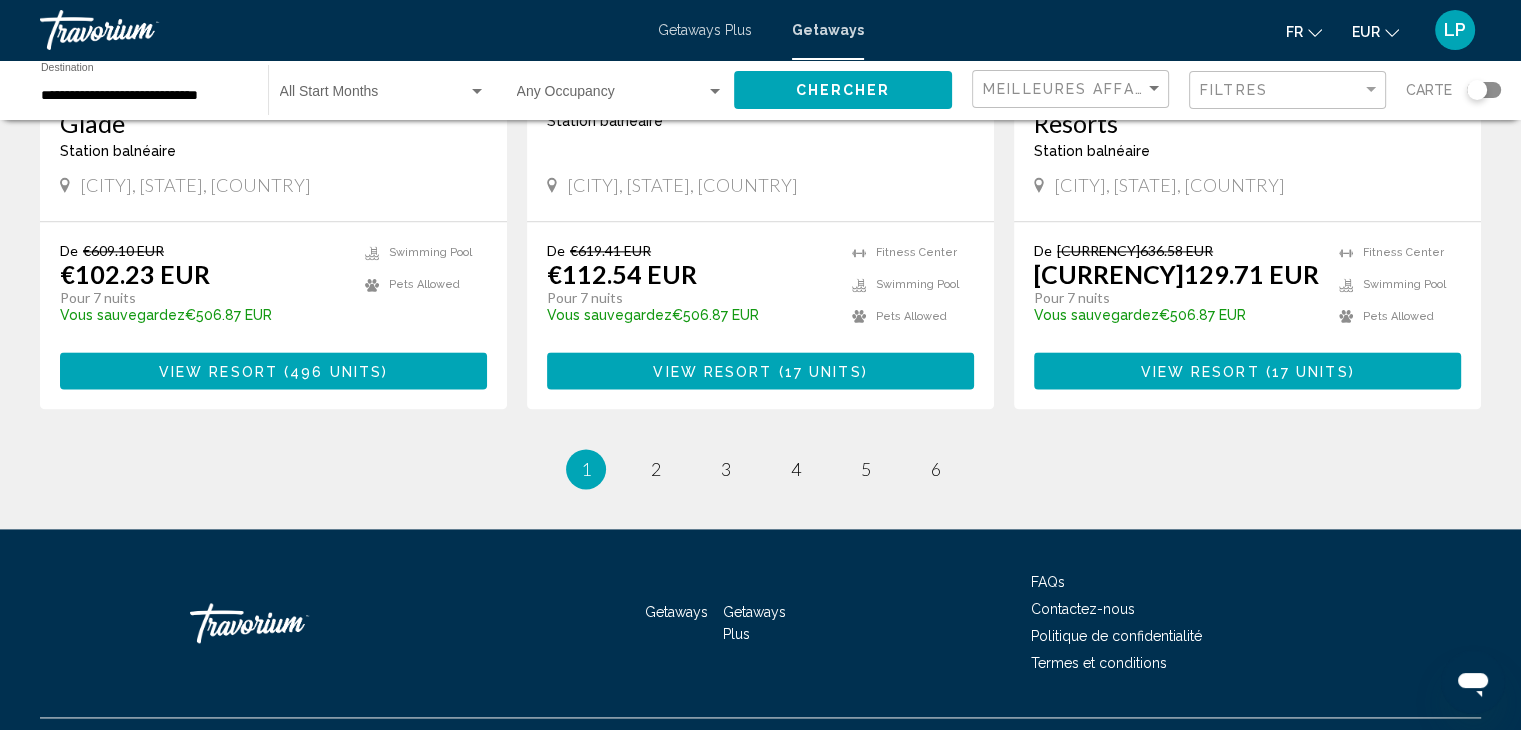 click on "Chercher" 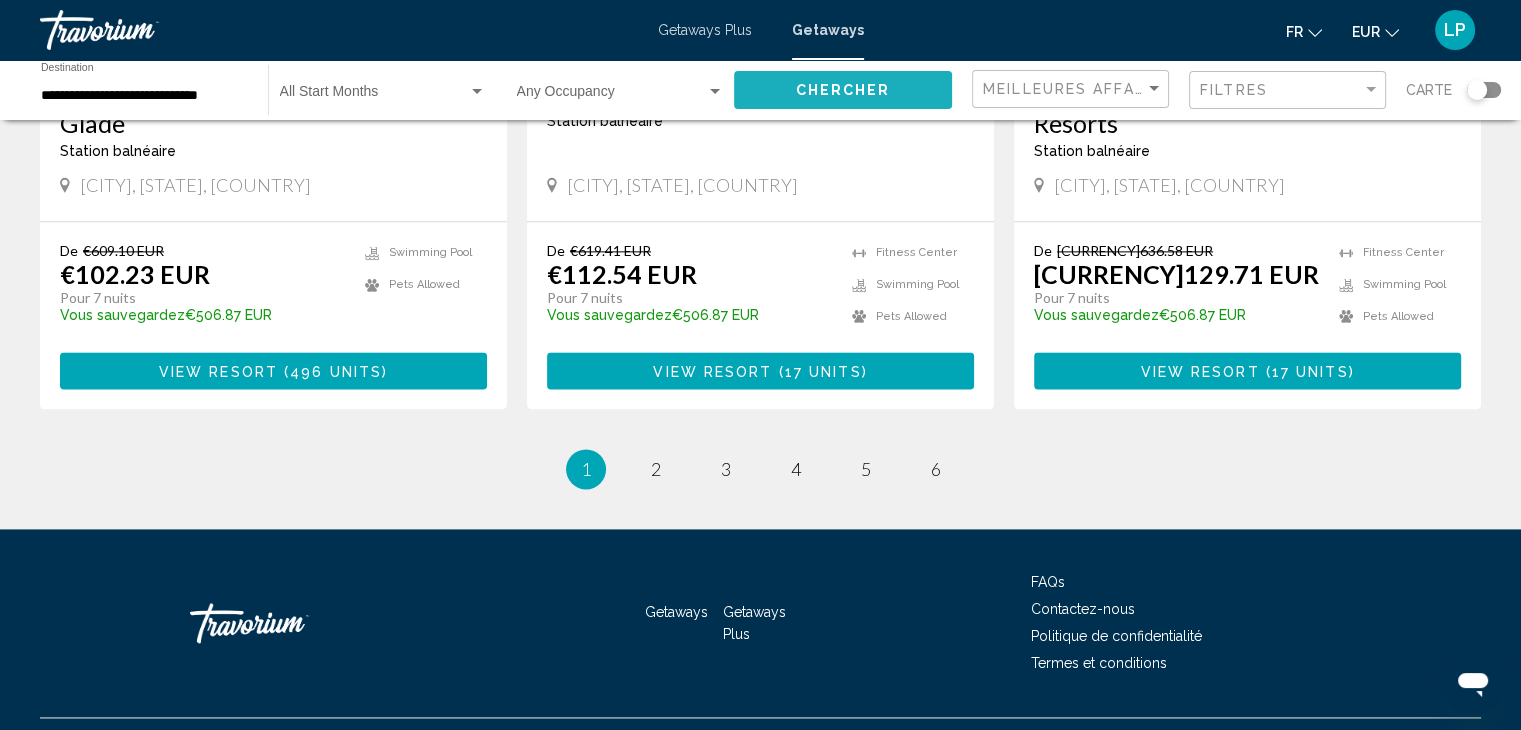 click on "Chercher" 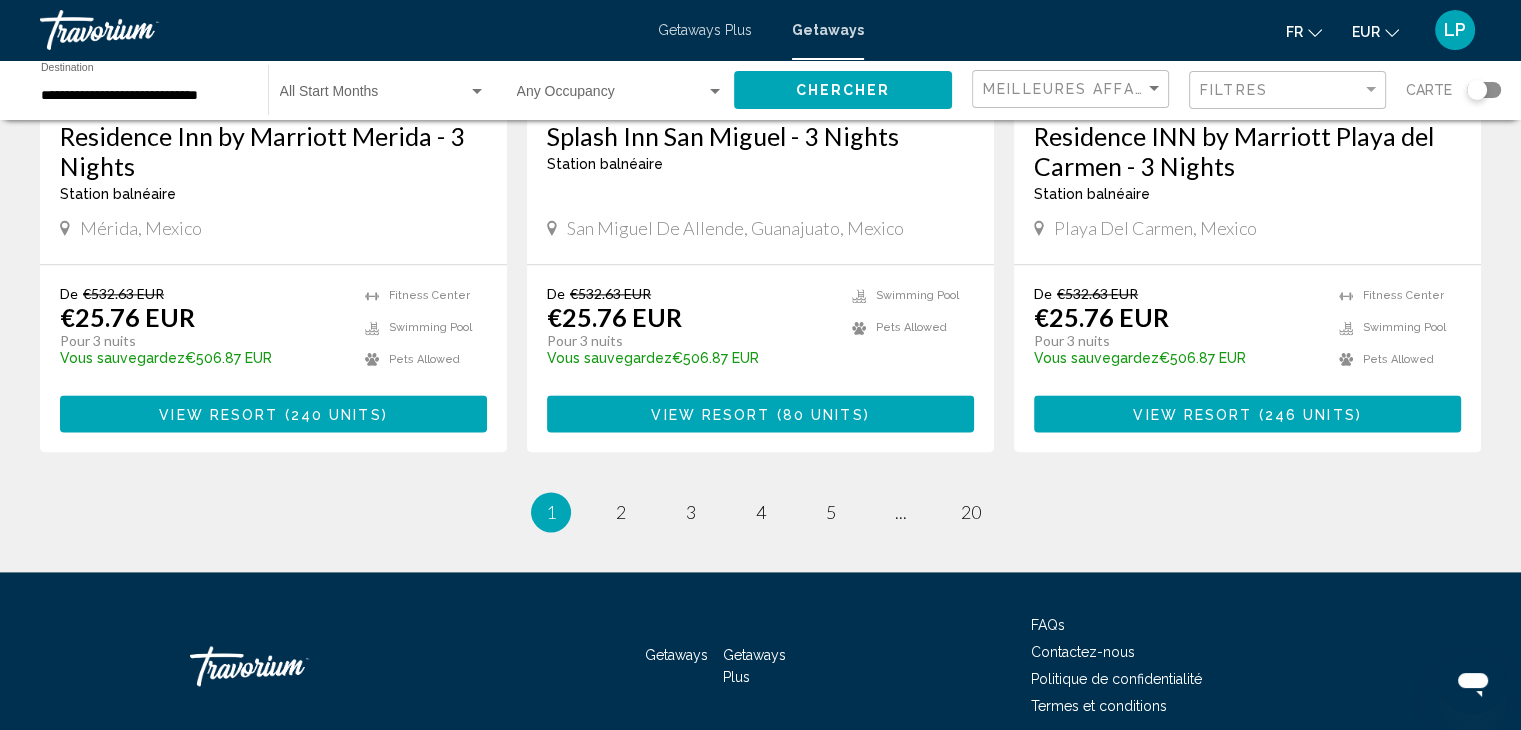 scroll, scrollTop: 2544, scrollLeft: 0, axis: vertical 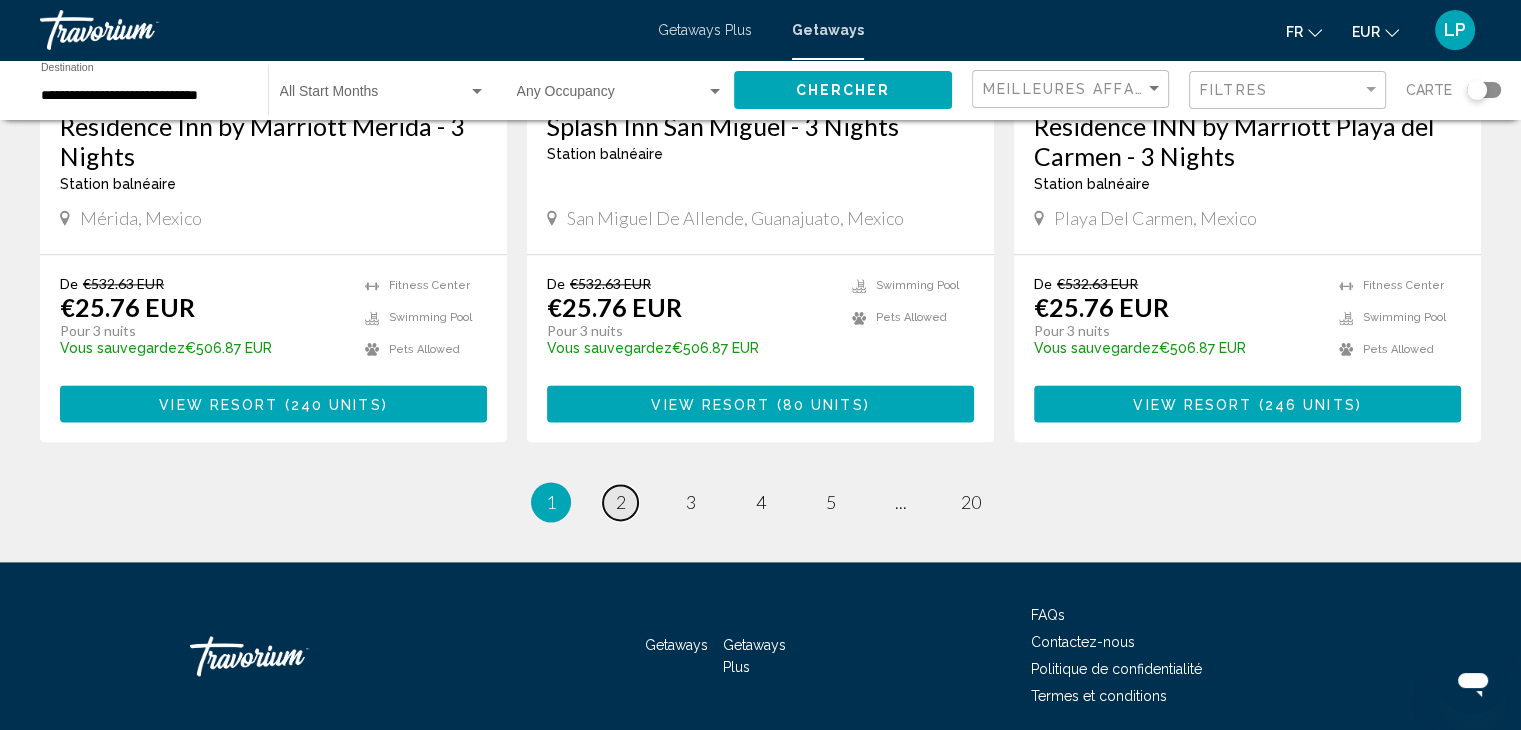 click on "page  2" at bounding box center [620, 502] 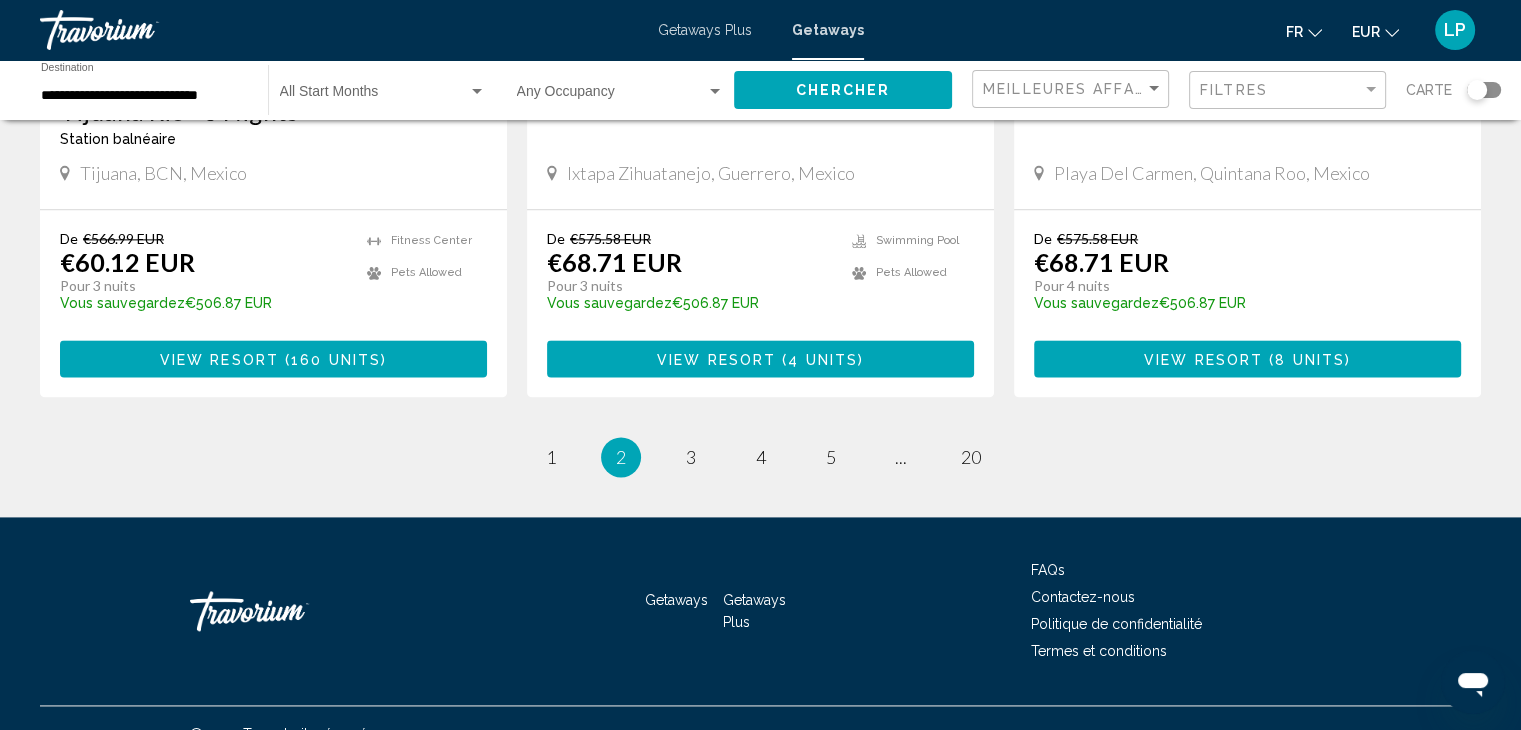 scroll, scrollTop: 2606, scrollLeft: 0, axis: vertical 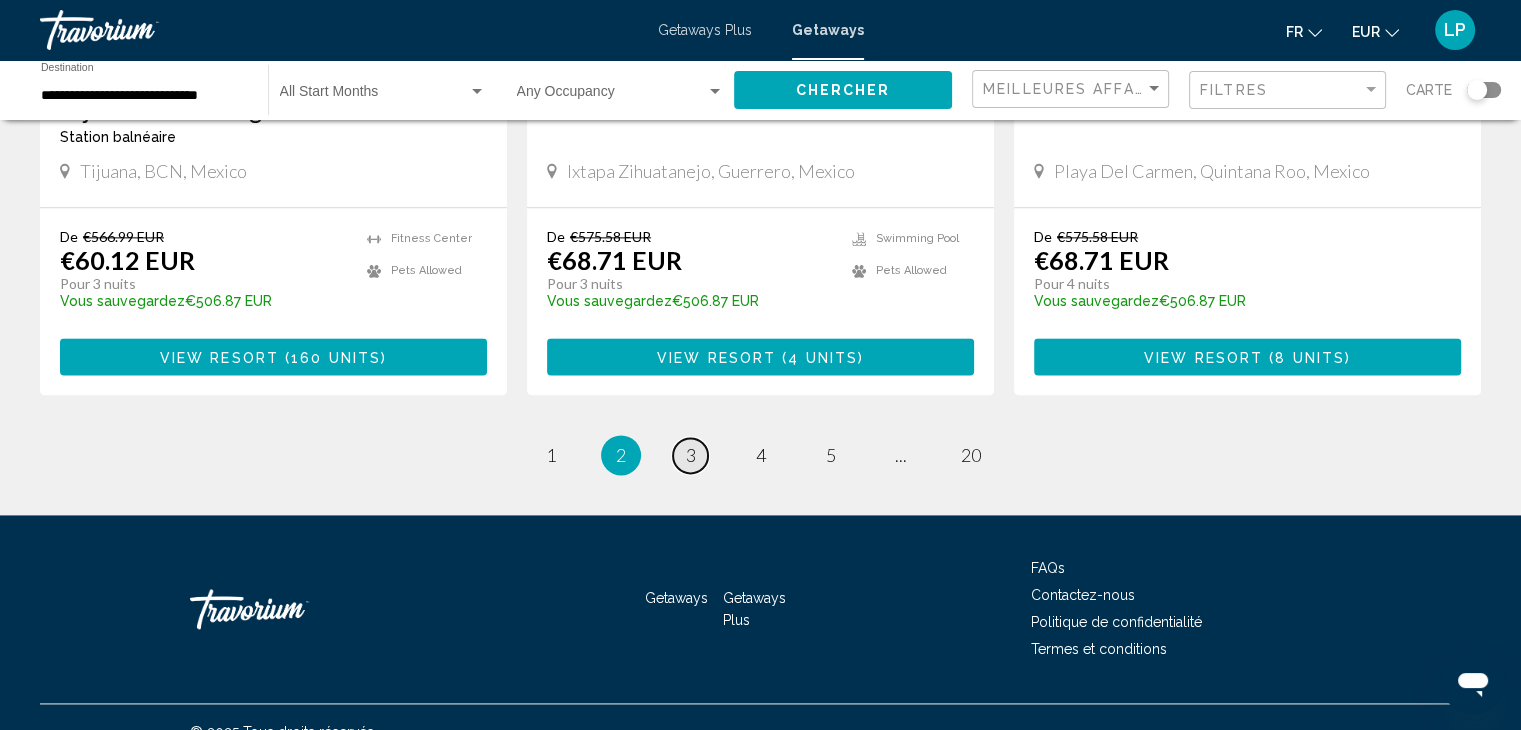 click on "3" at bounding box center [691, 455] 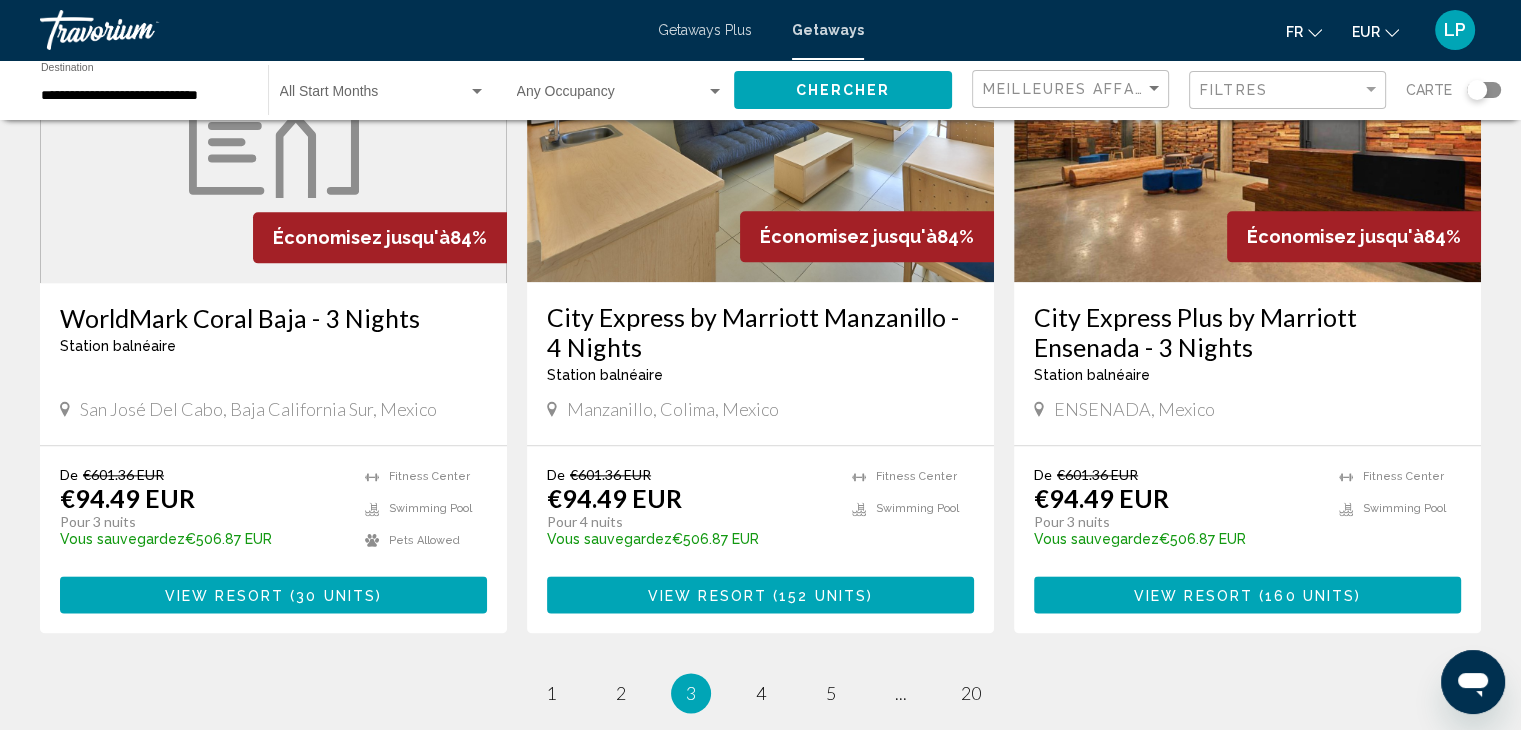 scroll, scrollTop: 2647, scrollLeft: 0, axis: vertical 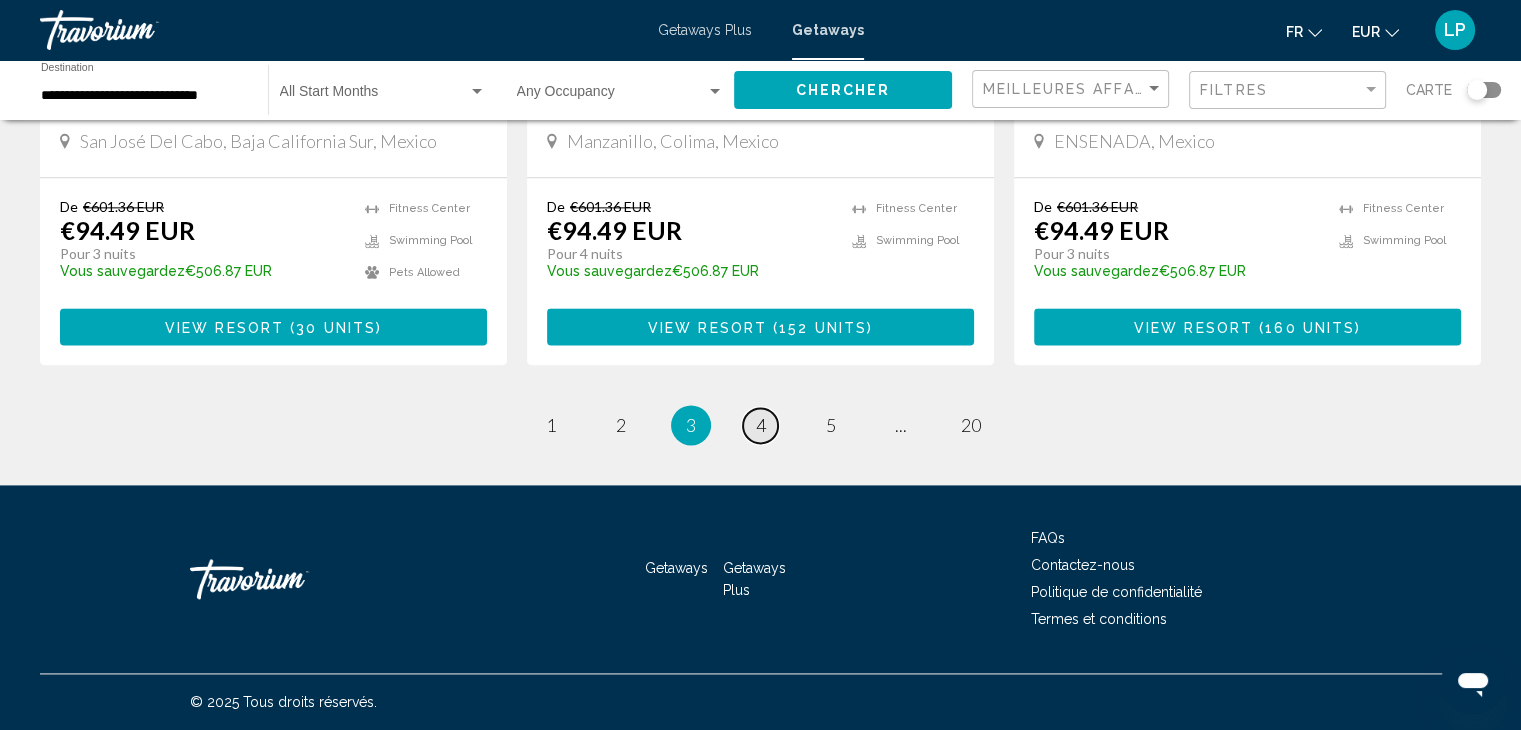 click on "4" at bounding box center [761, 425] 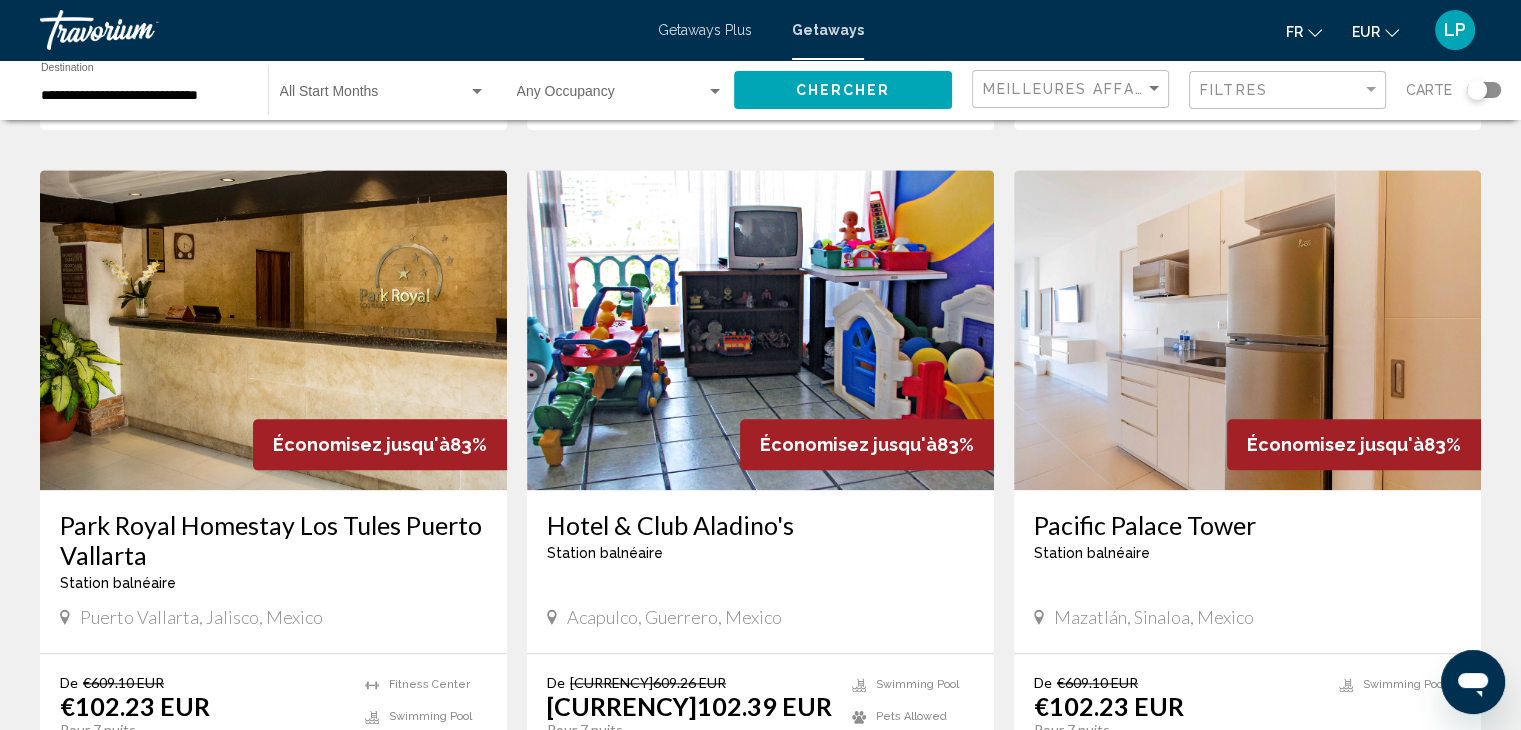 scroll, scrollTop: 2172, scrollLeft: 0, axis: vertical 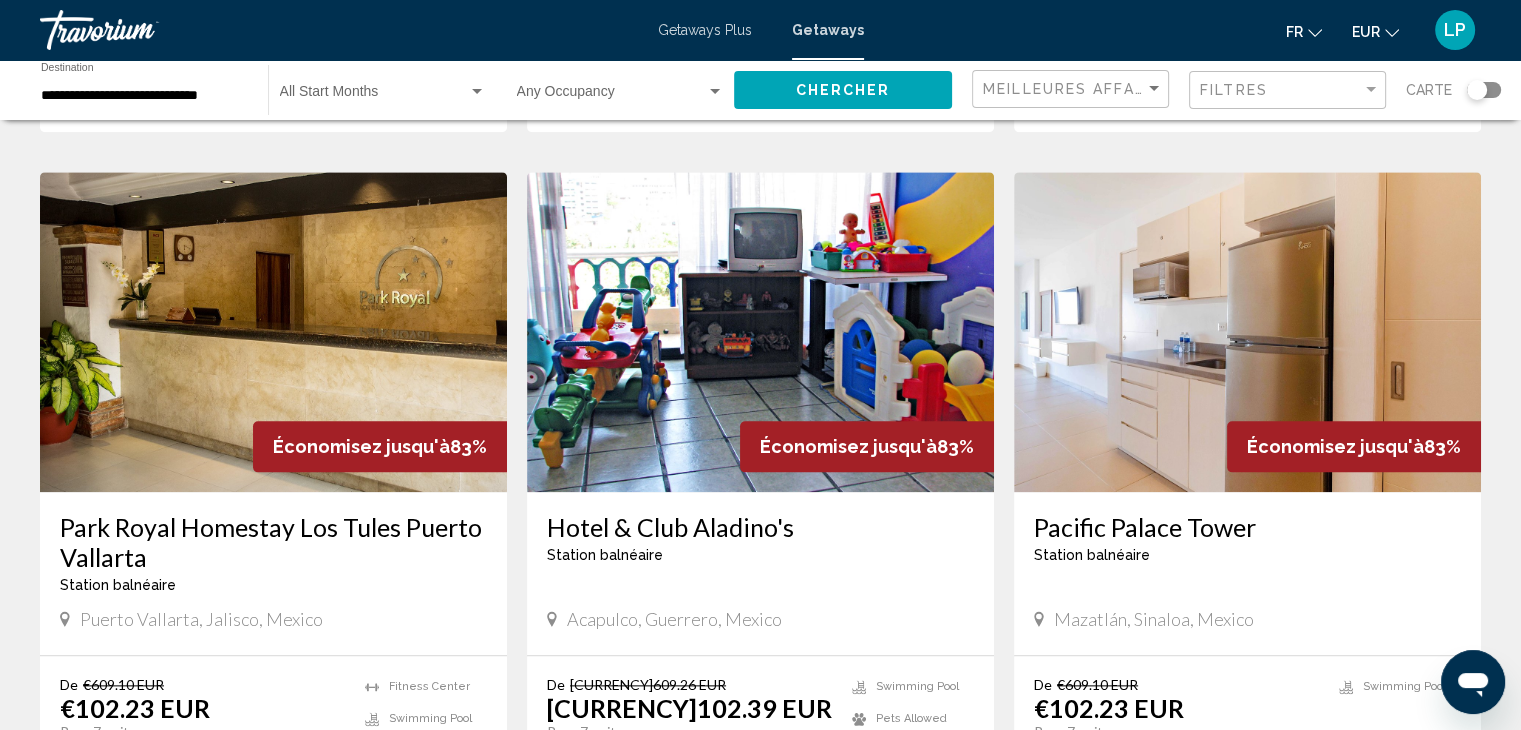 click on "**********" 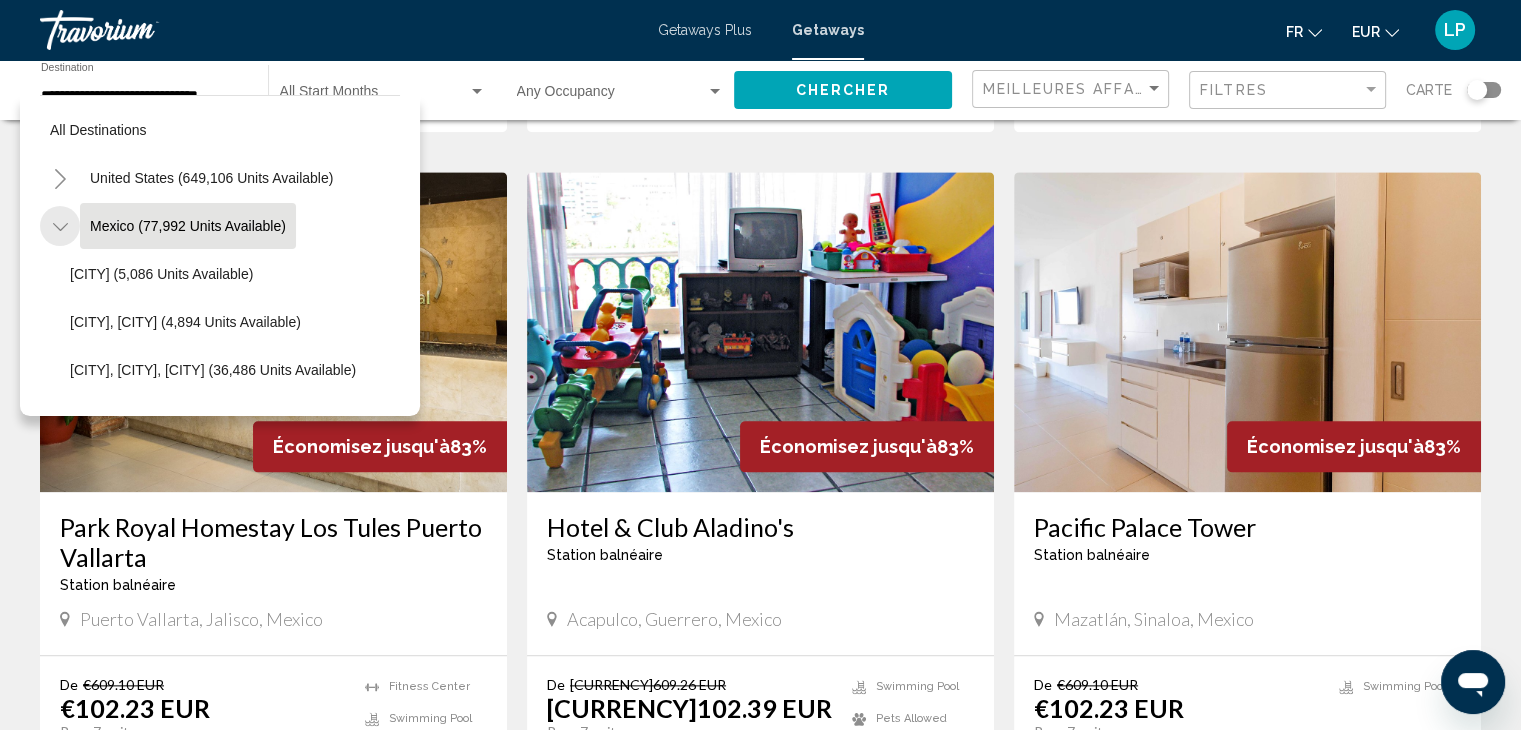 click 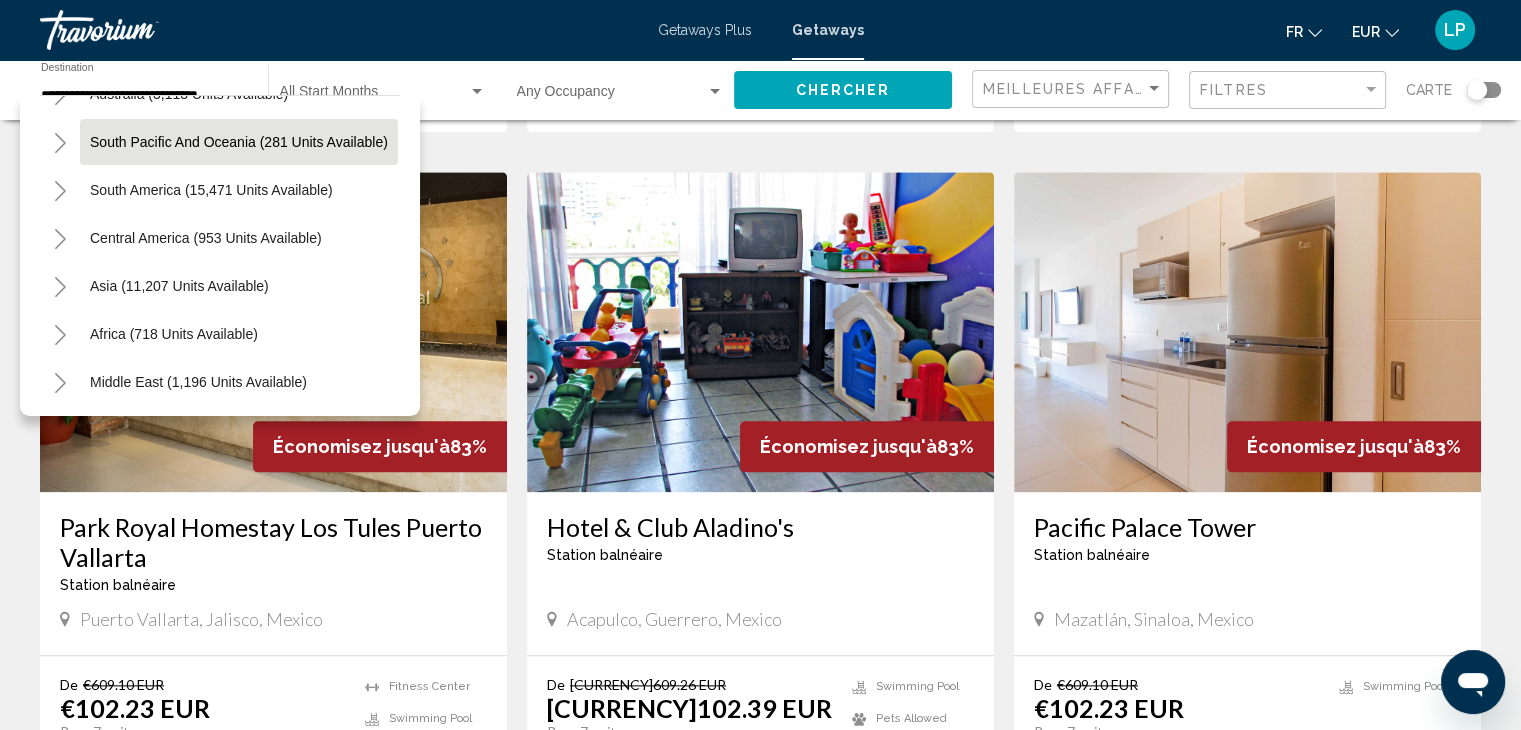 scroll, scrollTop: 339, scrollLeft: 0, axis: vertical 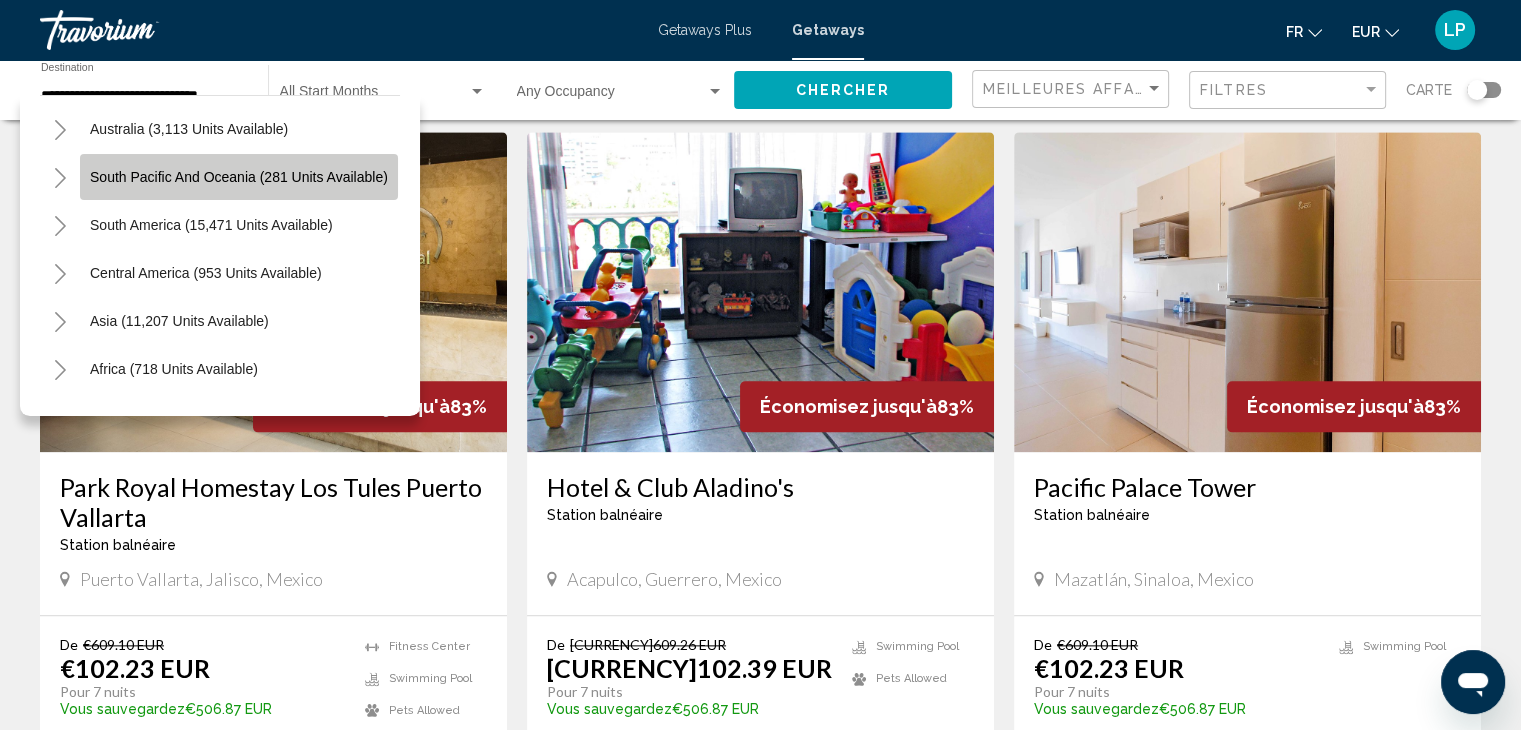 click on "South Pacific and Oceania (281 units available)" 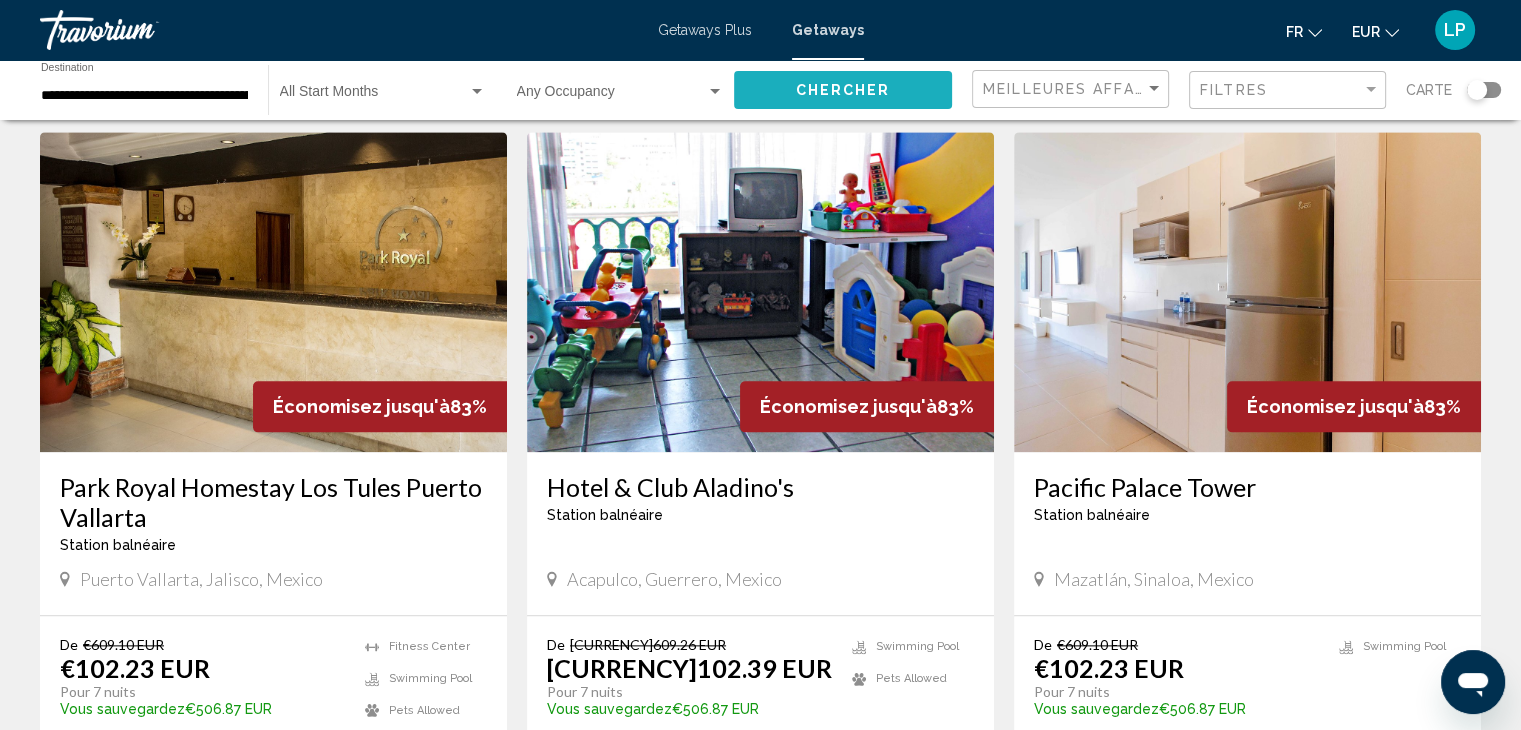 click on "Chercher" 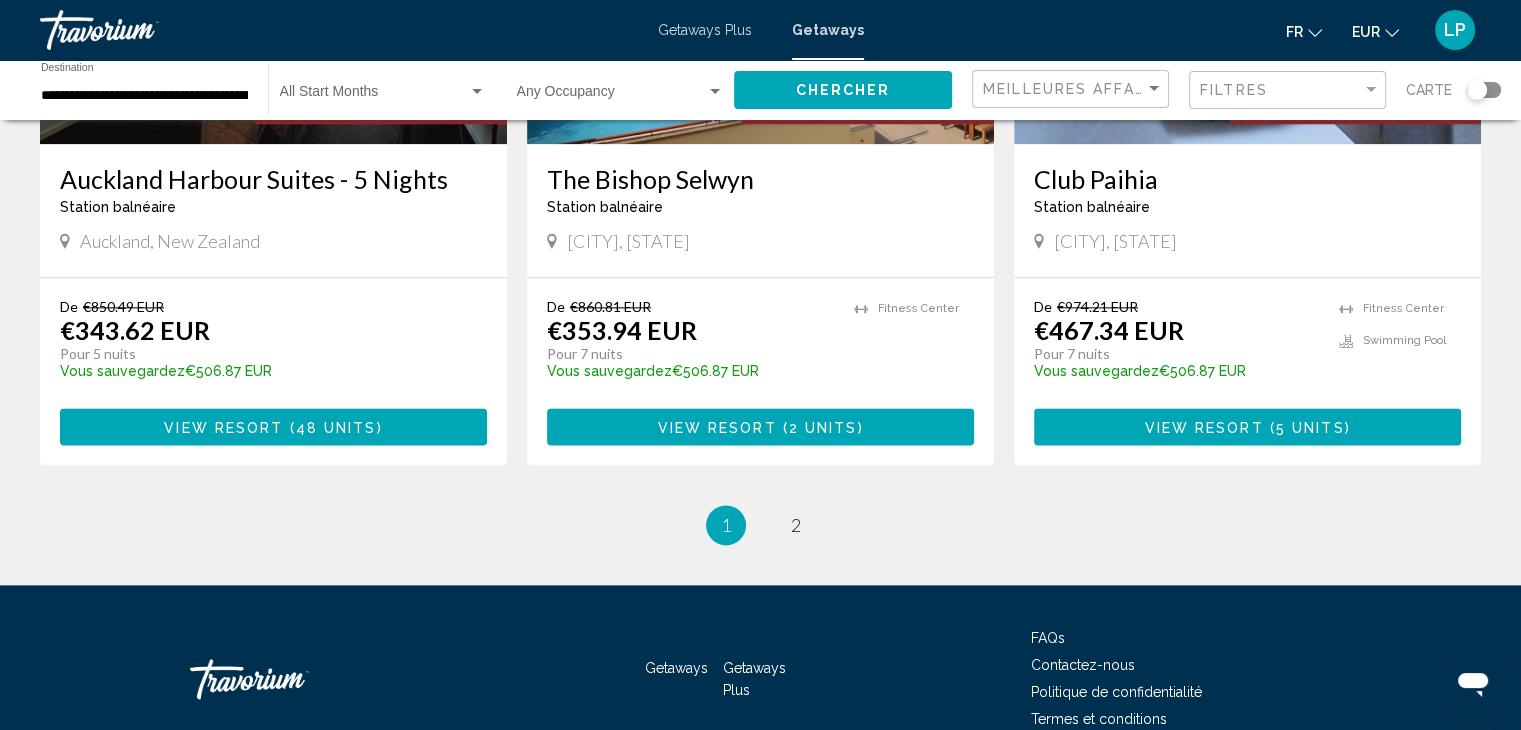 scroll, scrollTop: 2462, scrollLeft: 0, axis: vertical 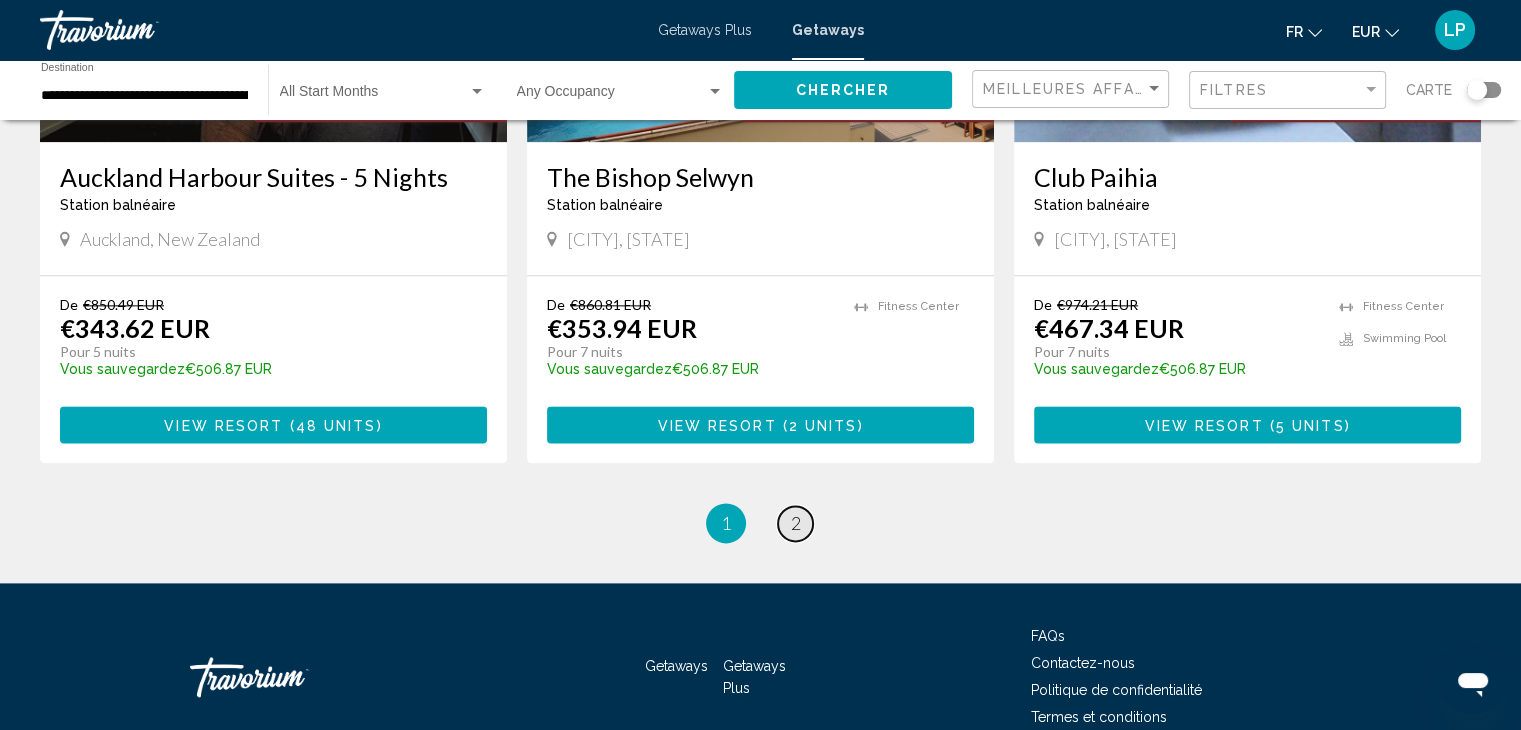 click on "2" at bounding box center (796, 523) 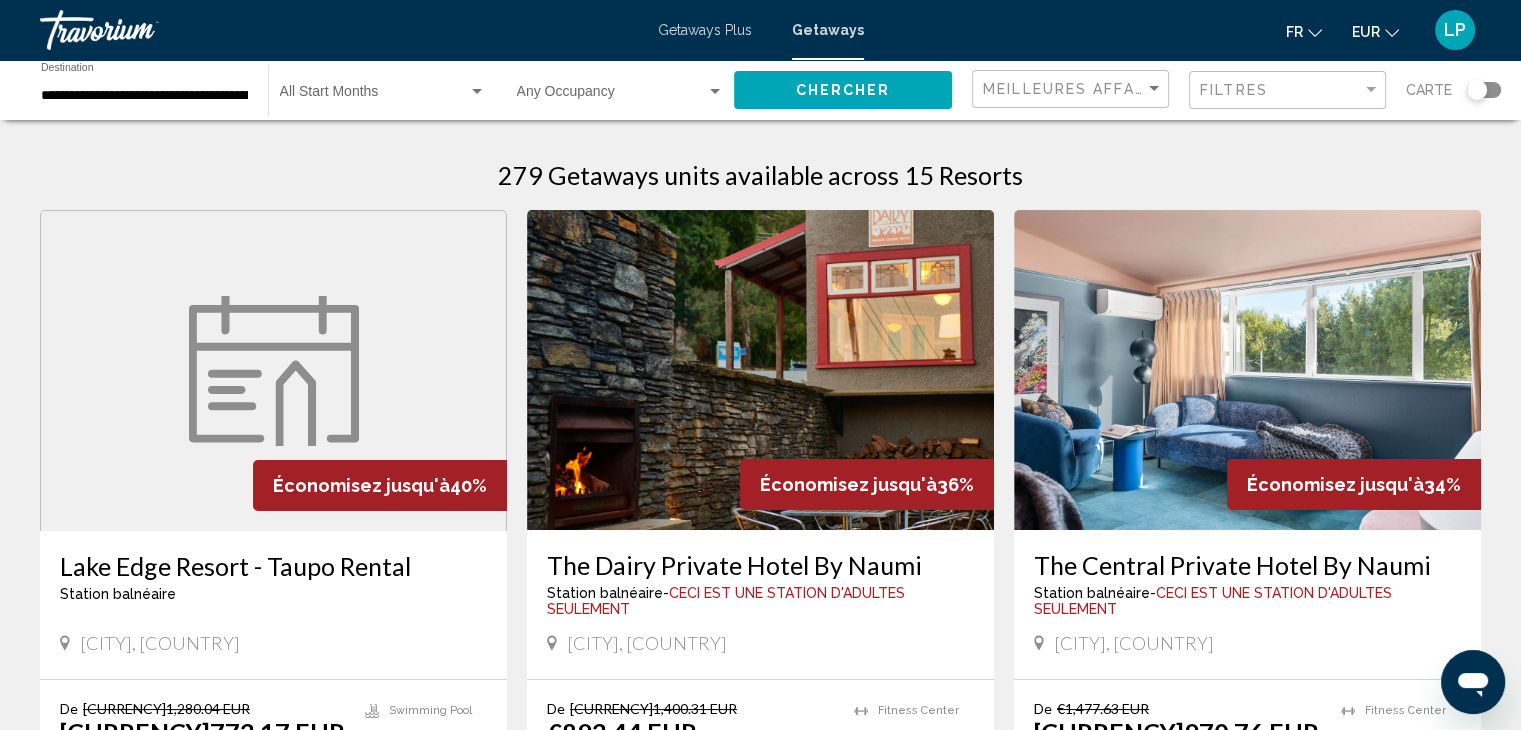scroll, scrollTop: 336, scrollLeft: 0, axis: vertical 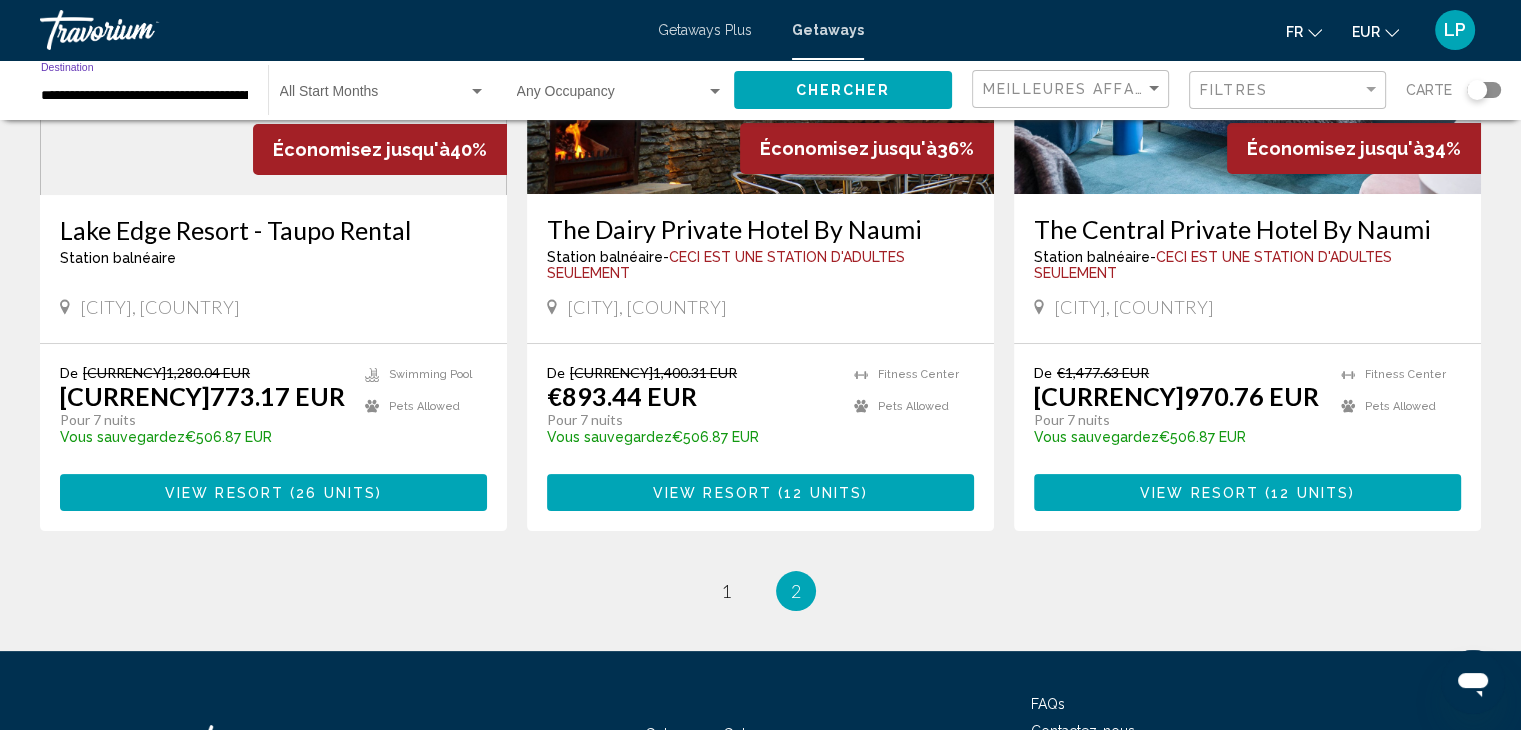 click on "**********" at bounding box center [144, 96] 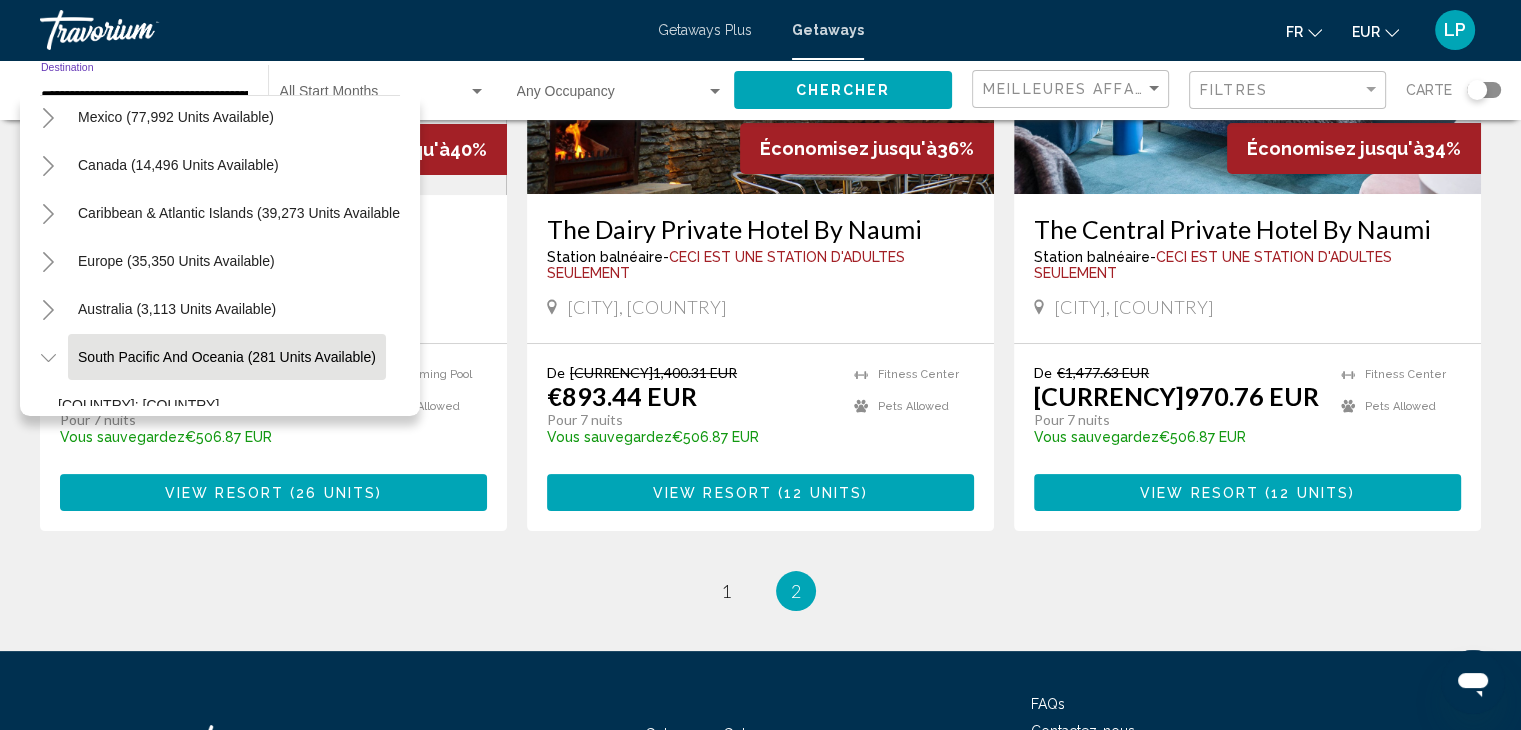 scroll, scrollTop: 105, scrollLeft: 12, axis: both 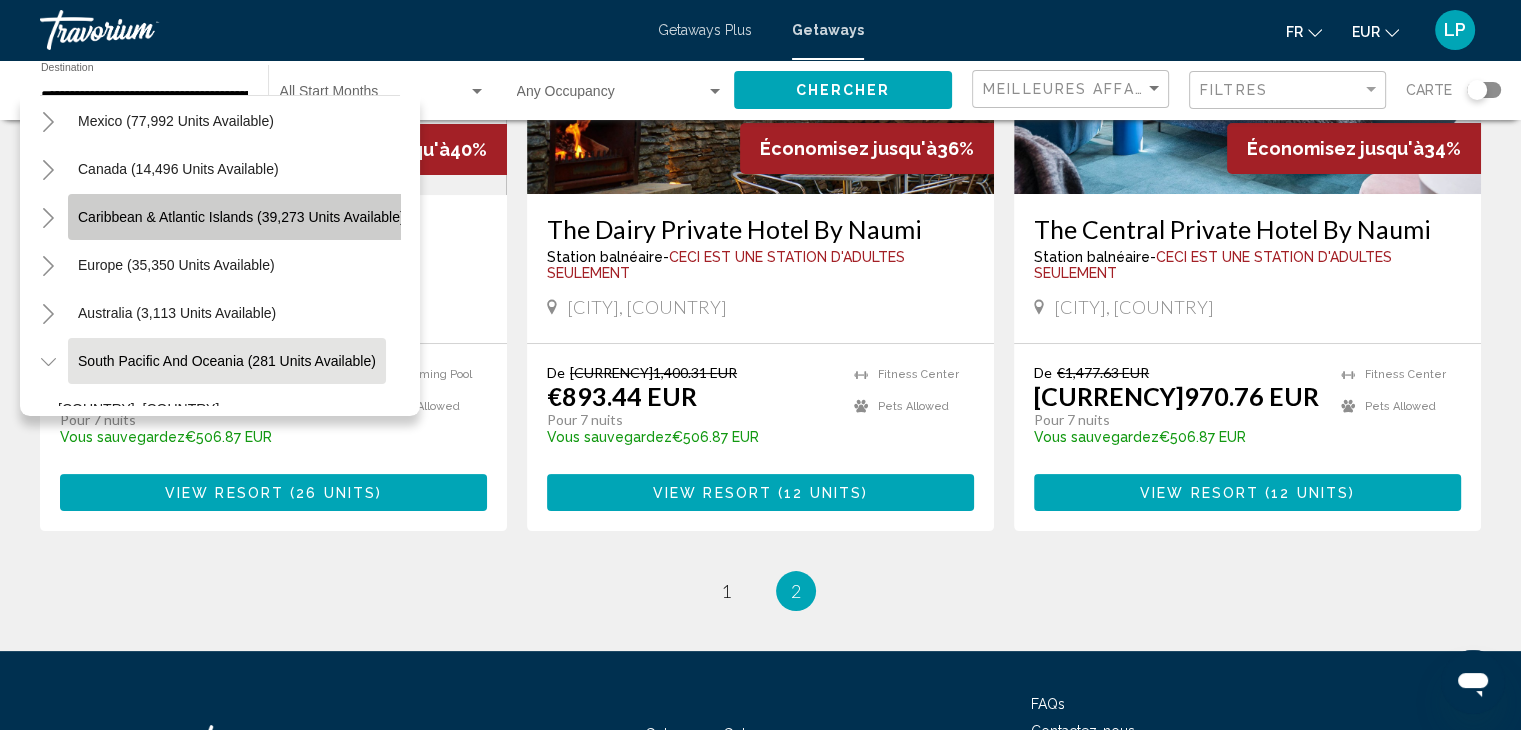 click on "Caribbean & Atlantic Islands (39,273 units available)" 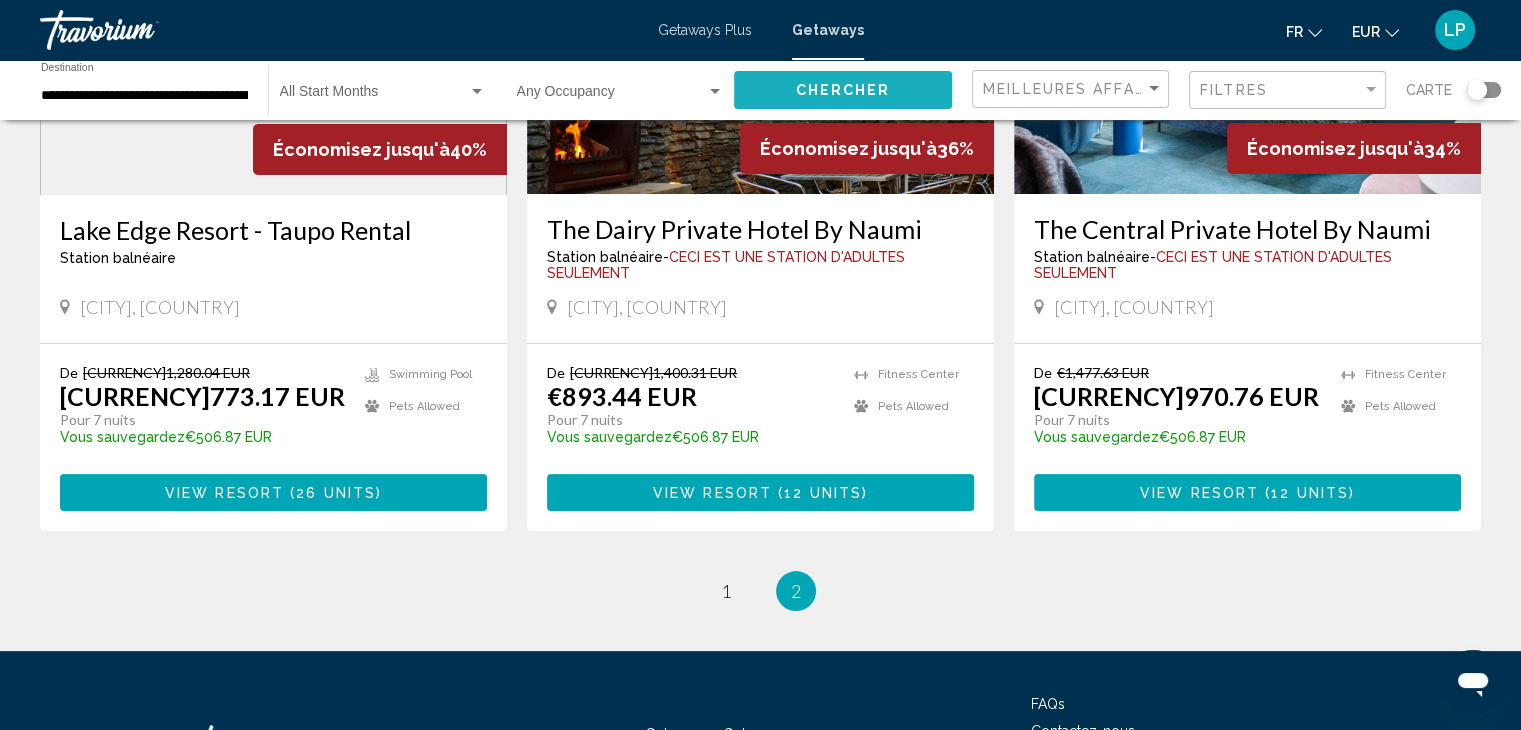click on "Chercher" 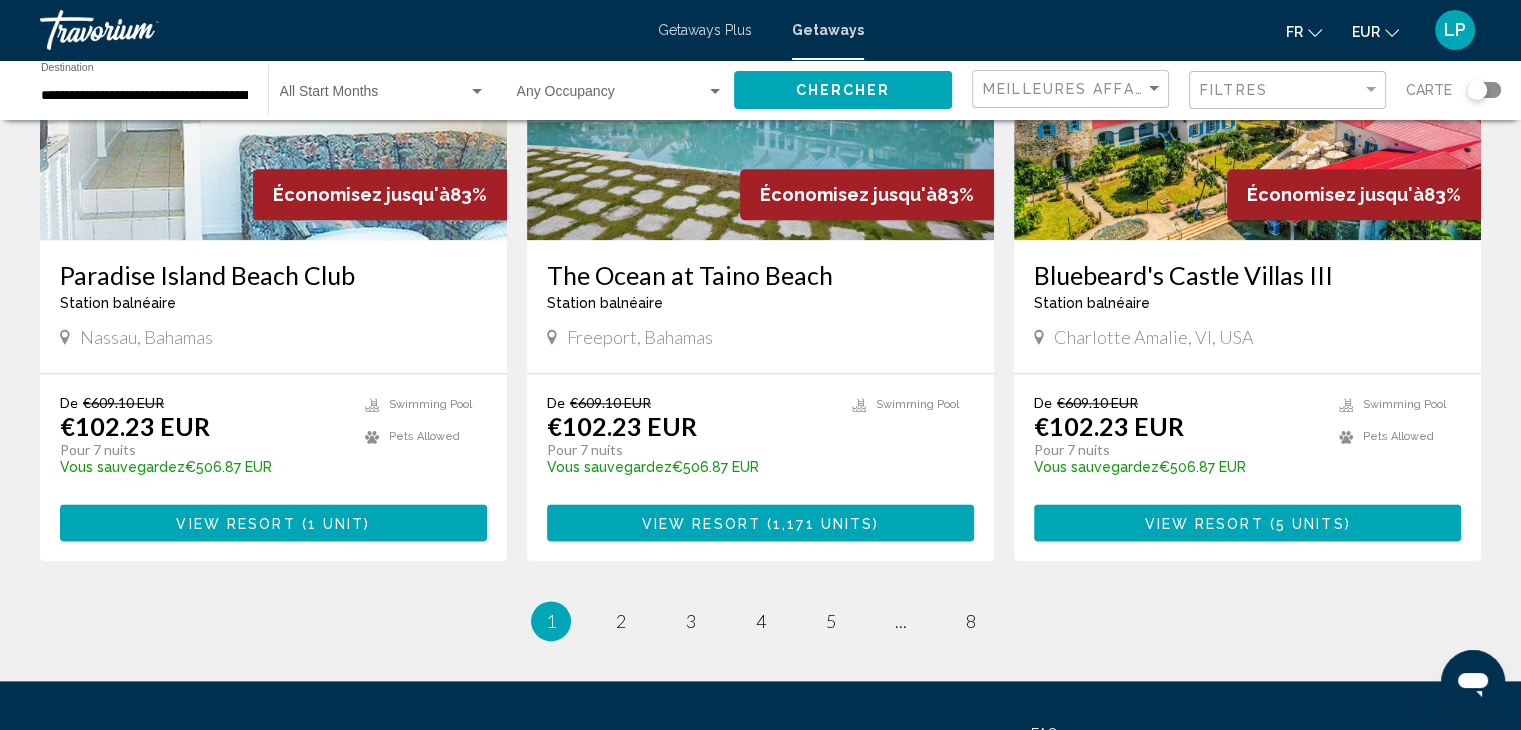 scroll, scrollTop: 2367, scrollLeft: 0, axis: vertical 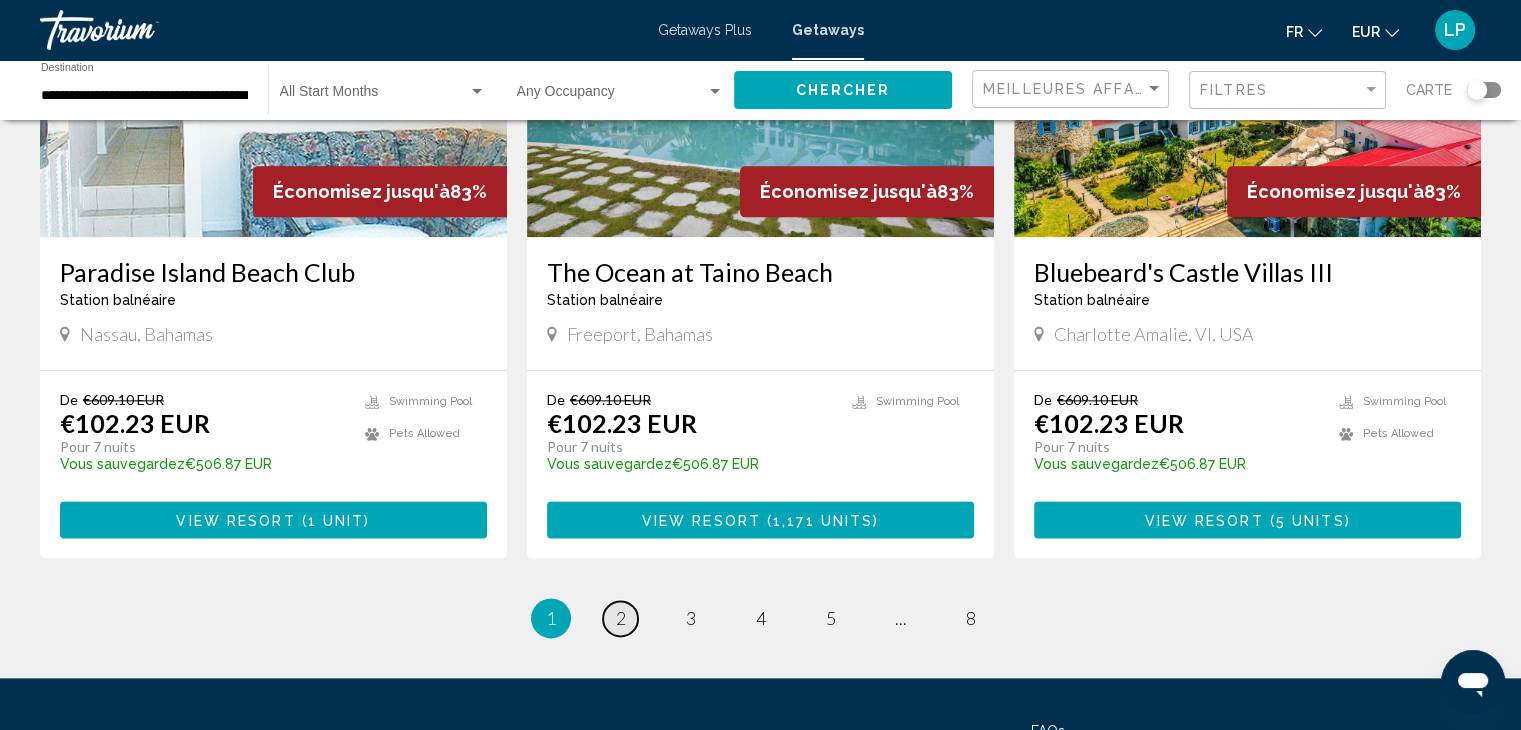 click on "page  2" at bounding box center [620, 618] 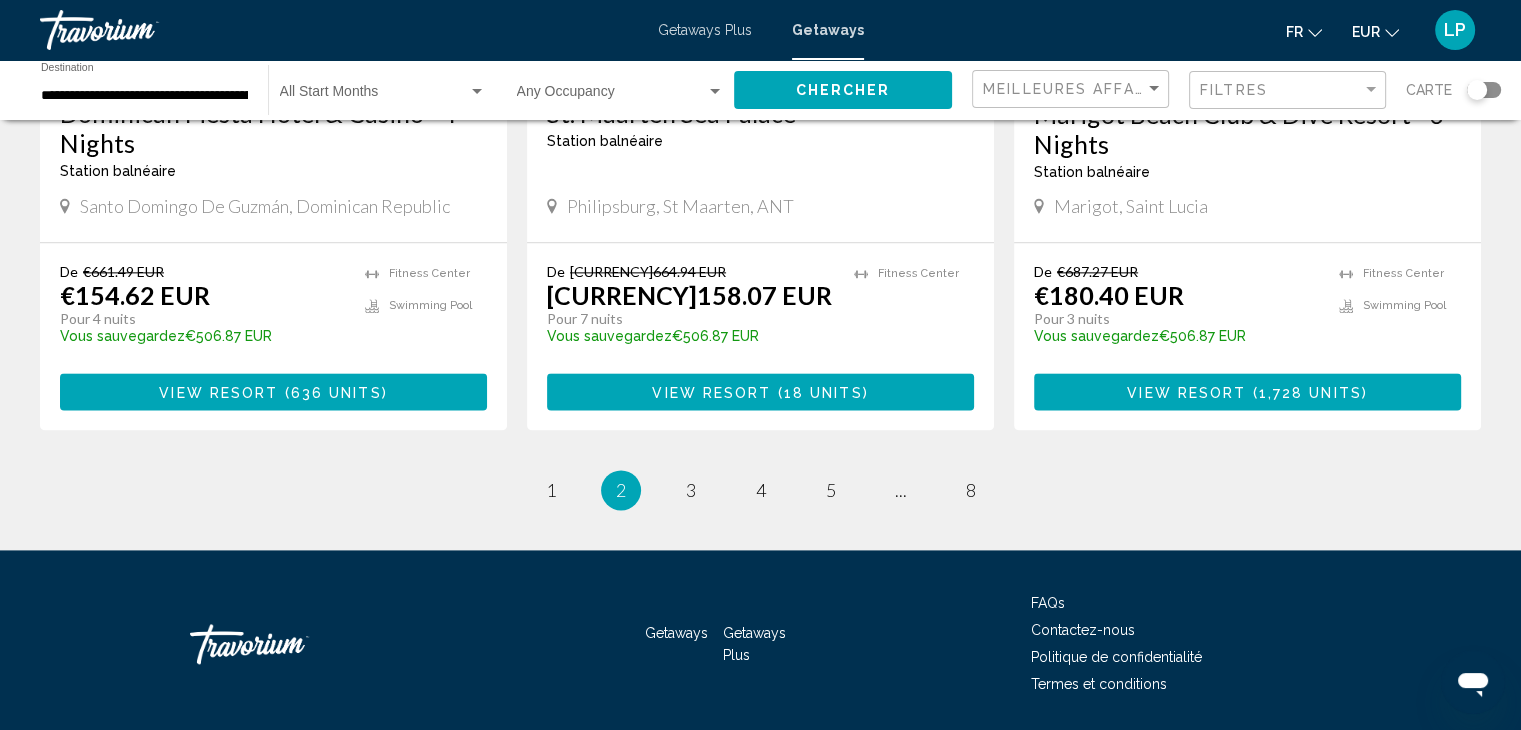 scroll, scrollTop: 2542, scrollLeft: 0, axis: vertical 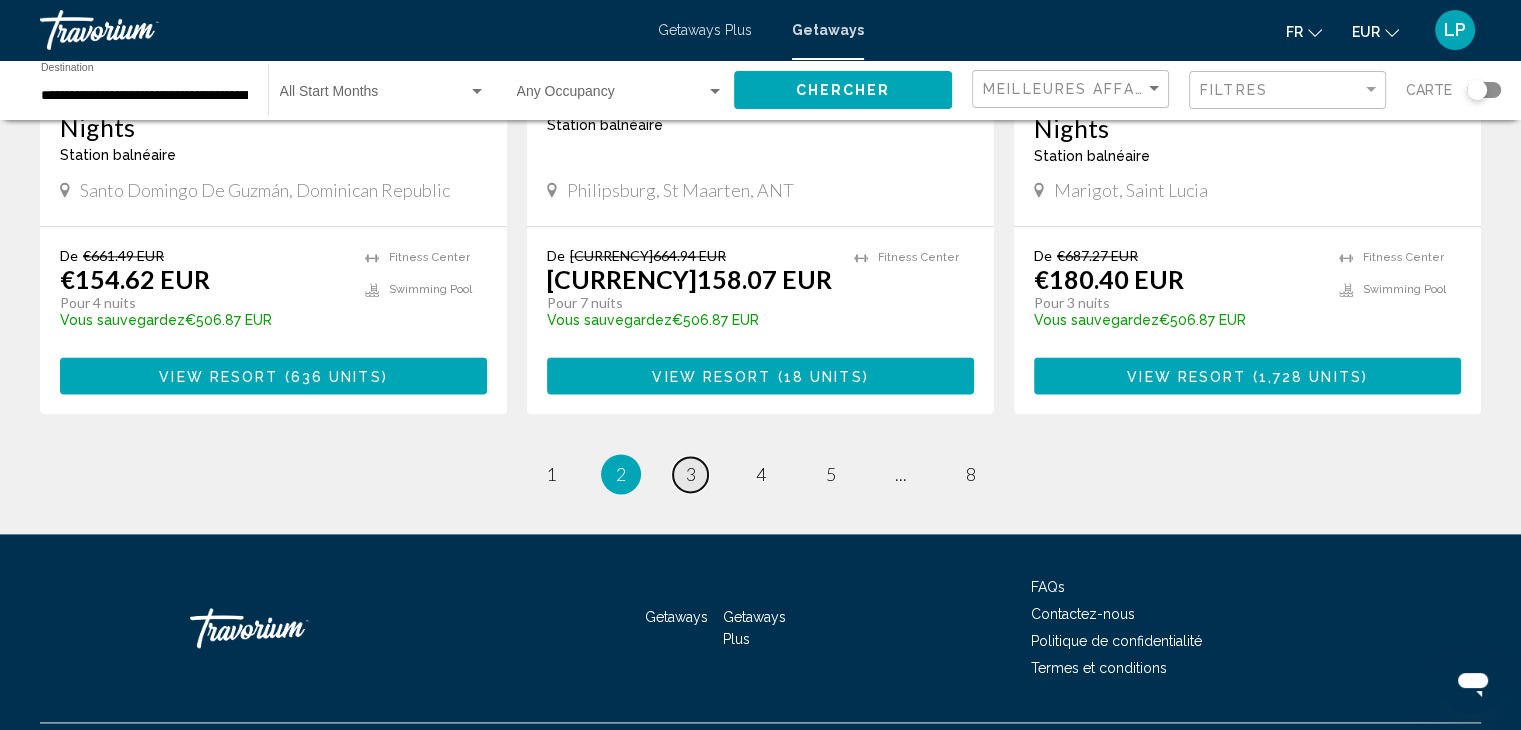 click on "3" at bounding box center (691, 474) 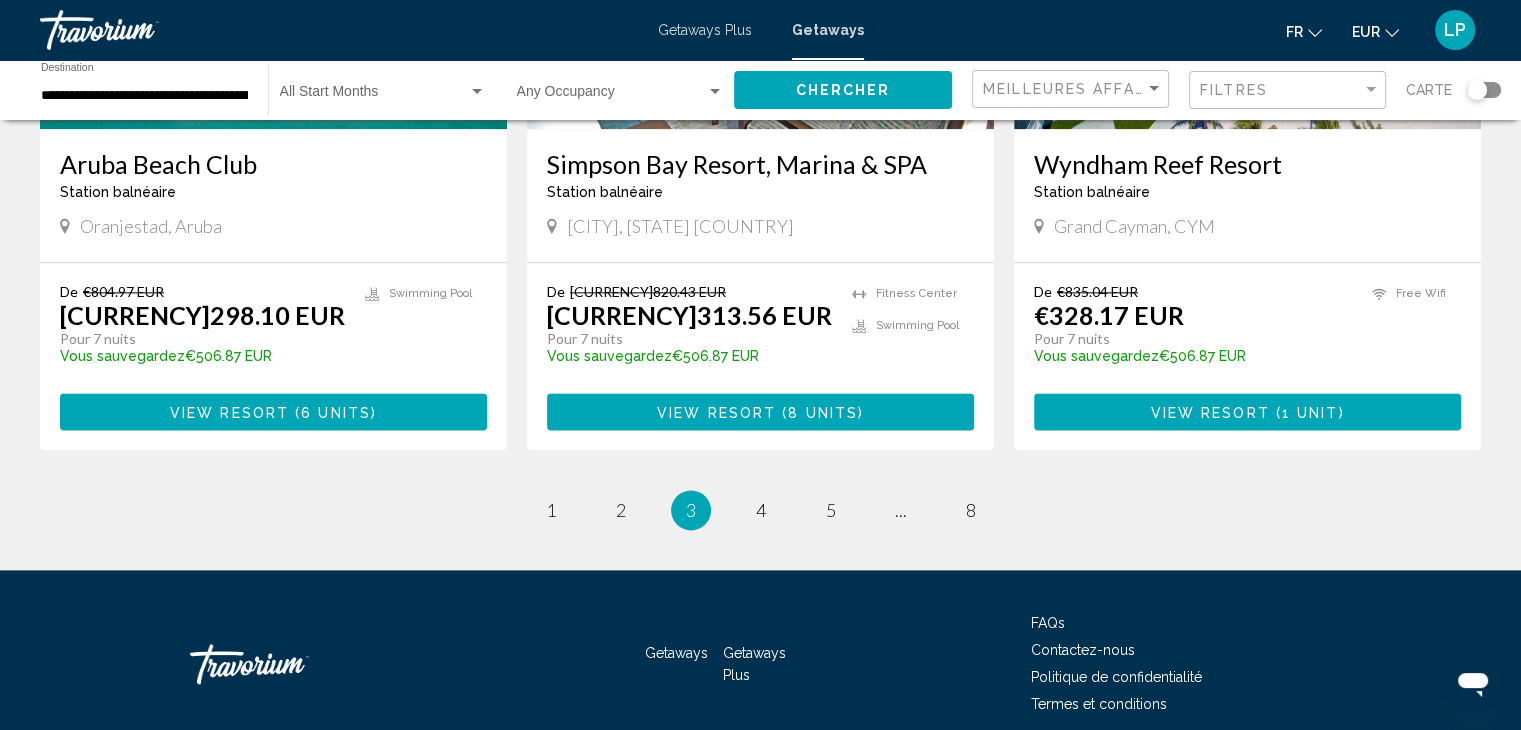 scroll, scrollTop: 2480, scrollLeft: 0, axis: vertical 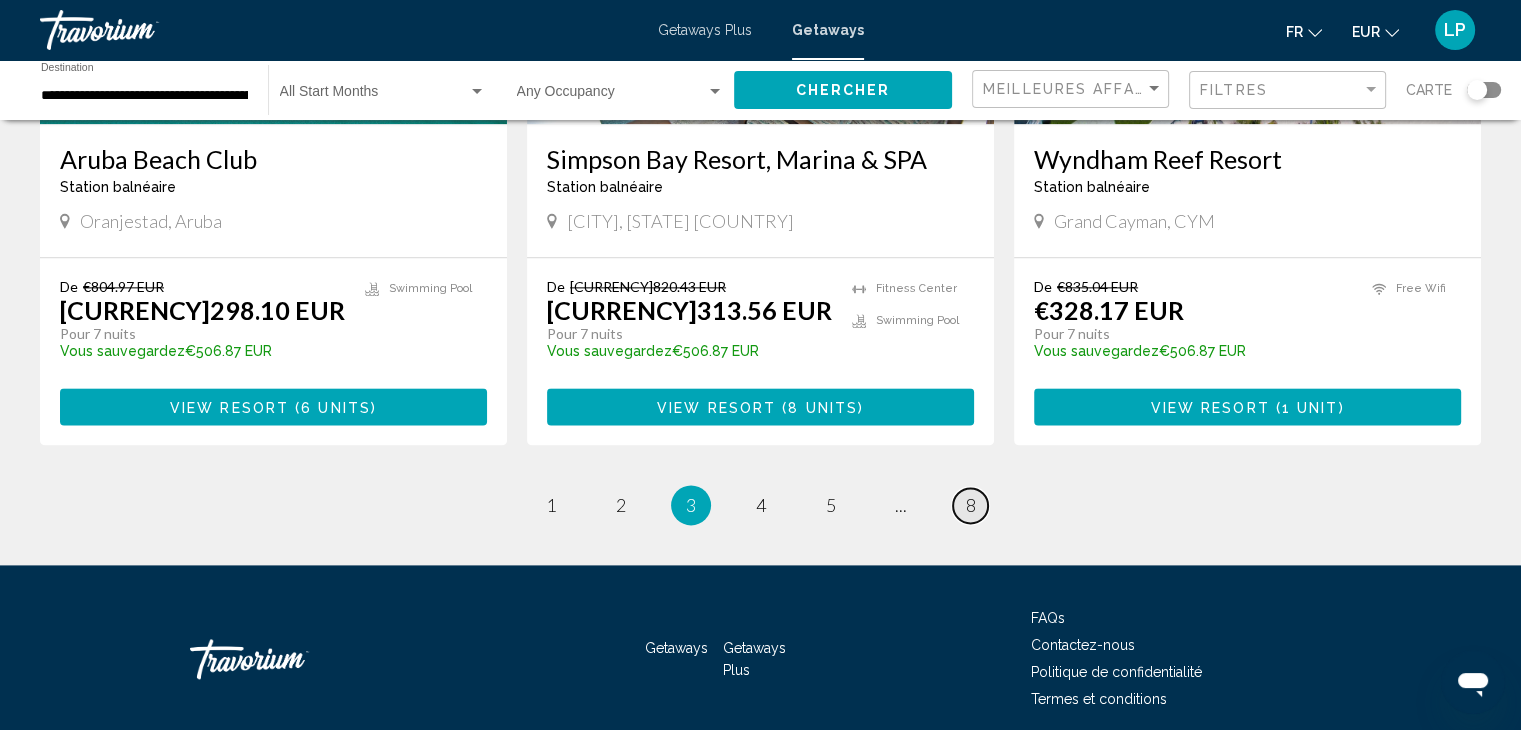 click on "page  8" at bounding box center (970, 505) 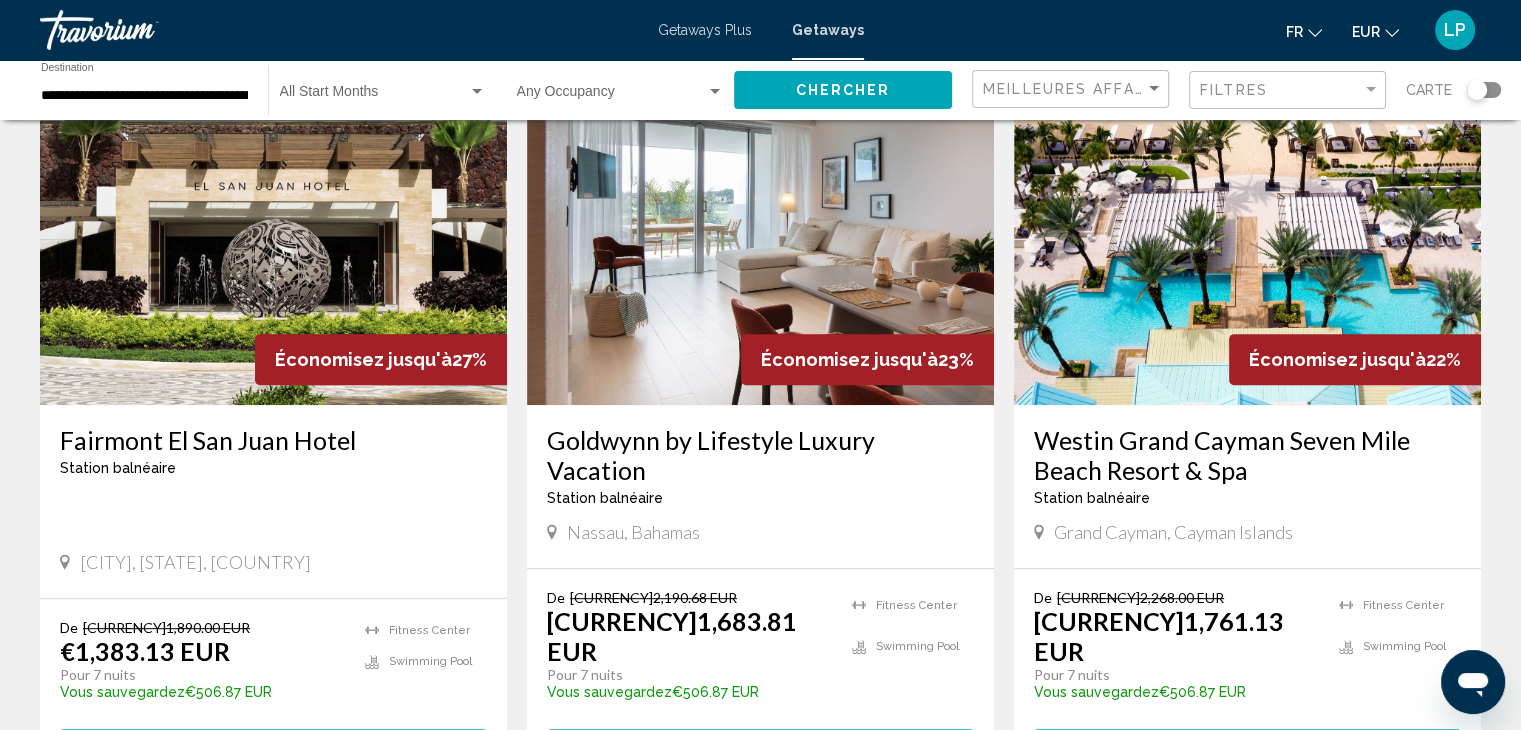 scroll, scrollTop: 838, scrollLeft: 0, axis: vertical 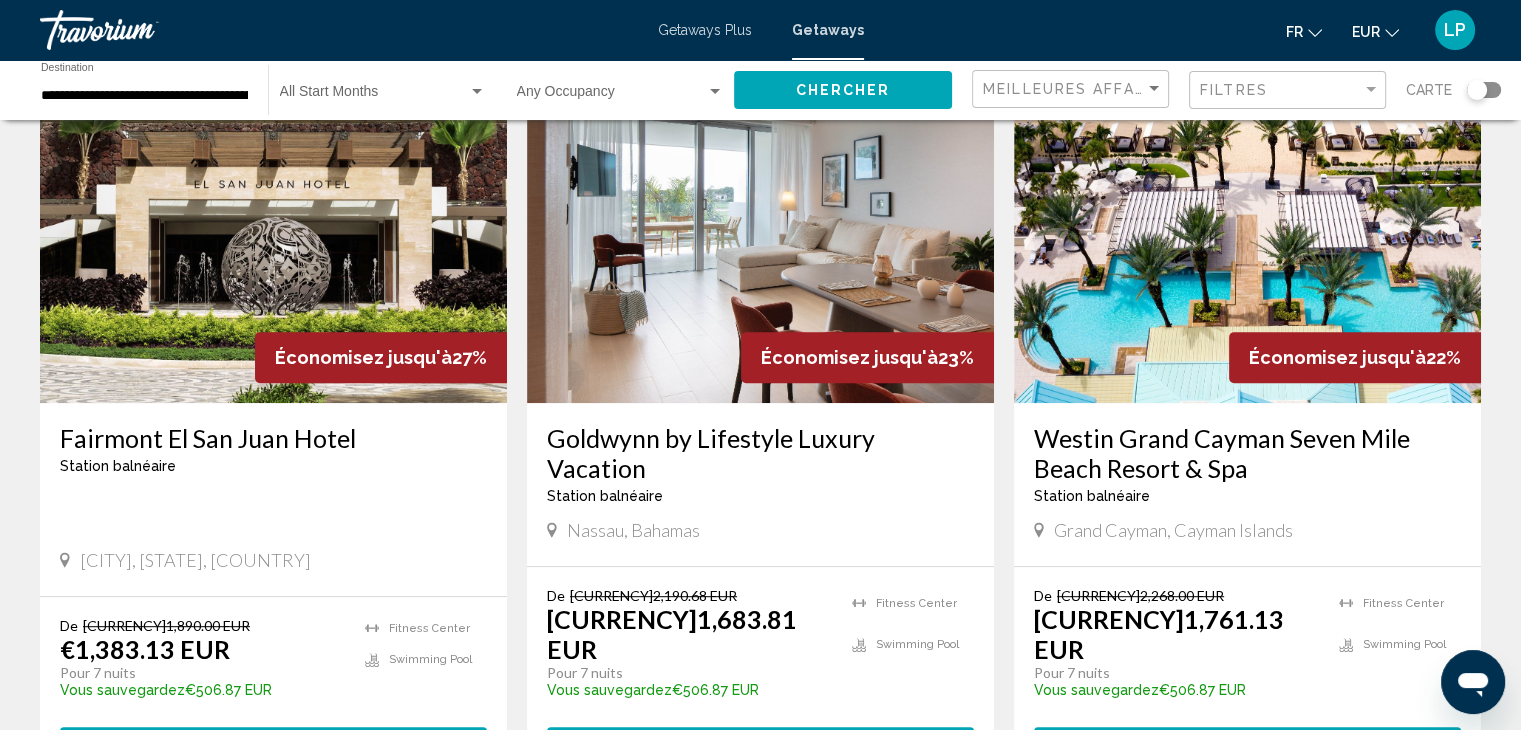 click on "Westin Grand Cayman Seven Mile Beach Resort & Spa" at bounding box center (1247, 453) 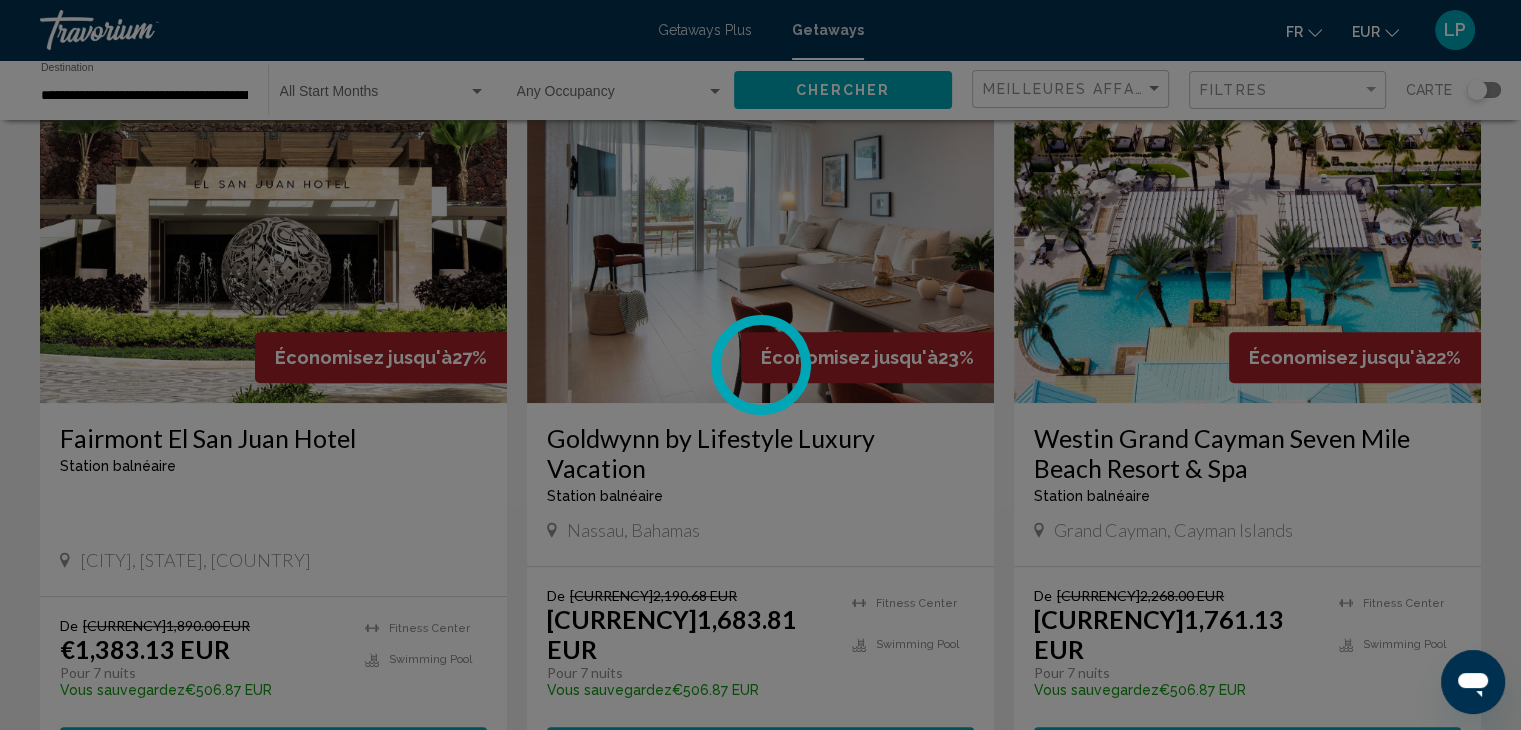 scroll, scrollTop: 0, scrollLeft: 0, axis: both 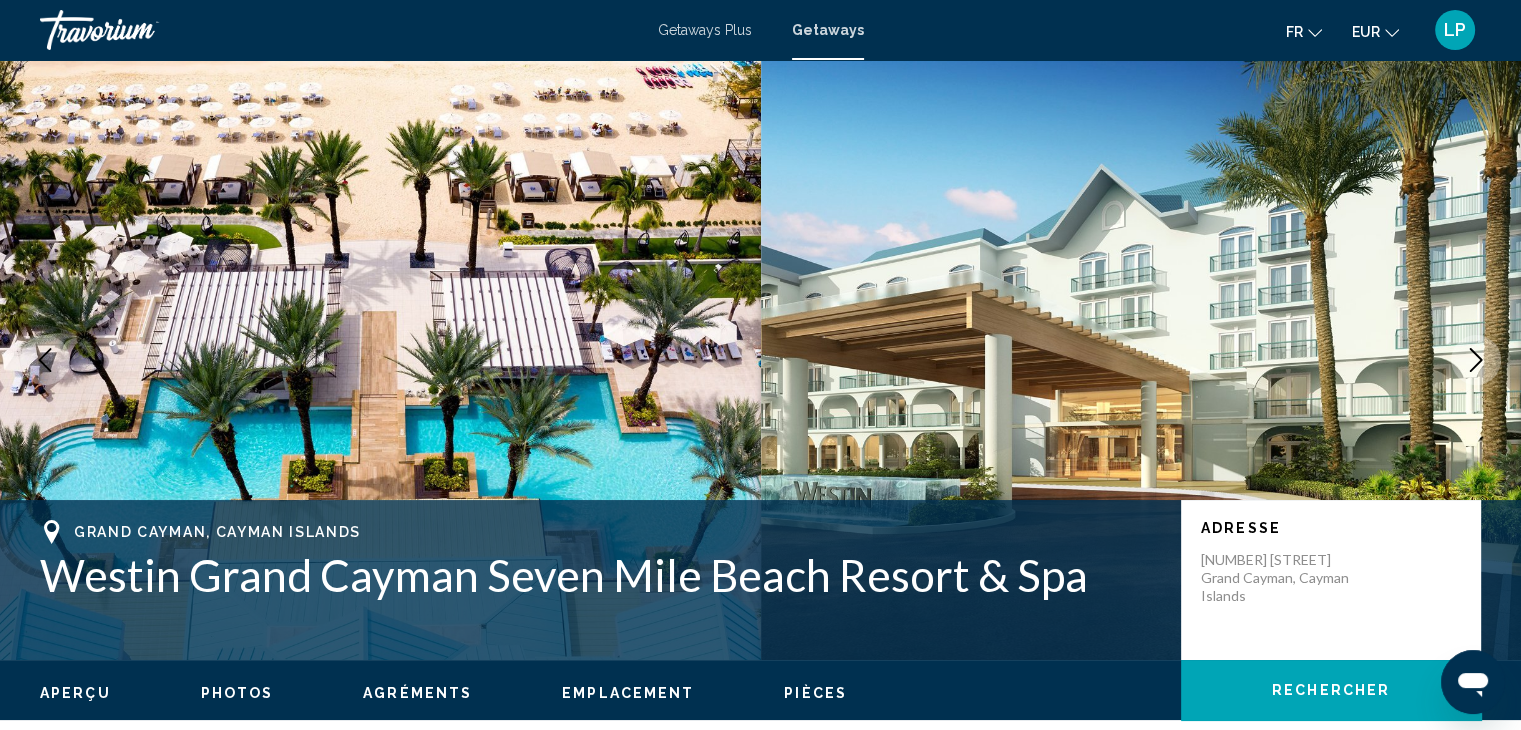 click at bounding box center [1141, 360] 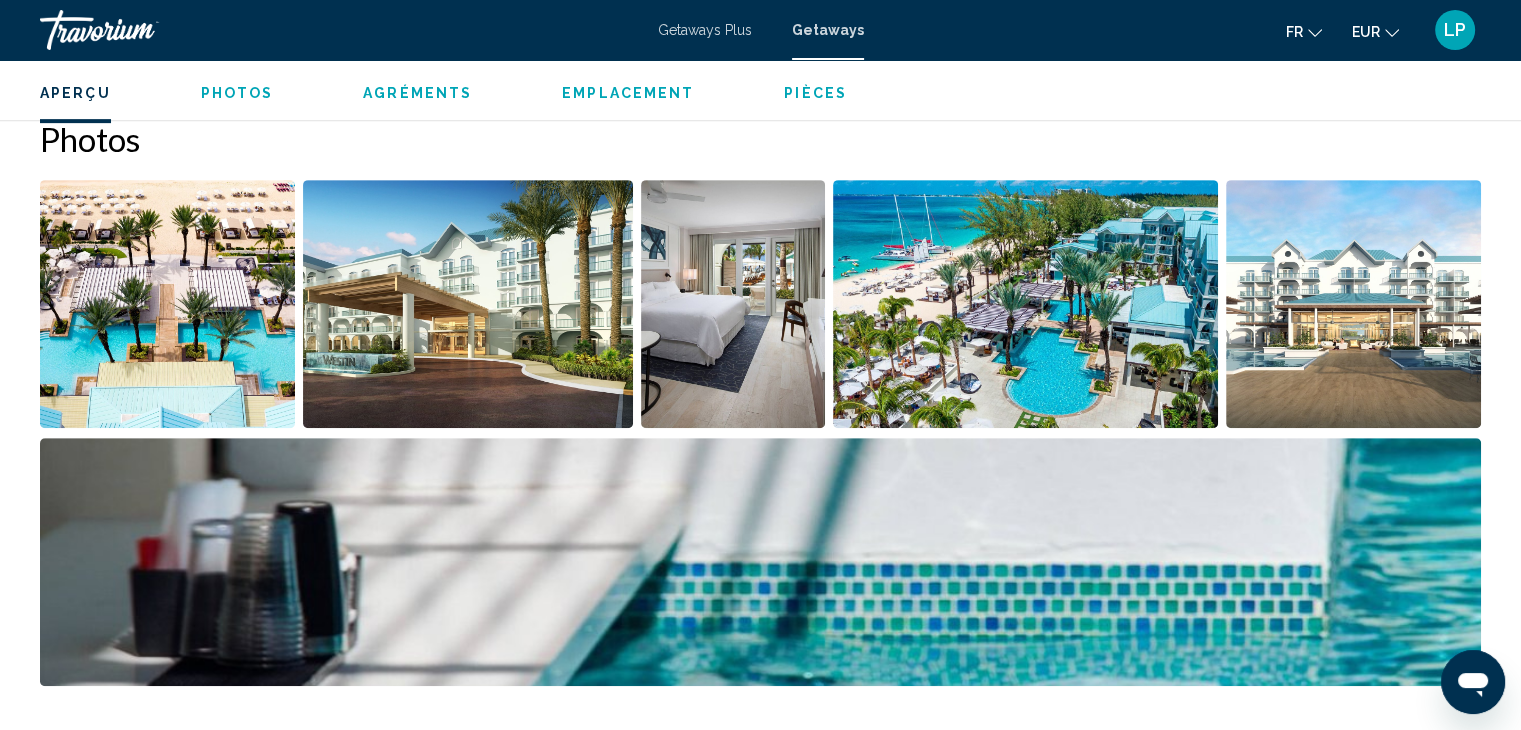 scroll, scrollTop: 877, scrollLeft: 0, axis: vertical 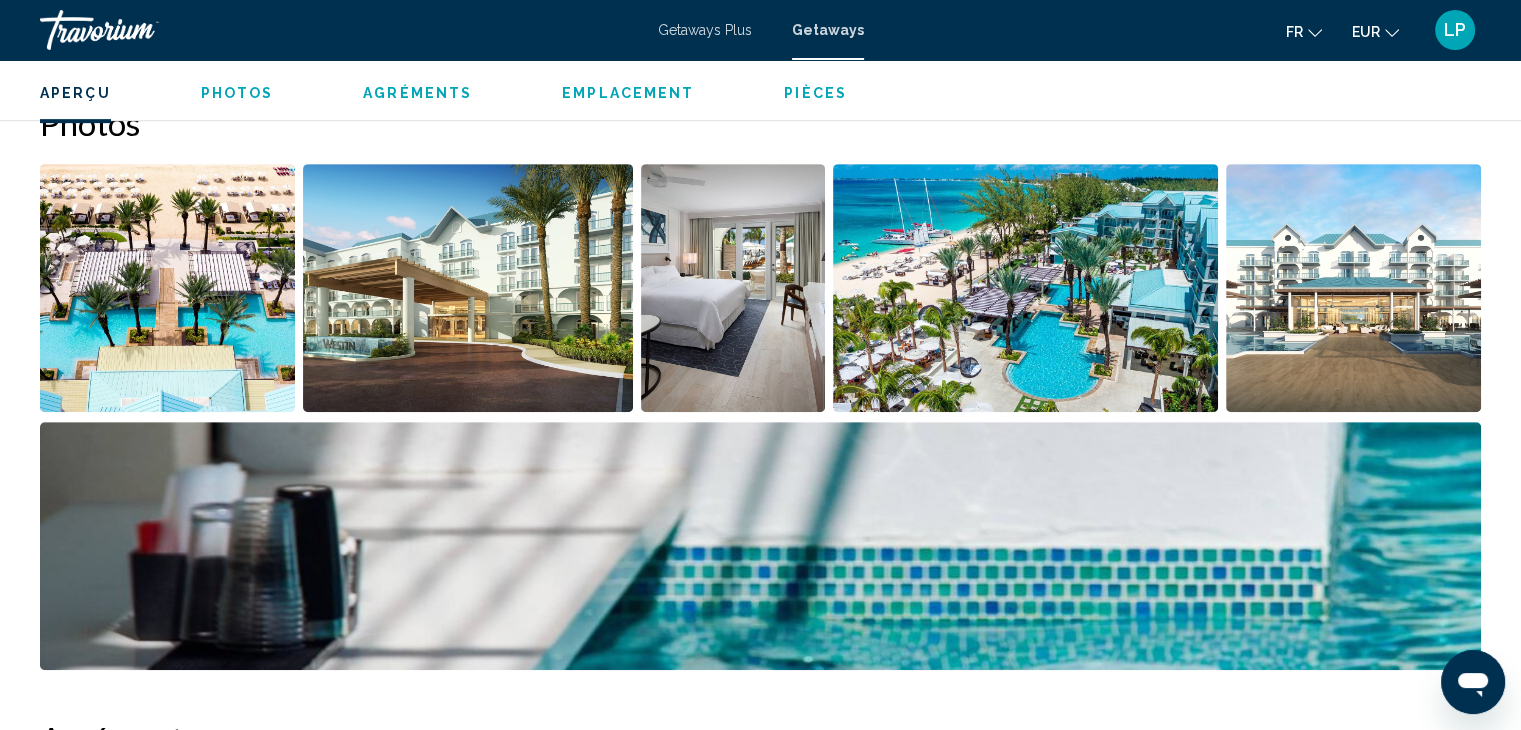 click at bounding box center (167, 288) 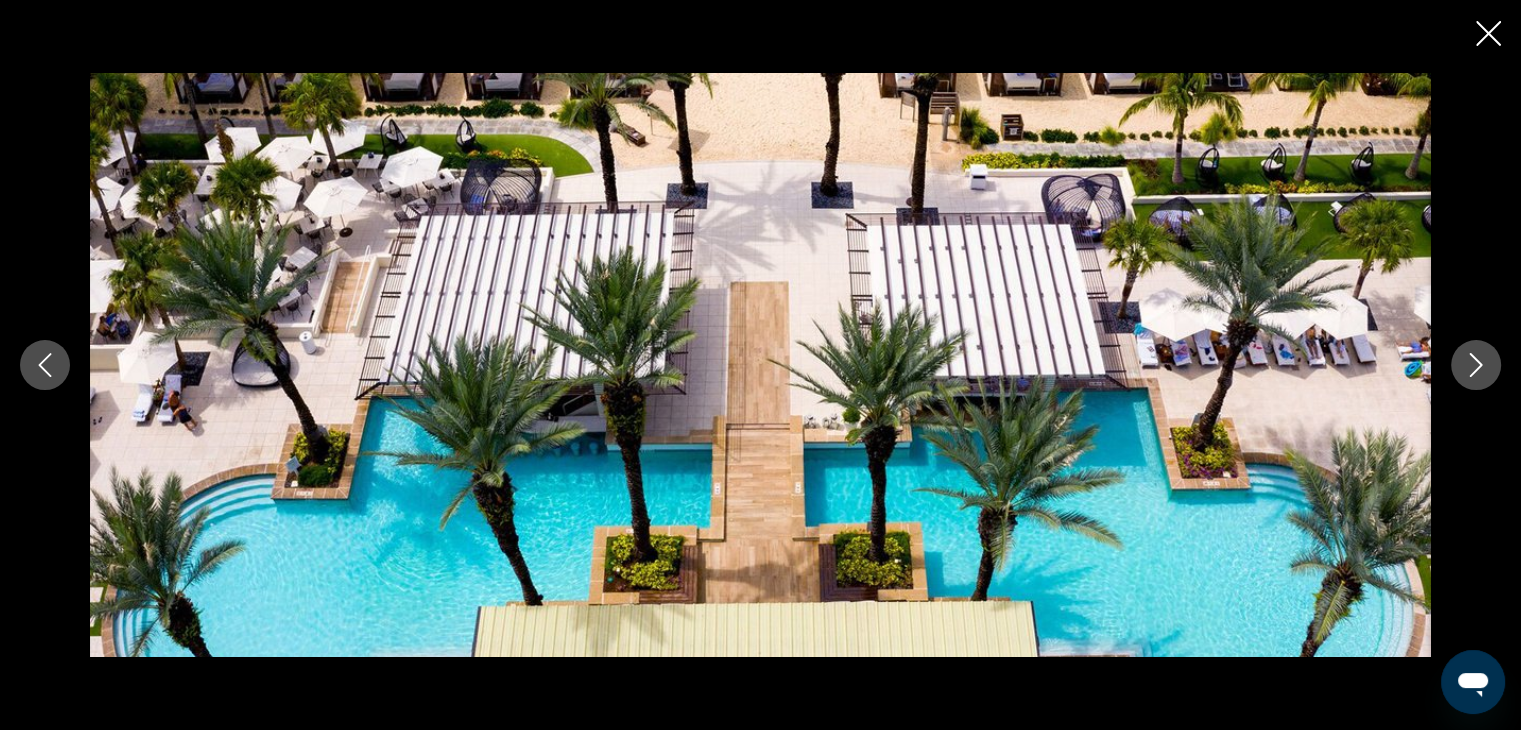 click 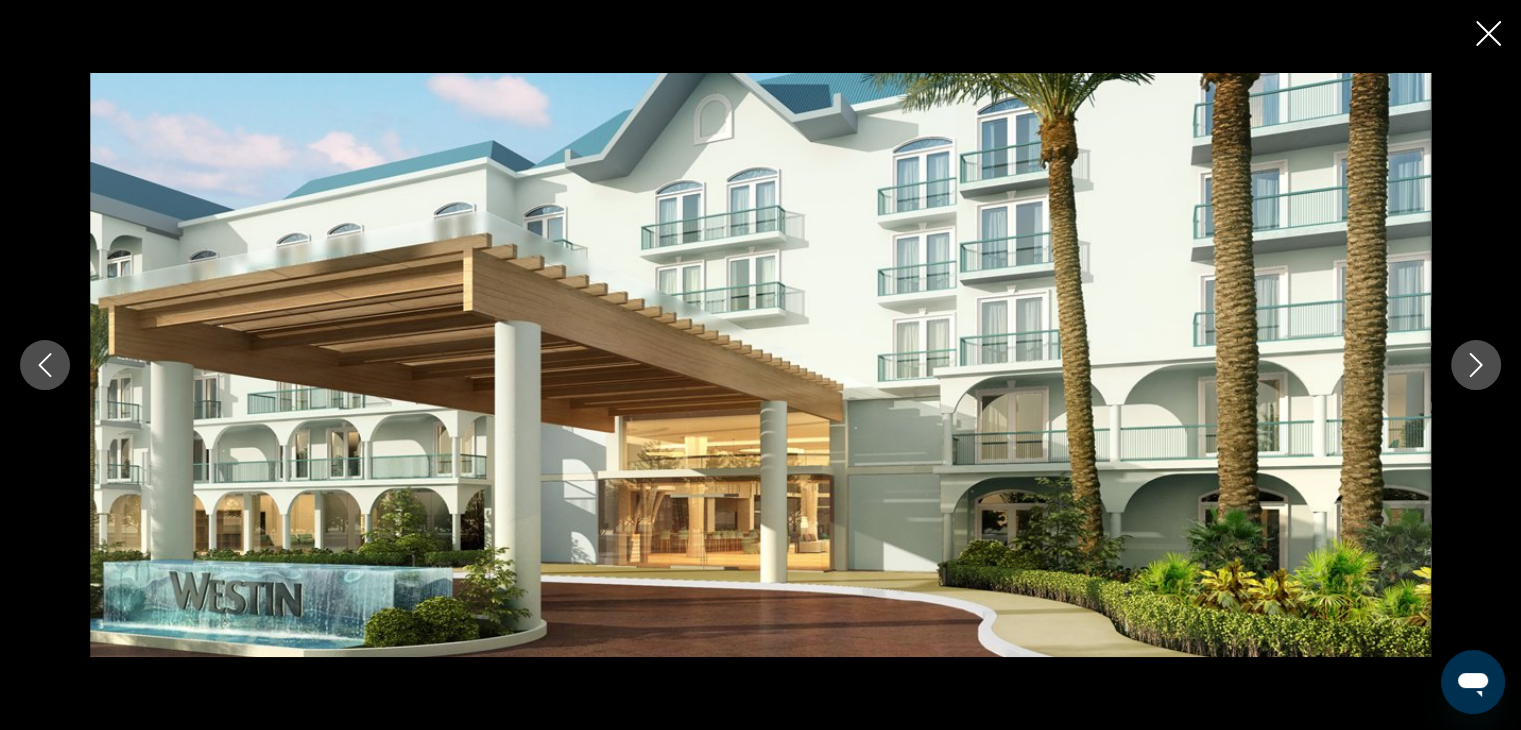 click 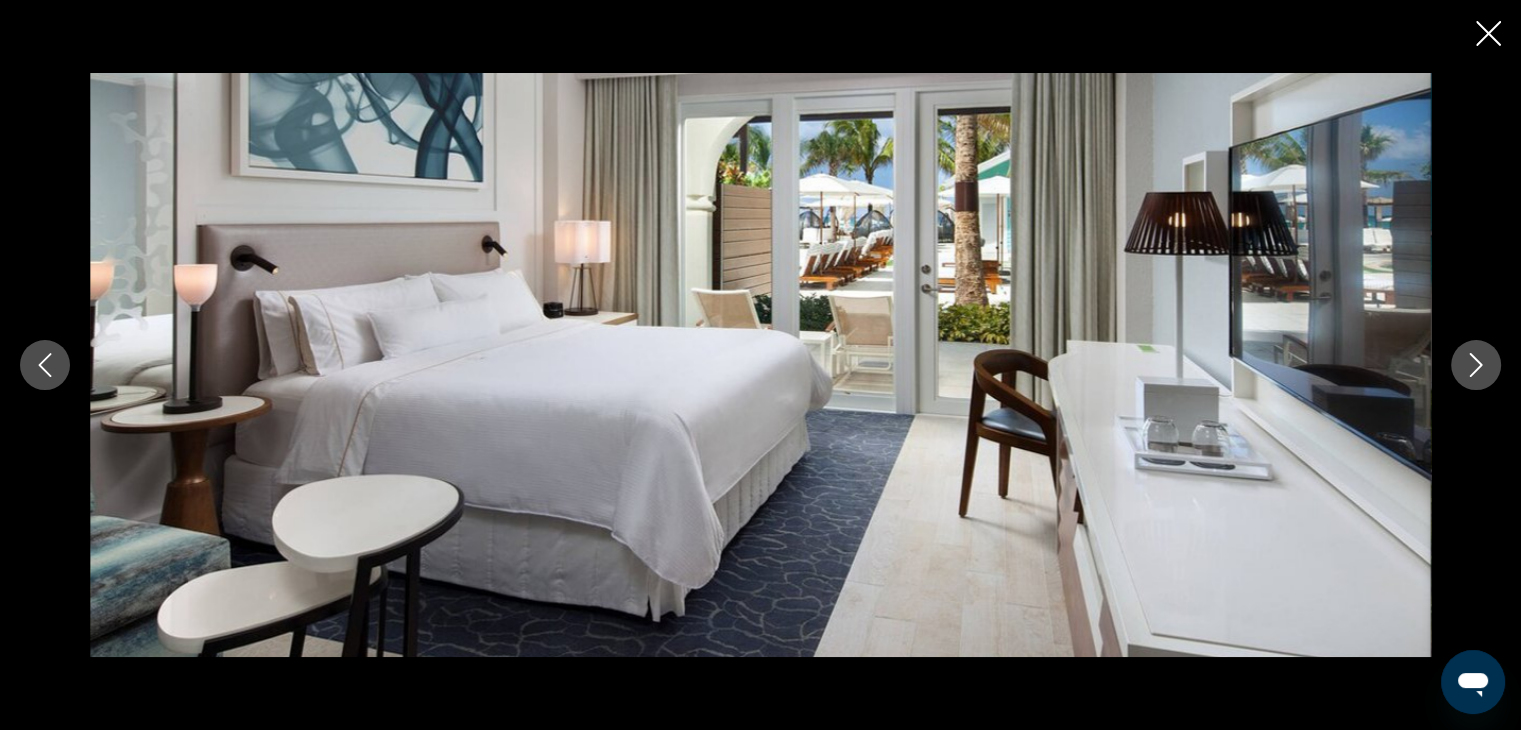 click 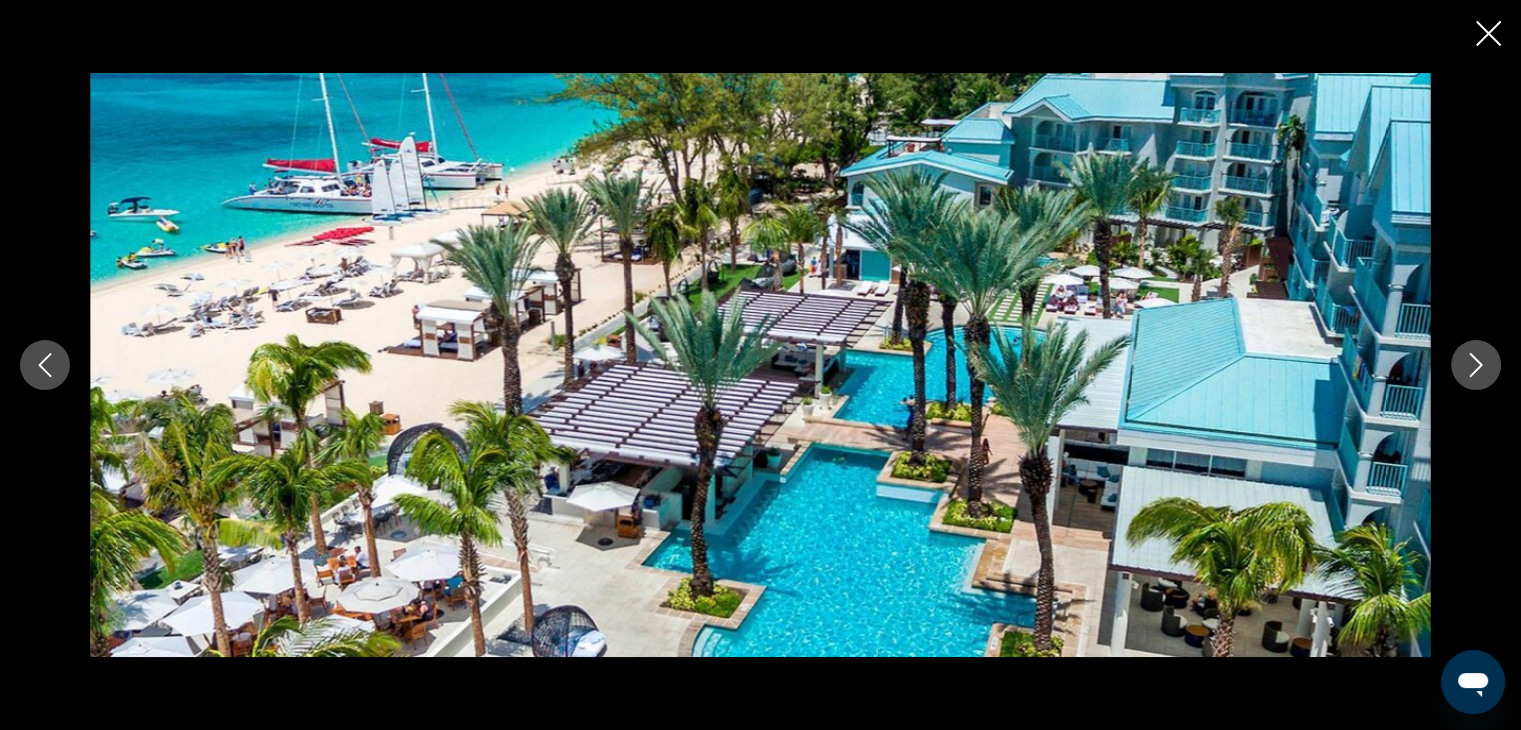 click 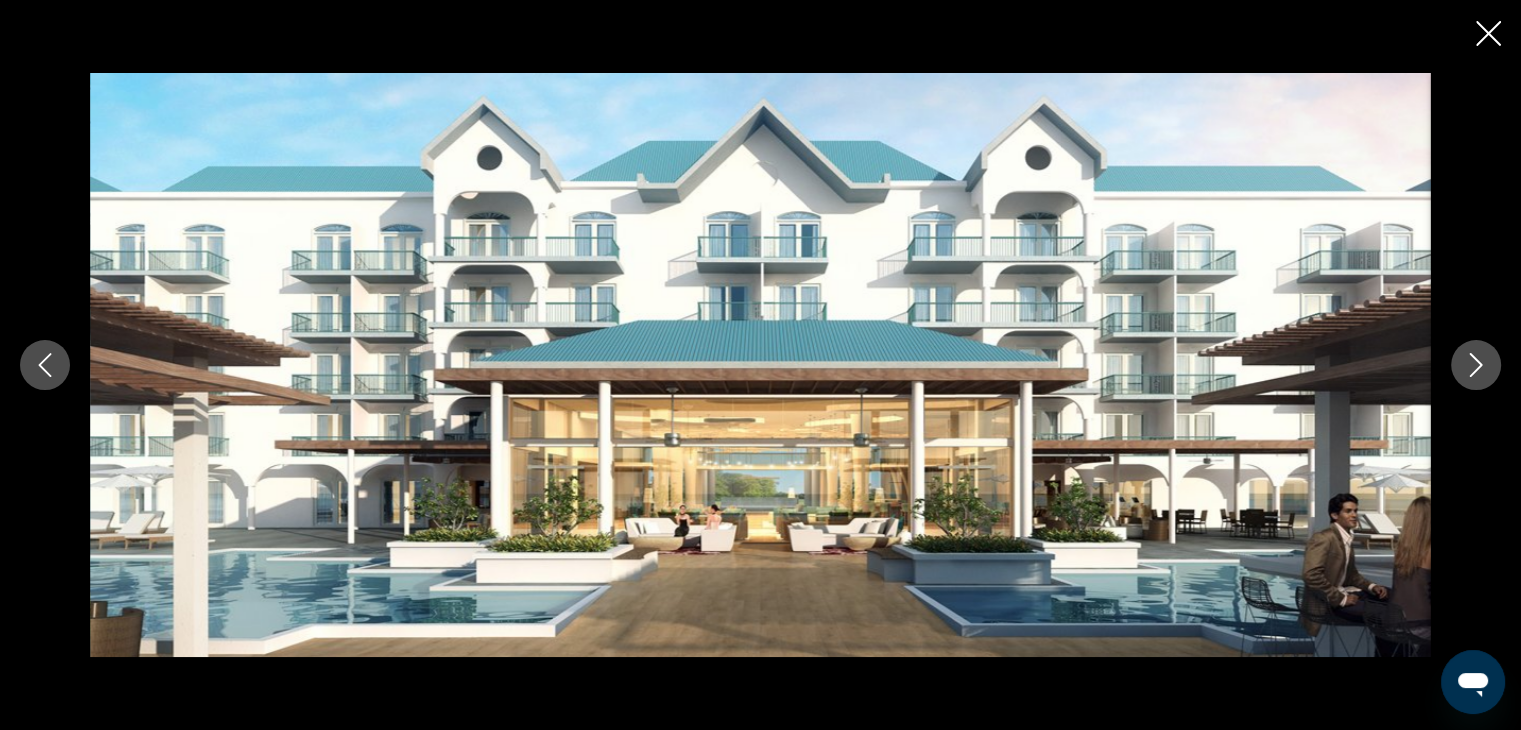 click 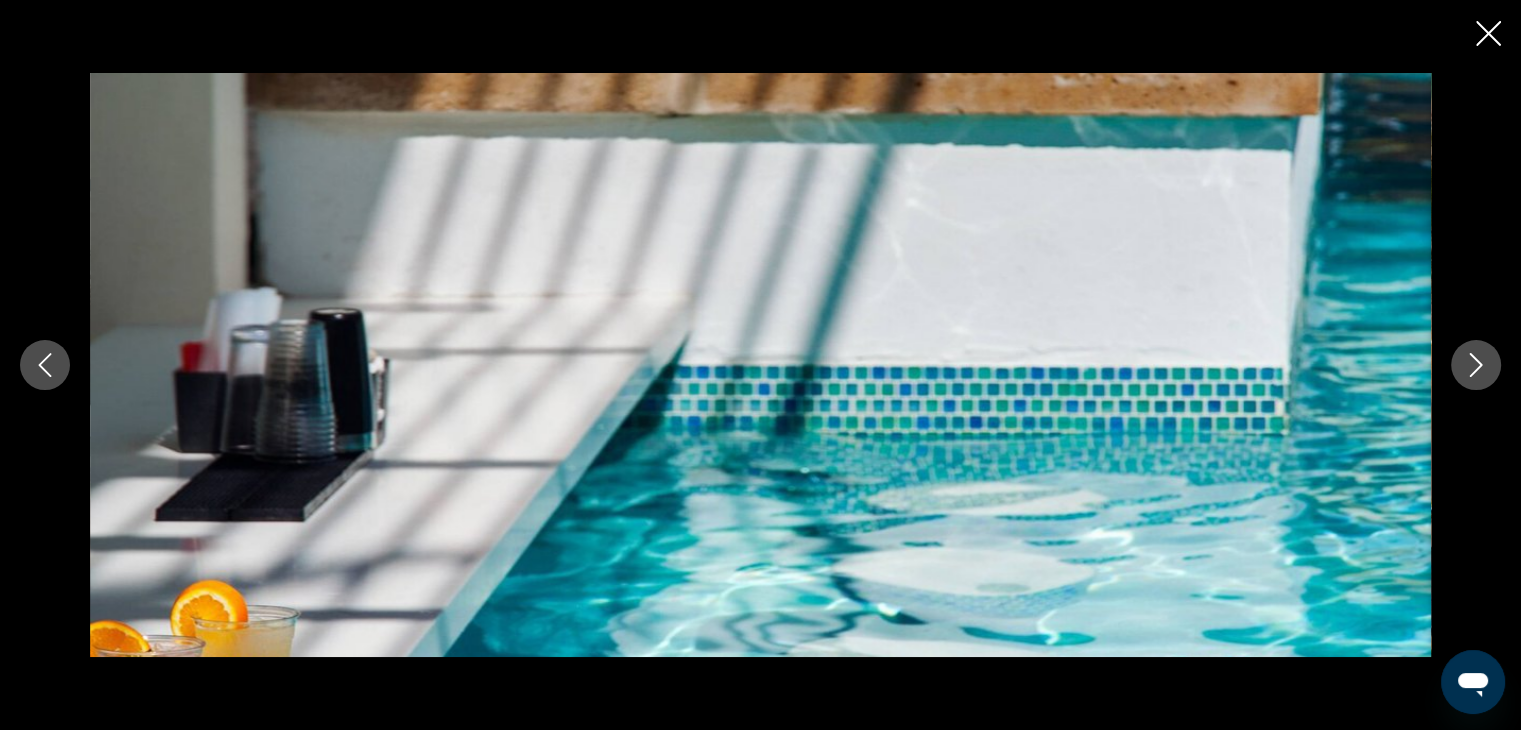 click 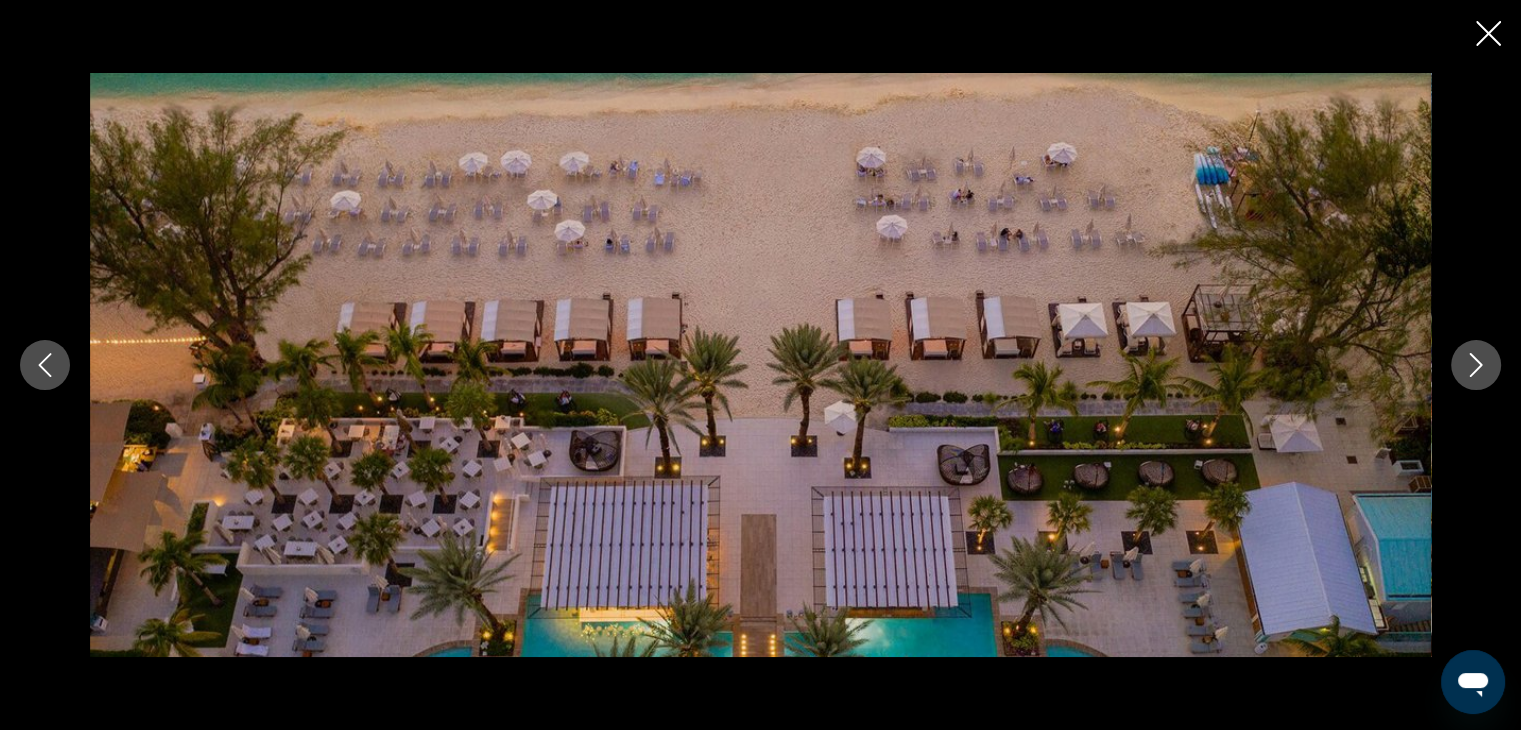 click 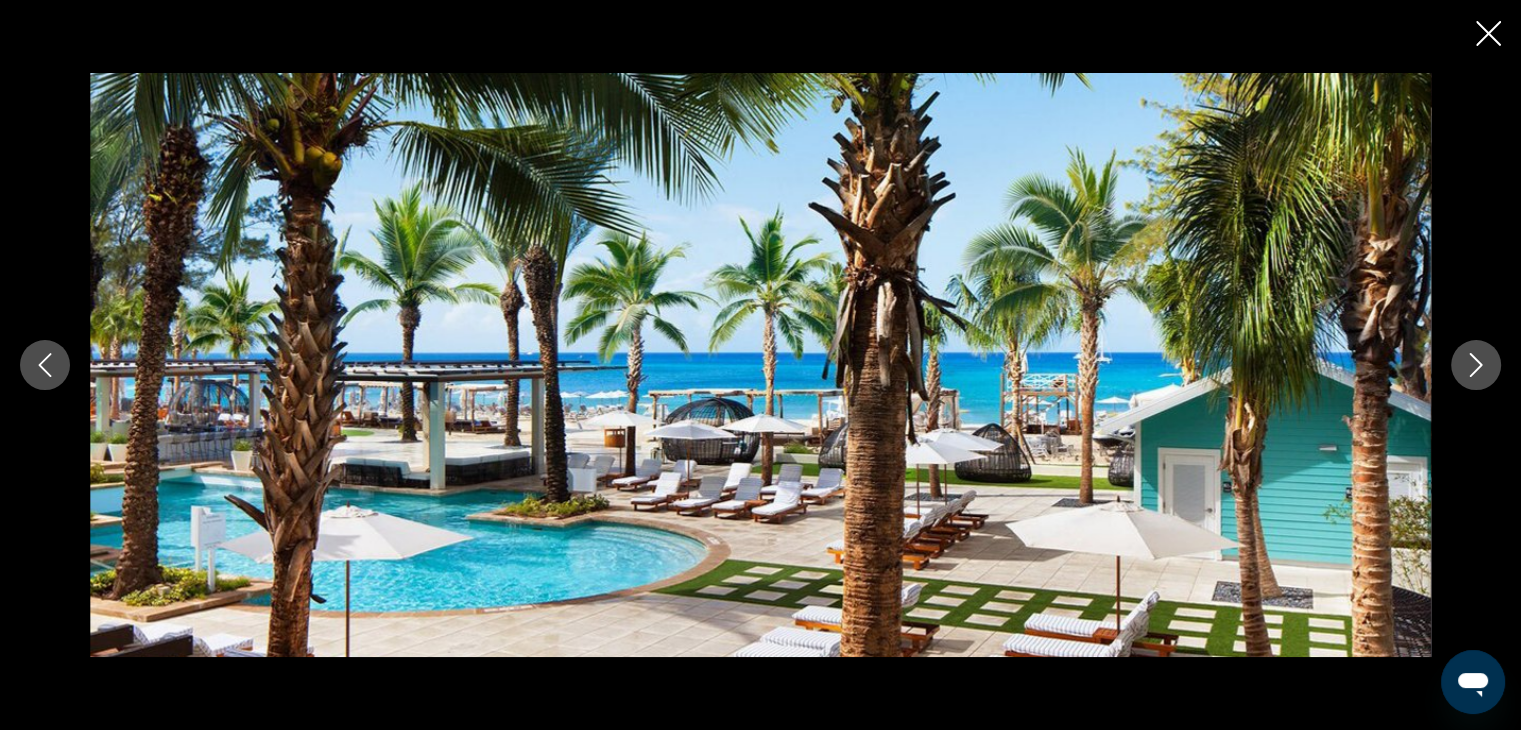 click 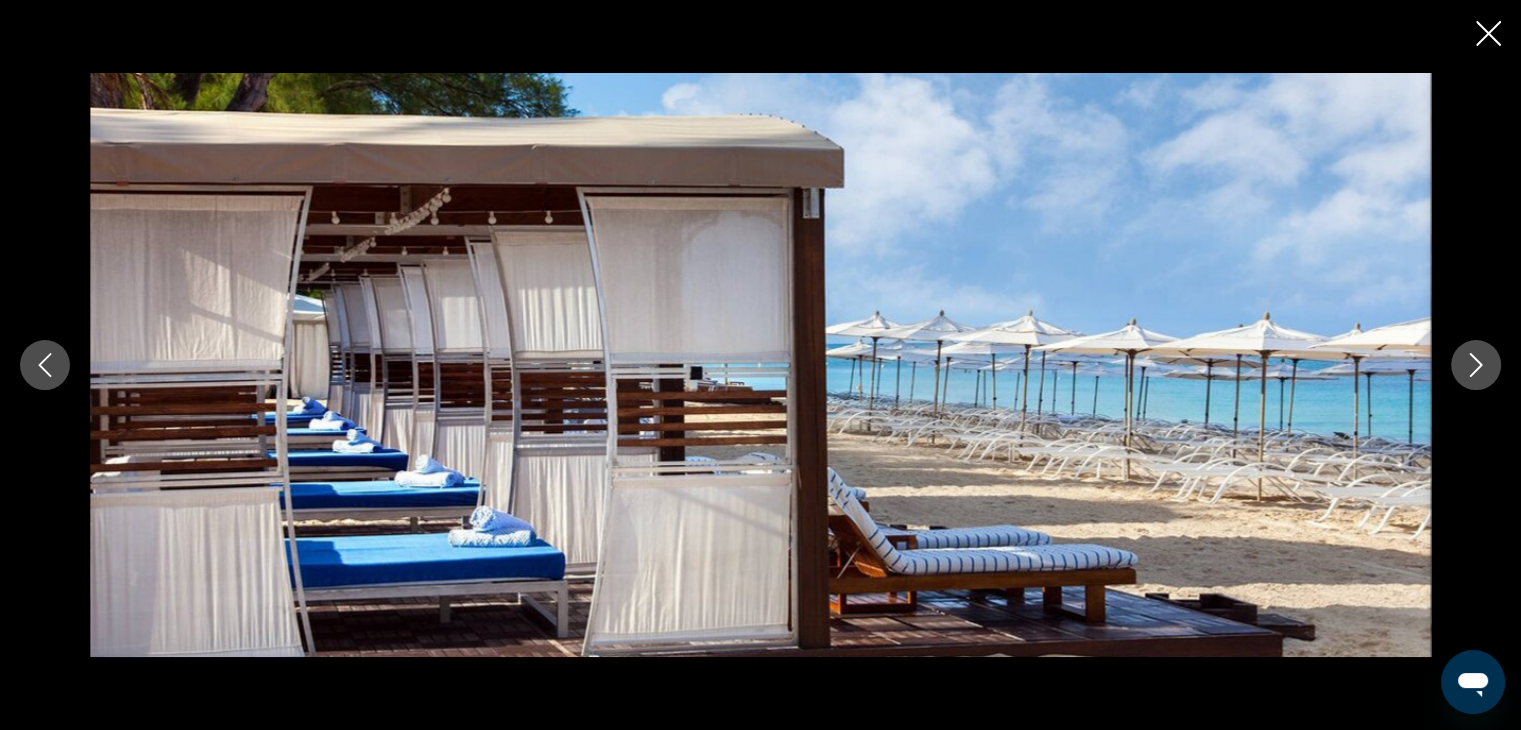 click 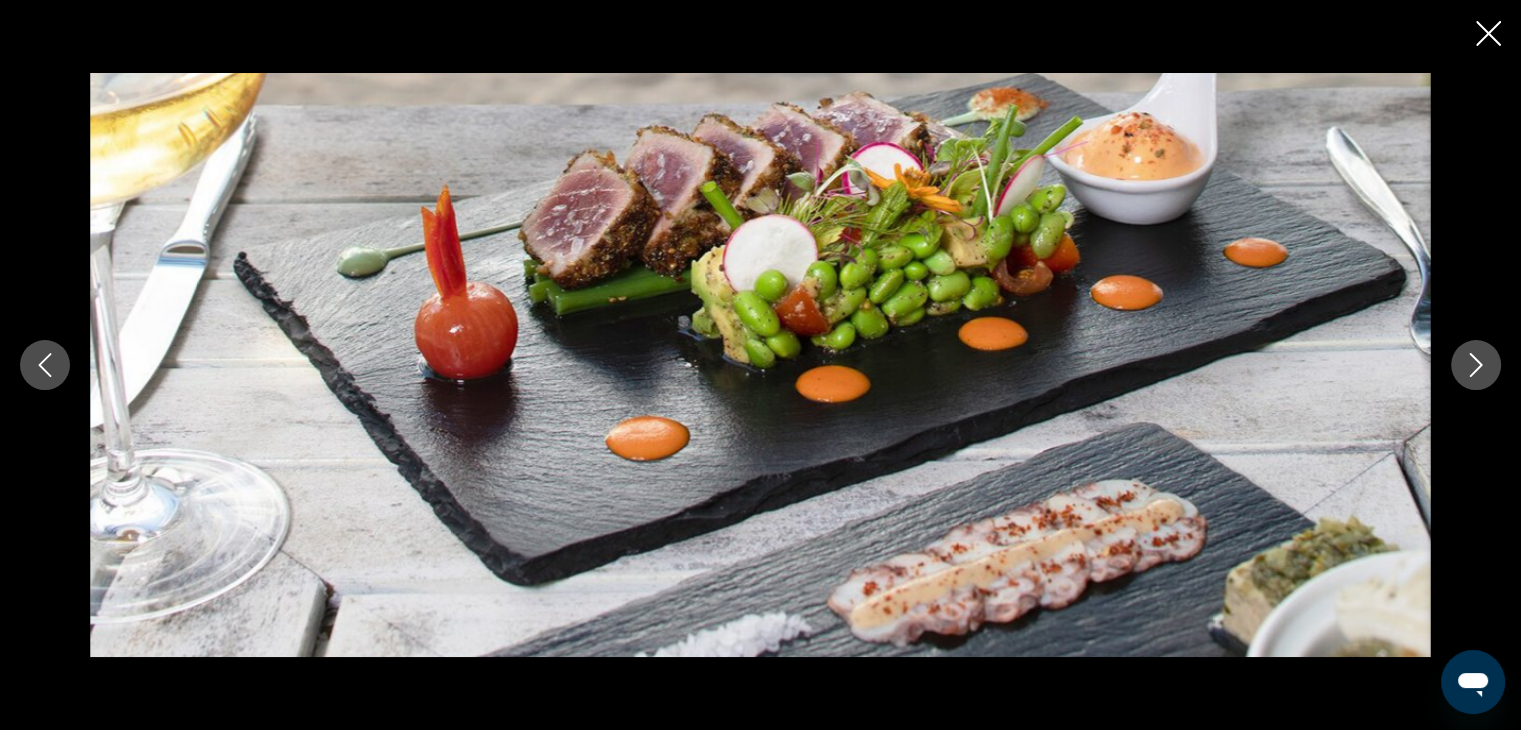 click 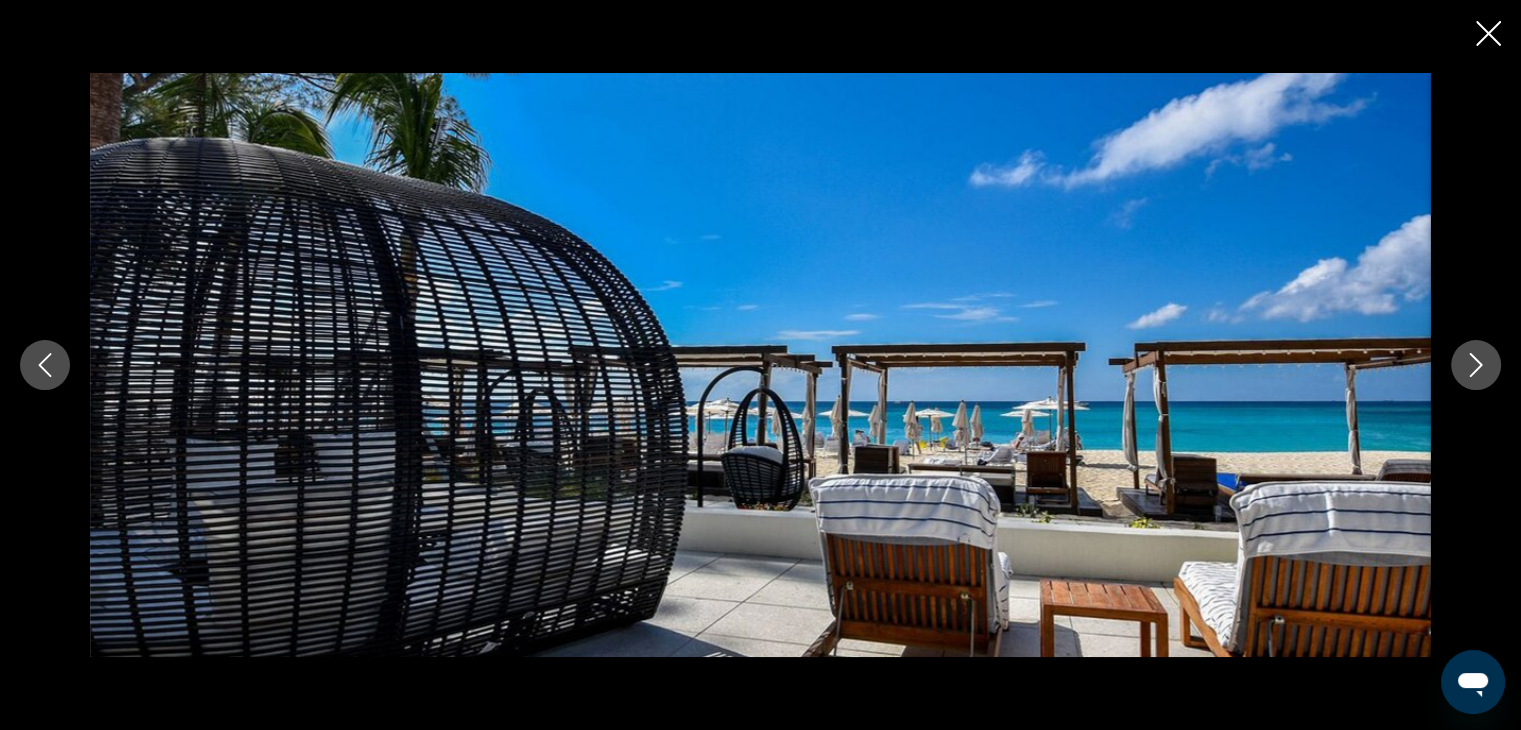click 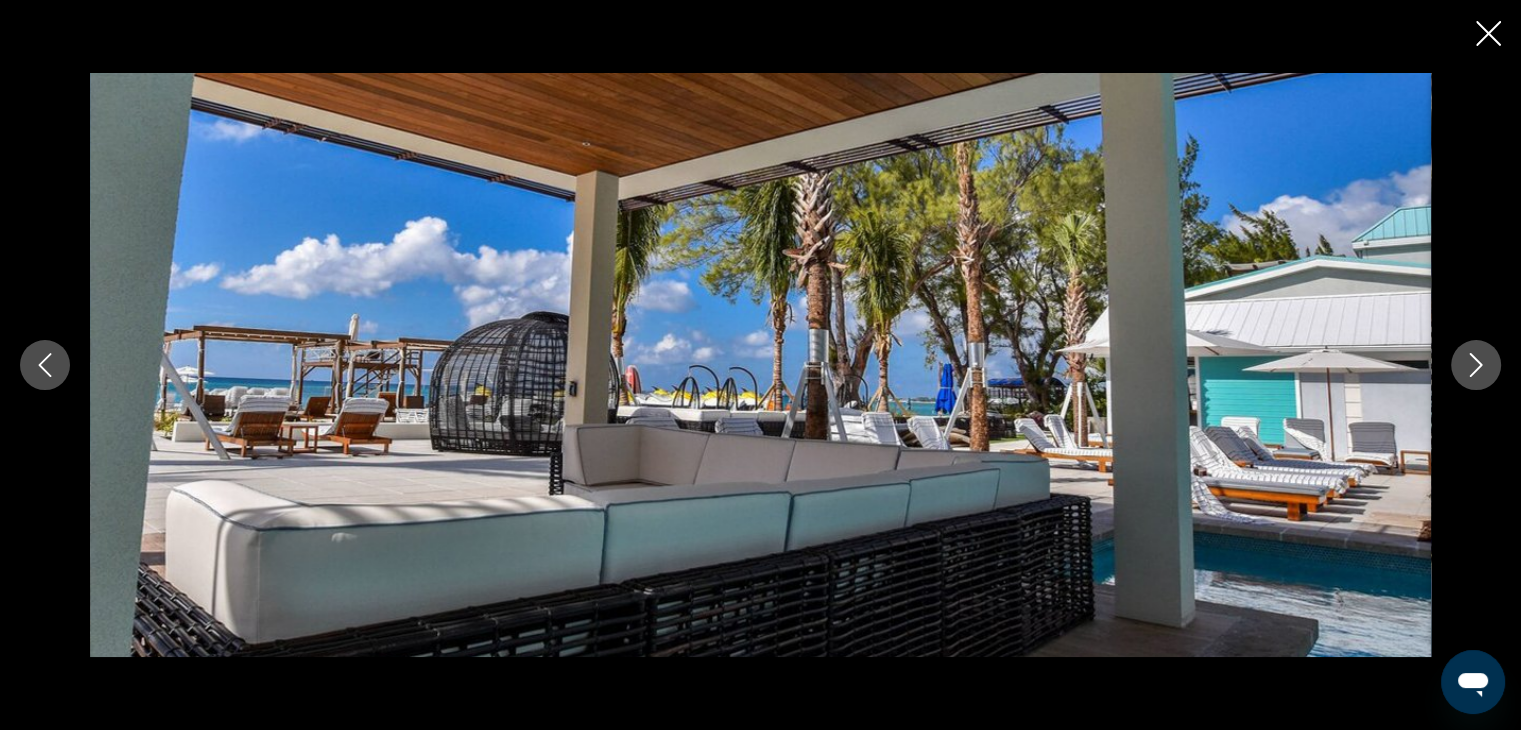 click 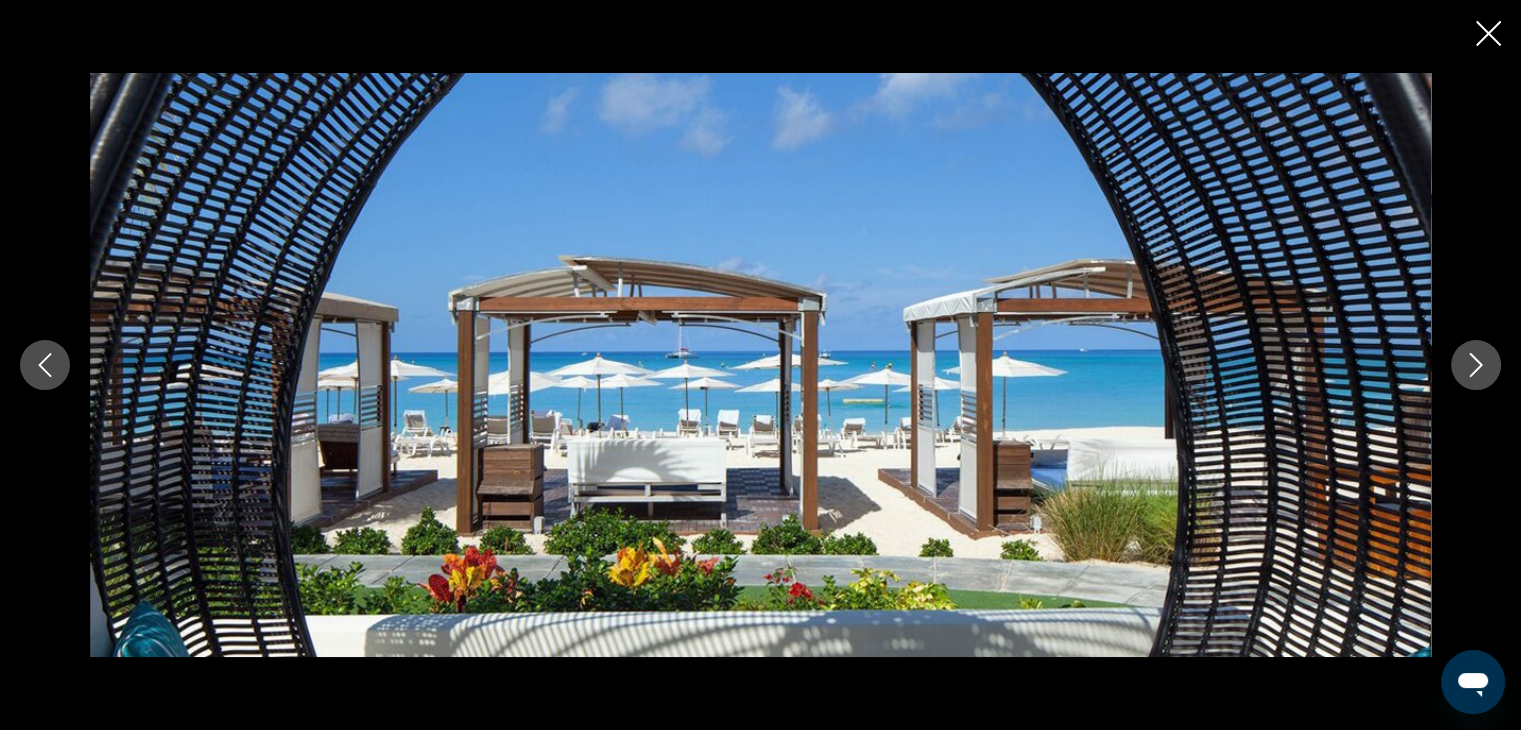 click at bounding box center (760, 365) 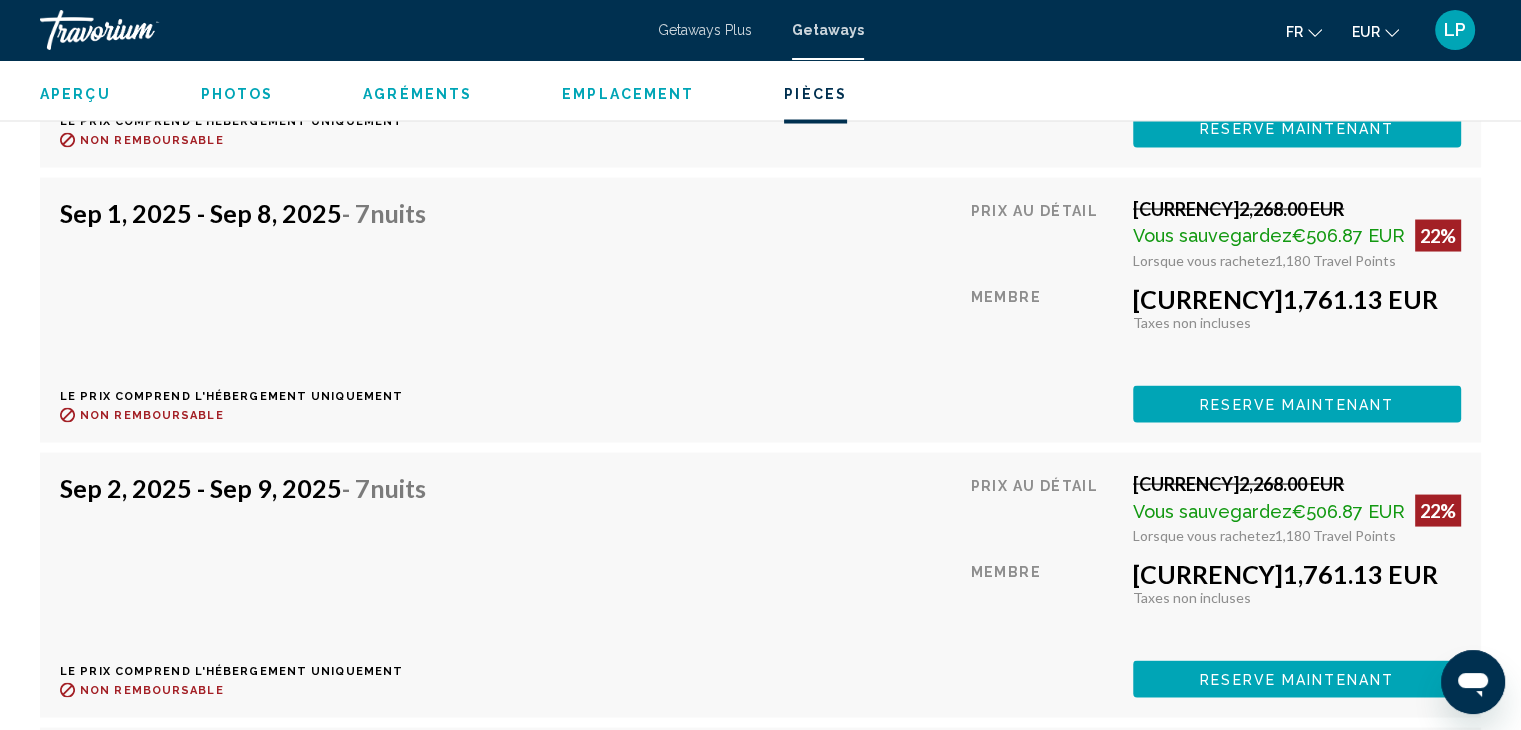 scroll, scrollTop: 4132, scrollLeft: 0, axis: vertical 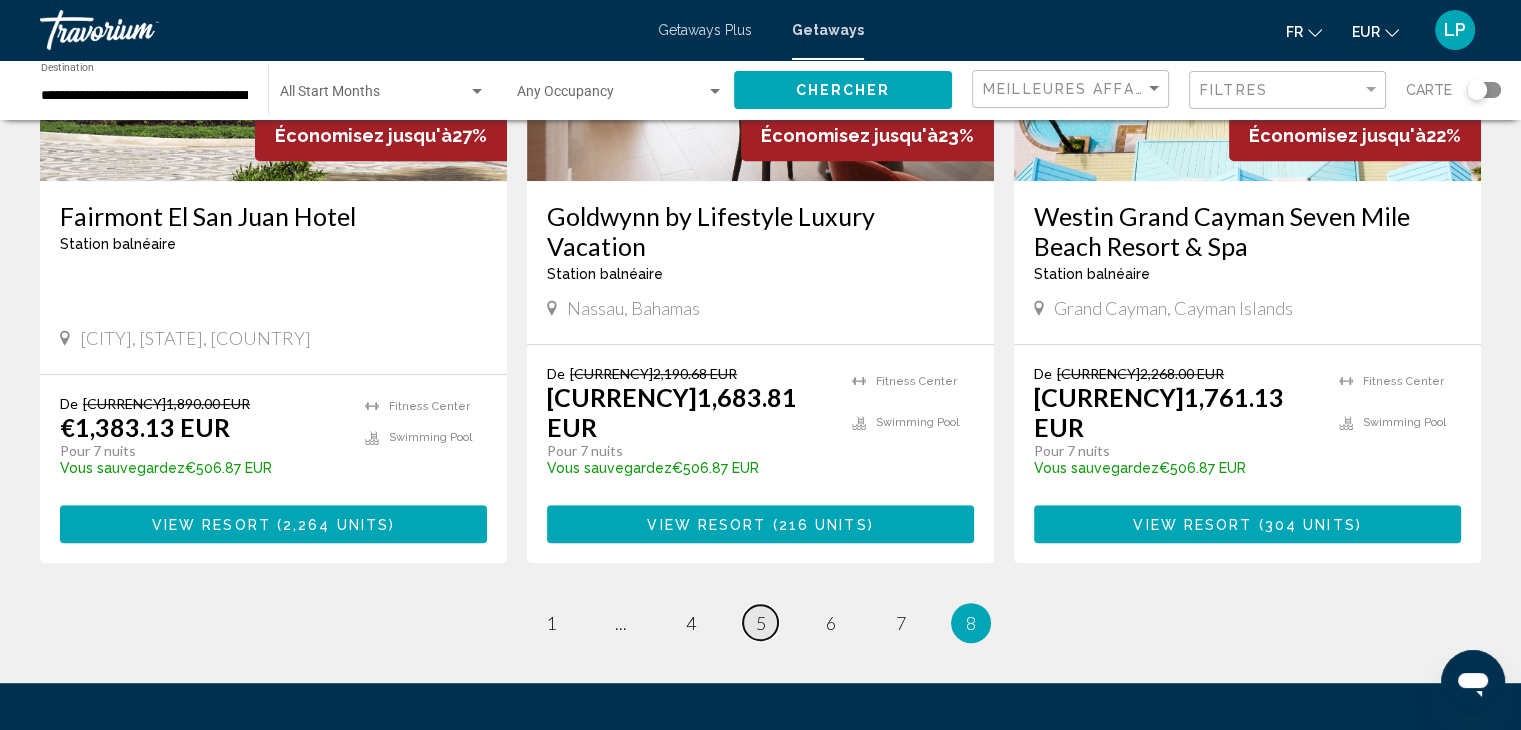 click on "5" at bounding box center (761, 623) 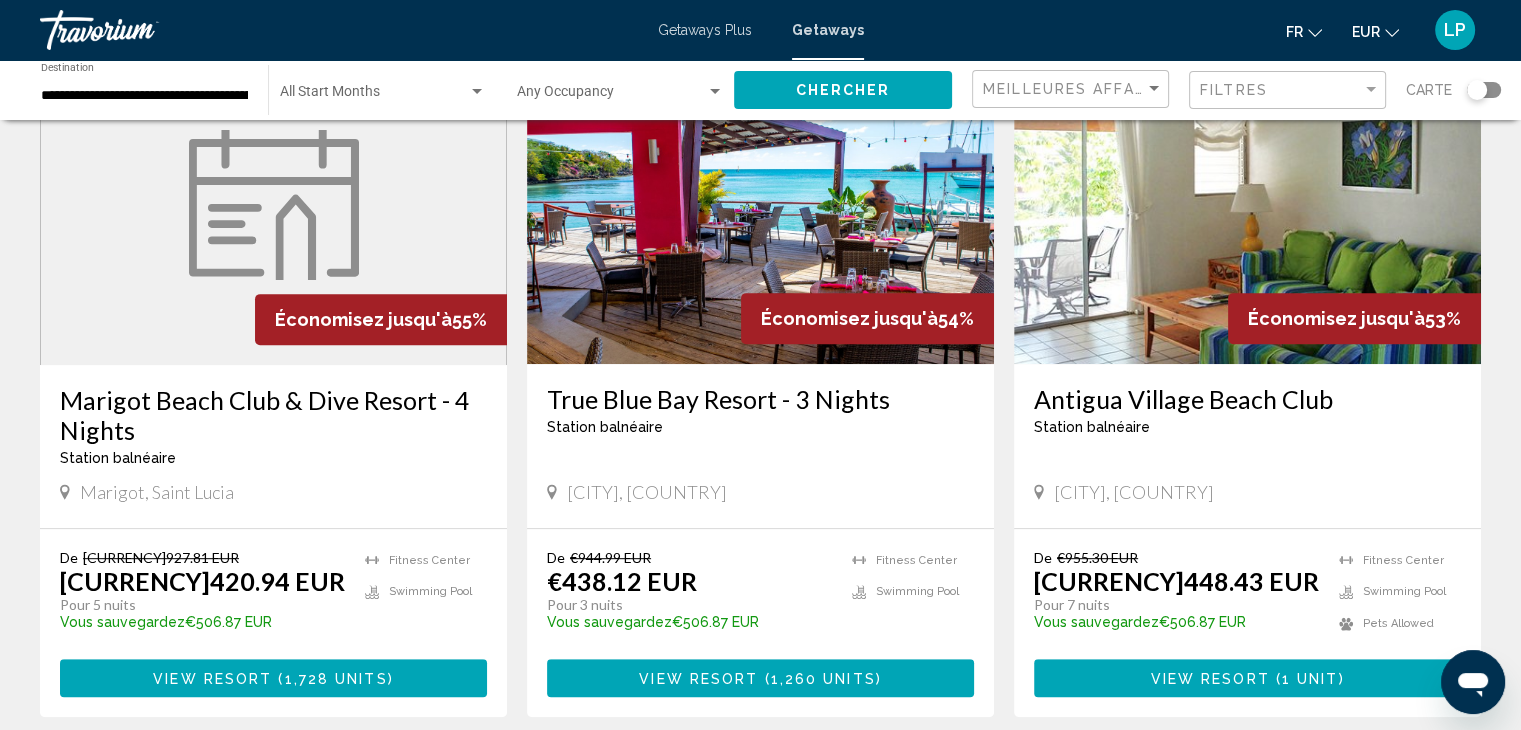 scroll, scrollTop: 851, scrollLeft: 0, axis: vertical 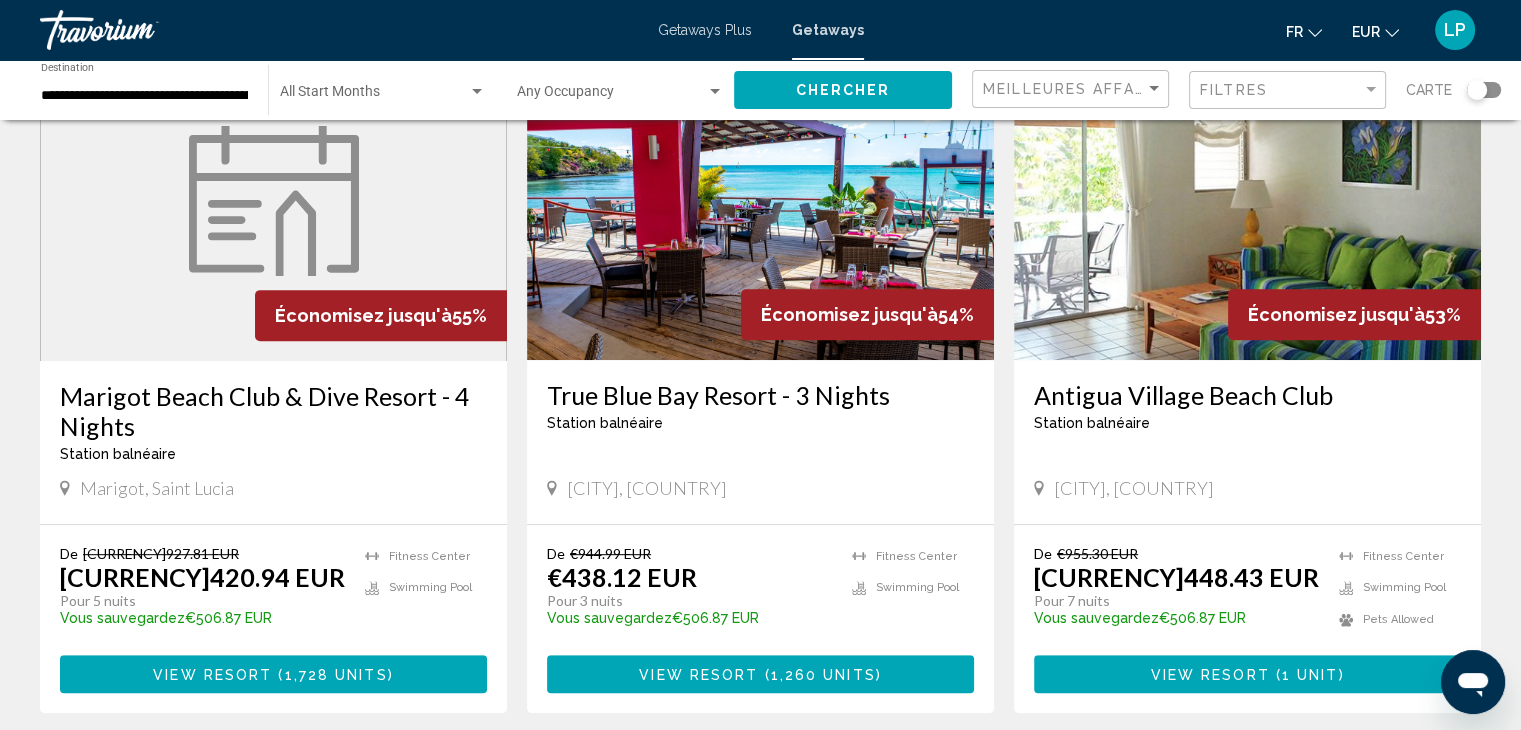 click on "**********" 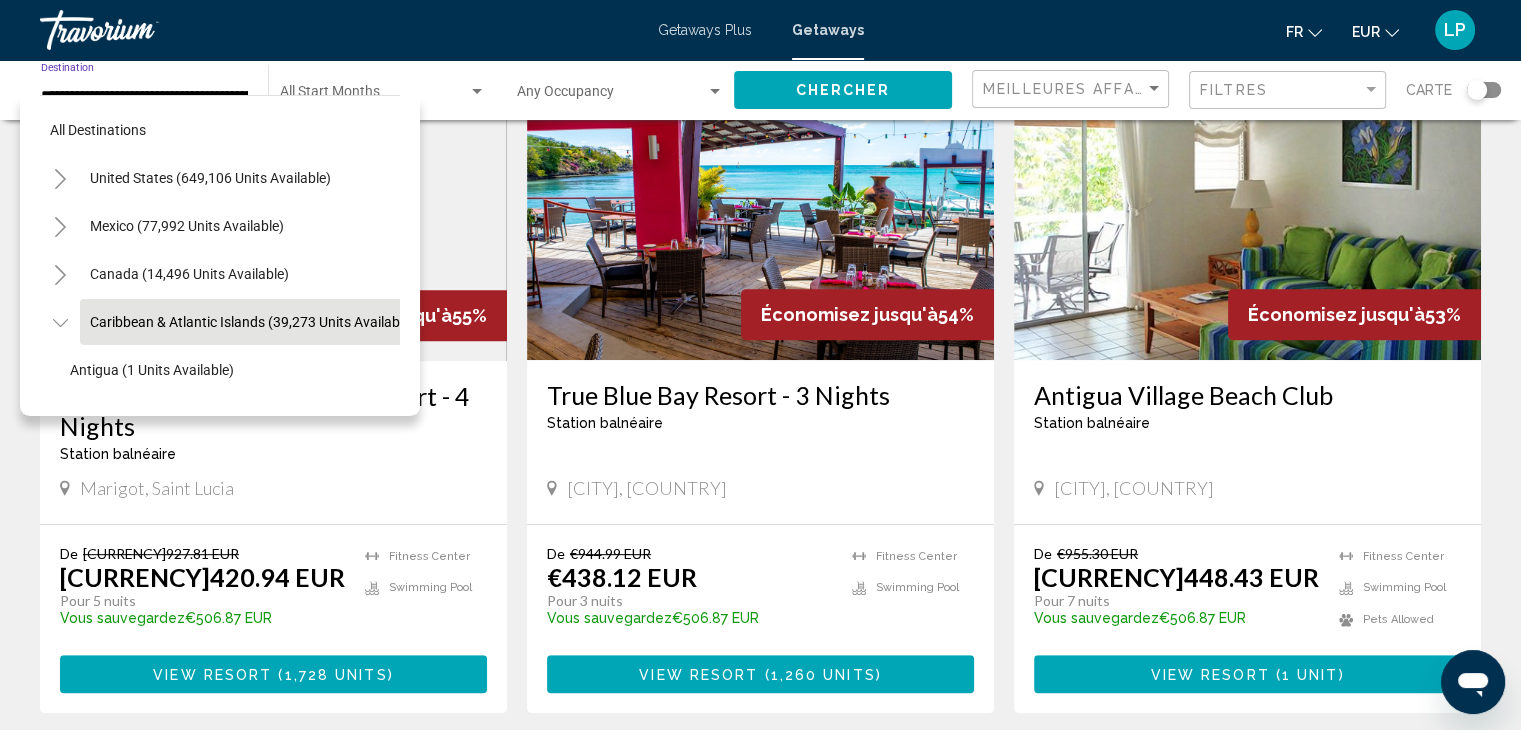 scroll, scrollTop: 0, scrollLeft: 116, axis: horizontal 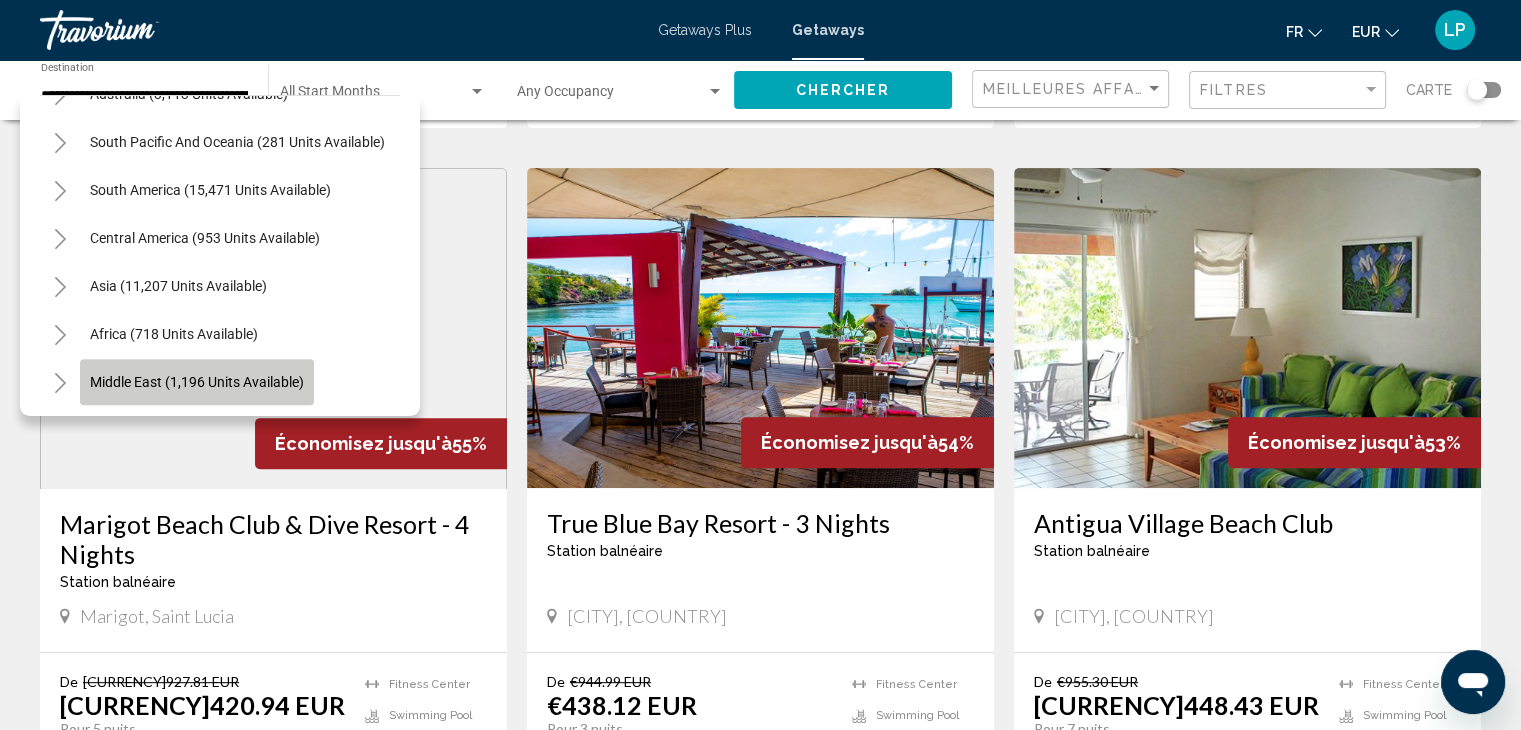 click on "Middle East (1,196 units available)" 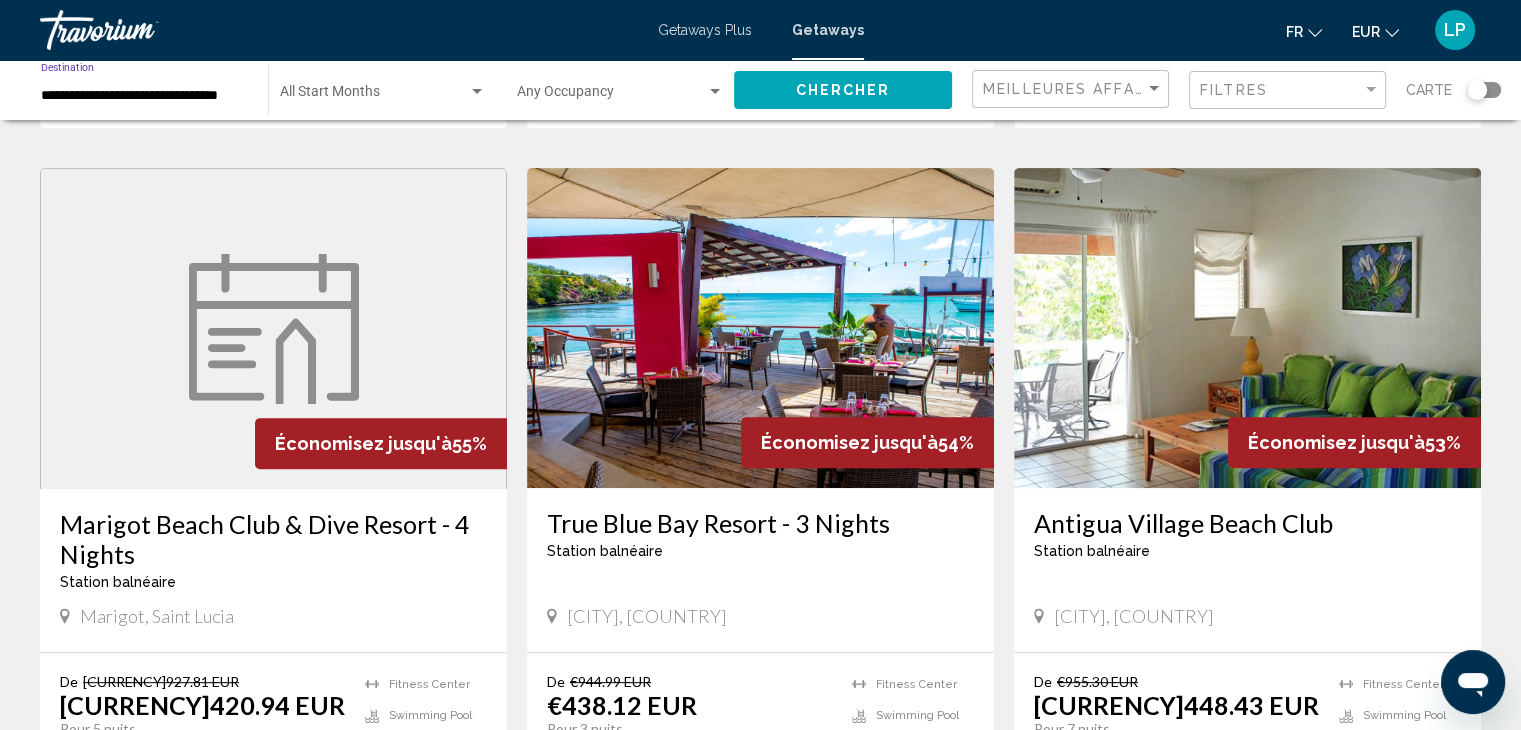 scroll, scrollTop: 0, scrollLeft: 5, axis: horizontal 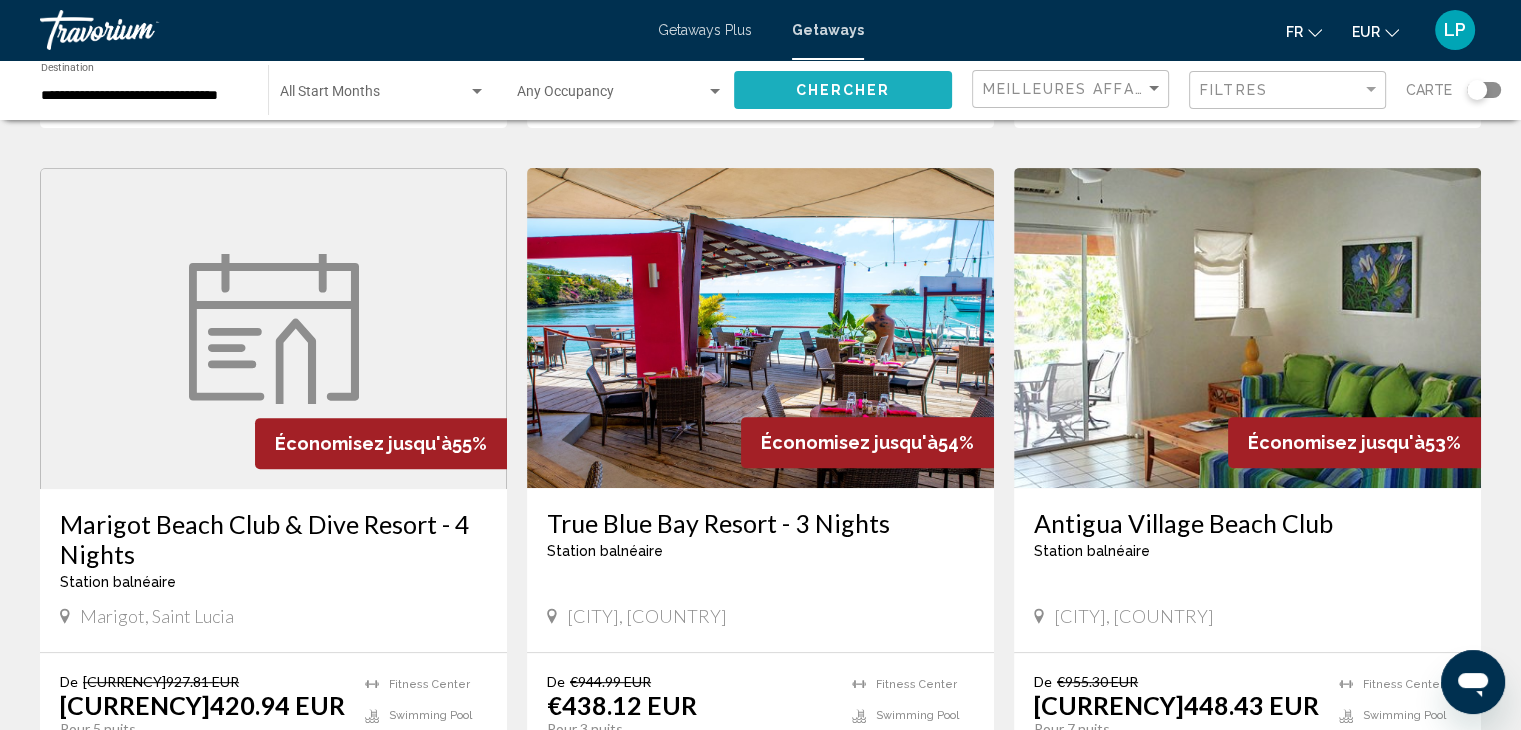 click on "Chercher" 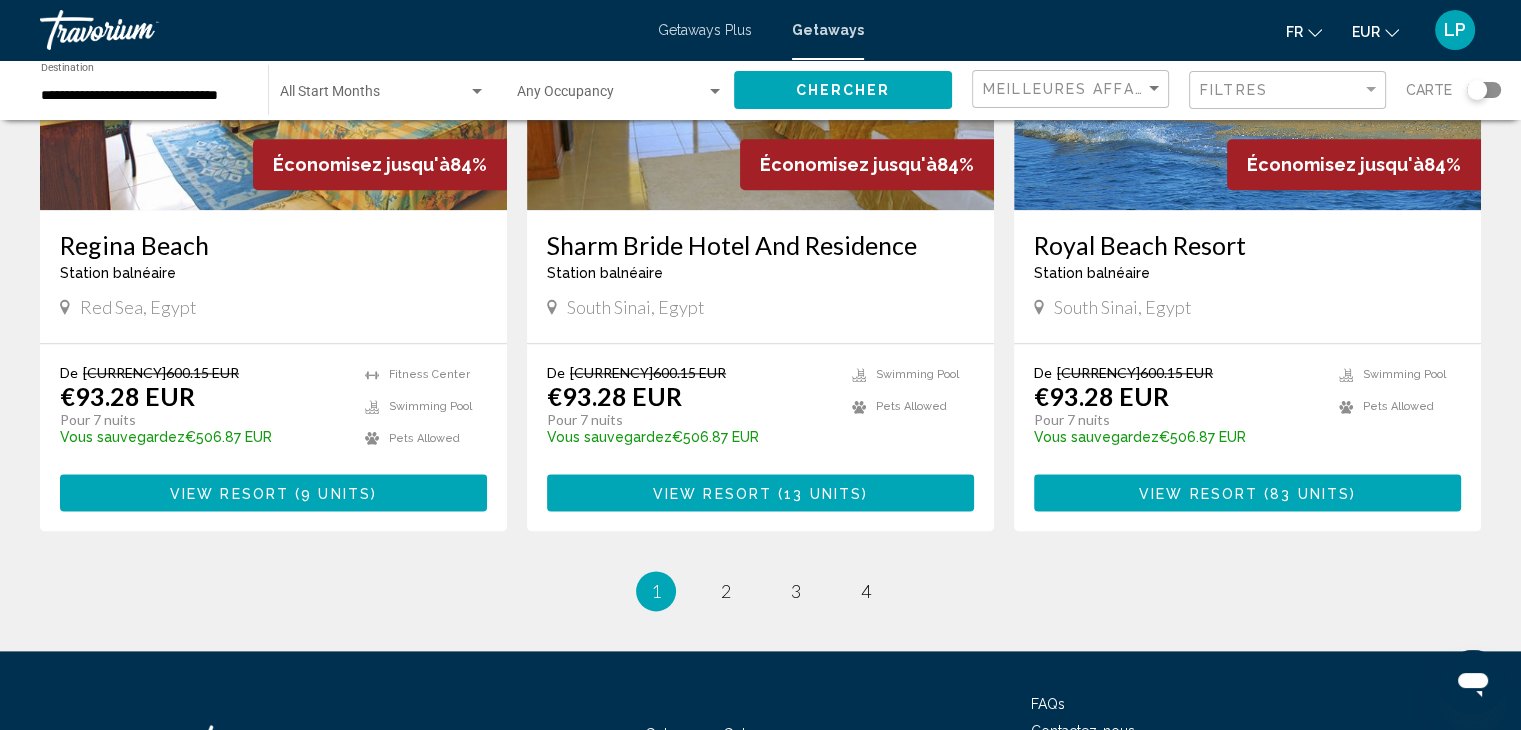 scroll, scrollTop: 2460, scrollLeft: 0, axis: vertical 